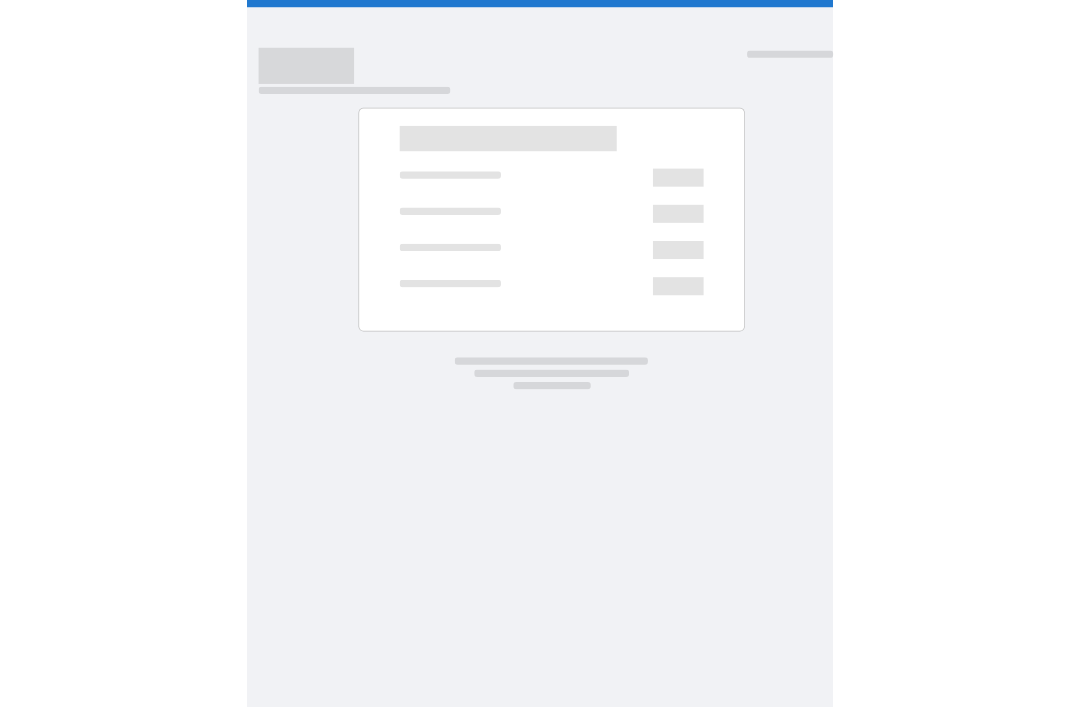 scroll, scrollTop: 0, scrollLeft: 0, axis: both 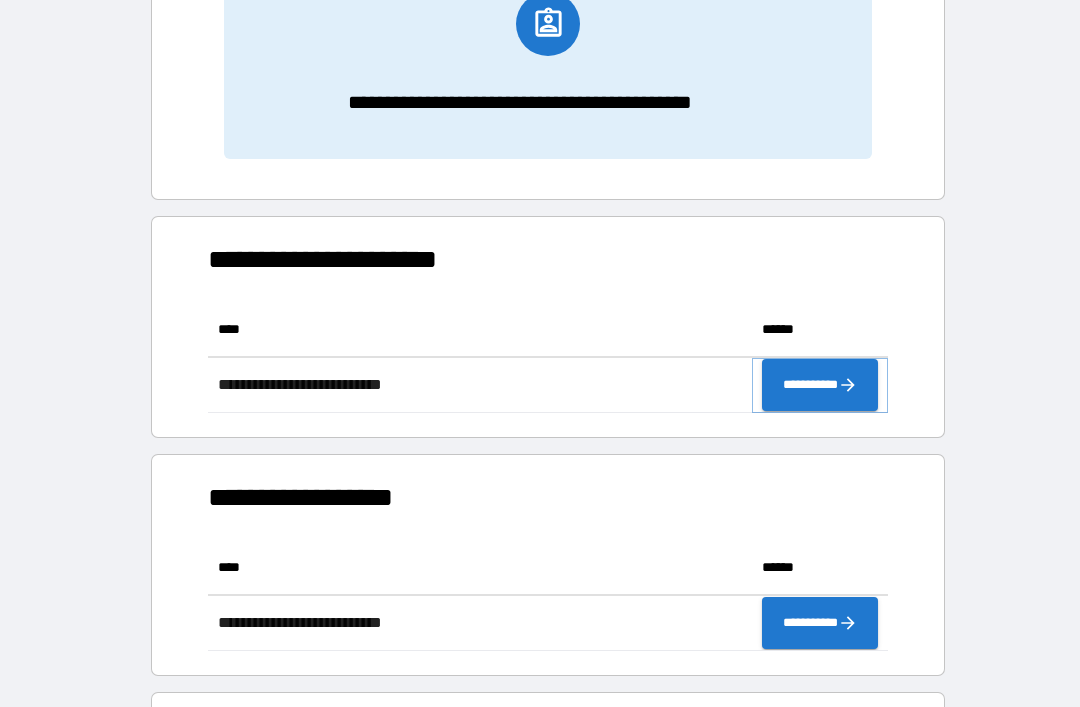 click on "**********" at bounding box center (820, 385) 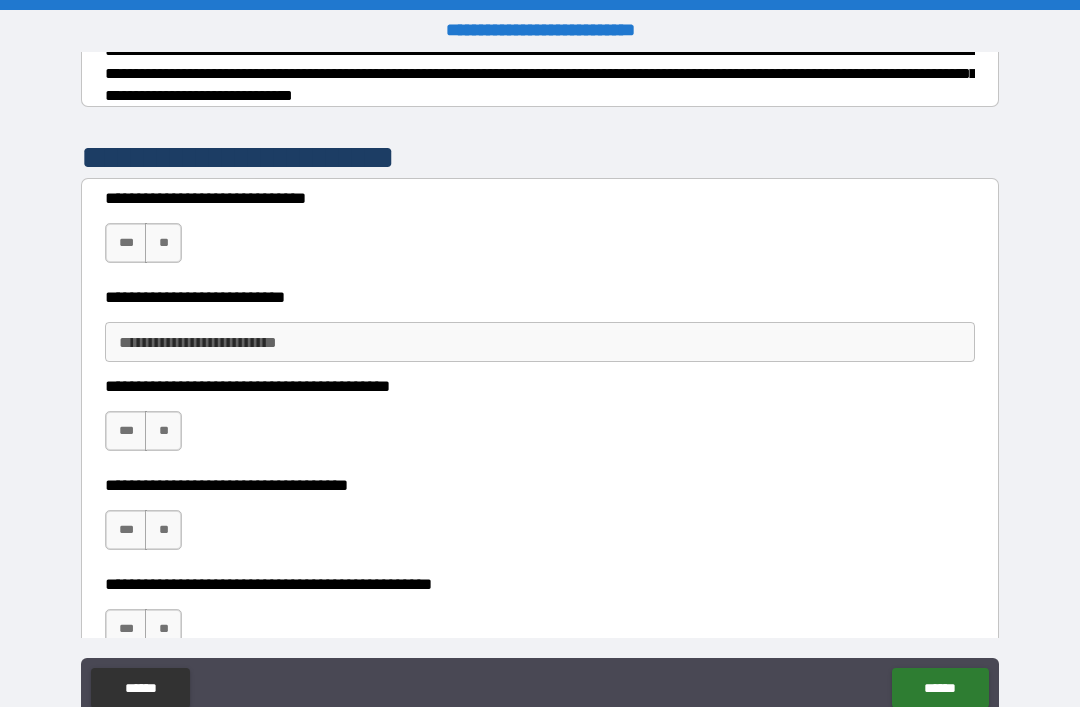 scroll, scrollTop: 346, scrollLeft: 0, axis: vertical 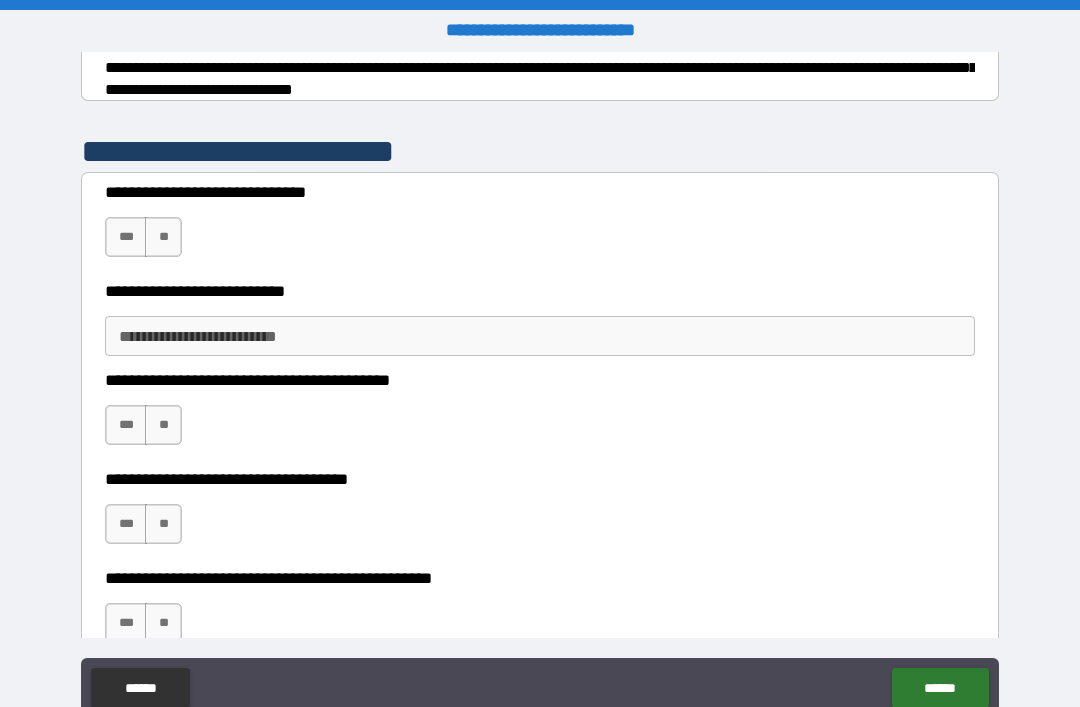 click on "***" at bounding box center [126, 237] 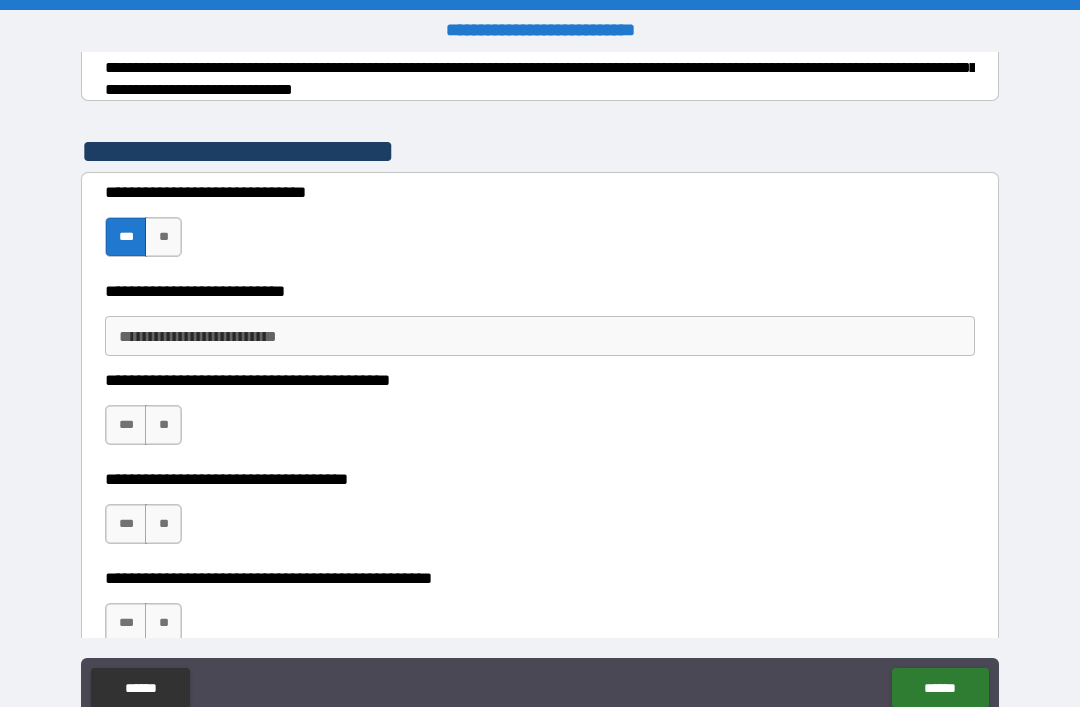 click on "**********" at bounding box center [540, 336] 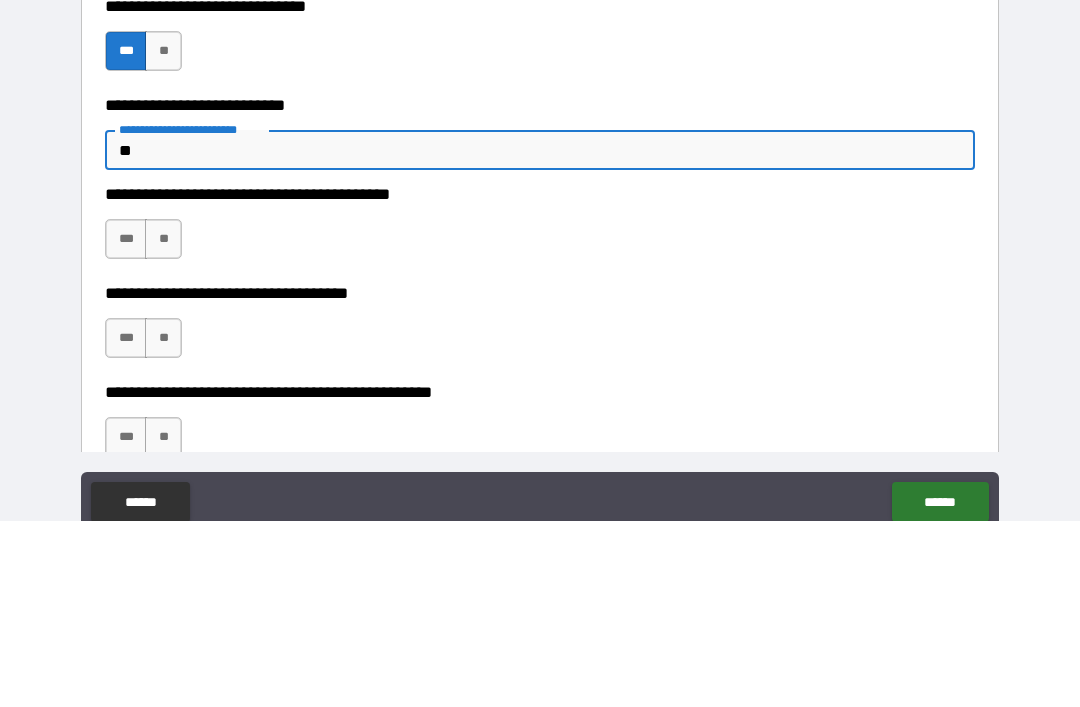 type on "*" 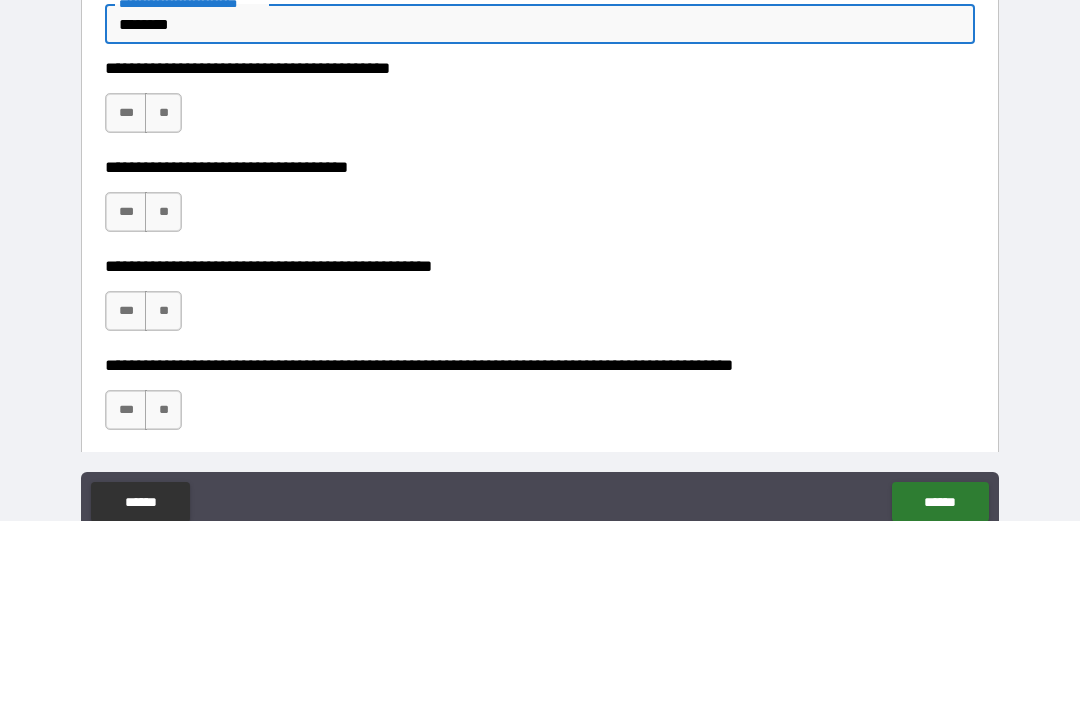 scroll, scrollTop: 479, scrollLeft: 0, axis: vertical 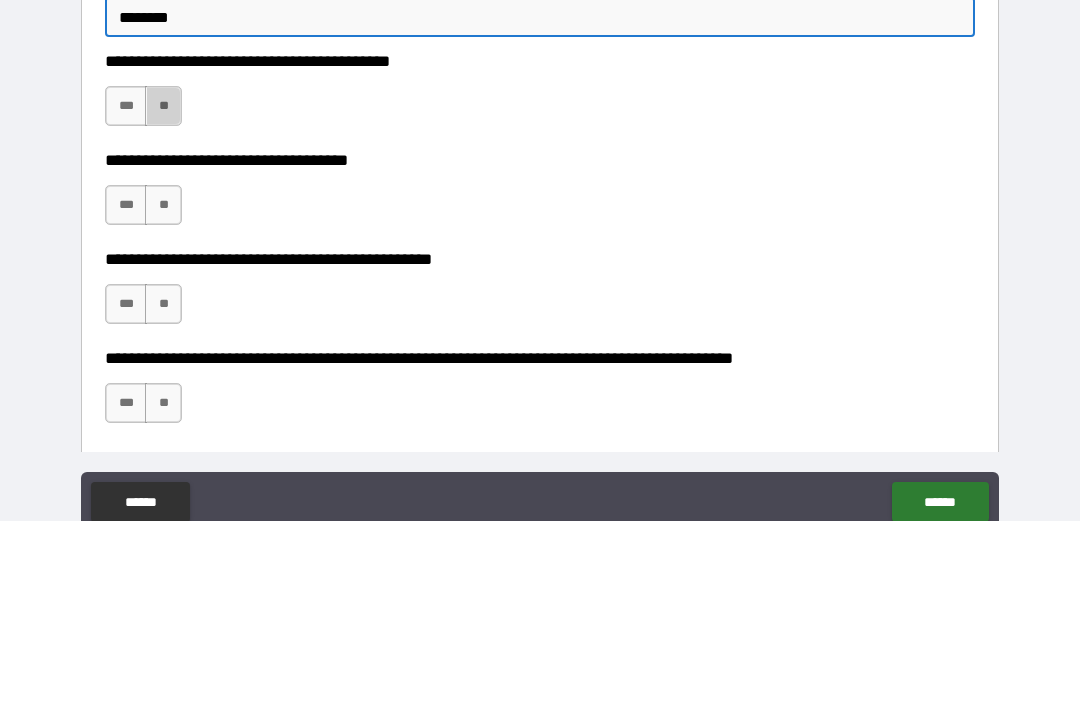 type on "********" 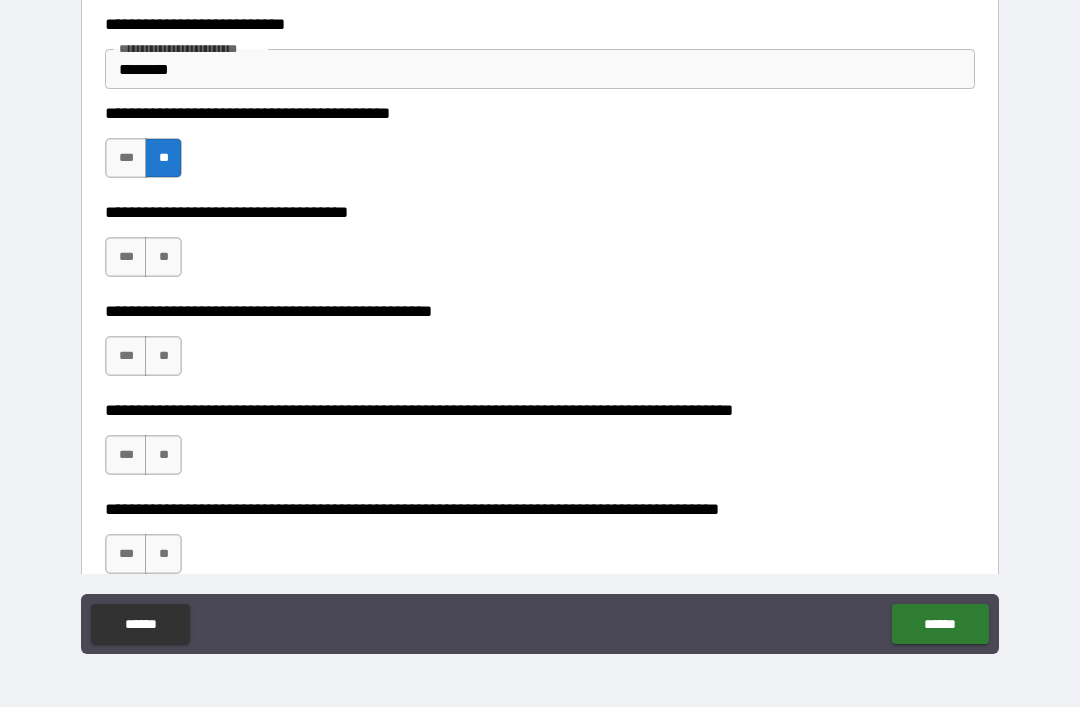 scroll, scrollTop: 562, scrollLeft: 0, axis: vertical 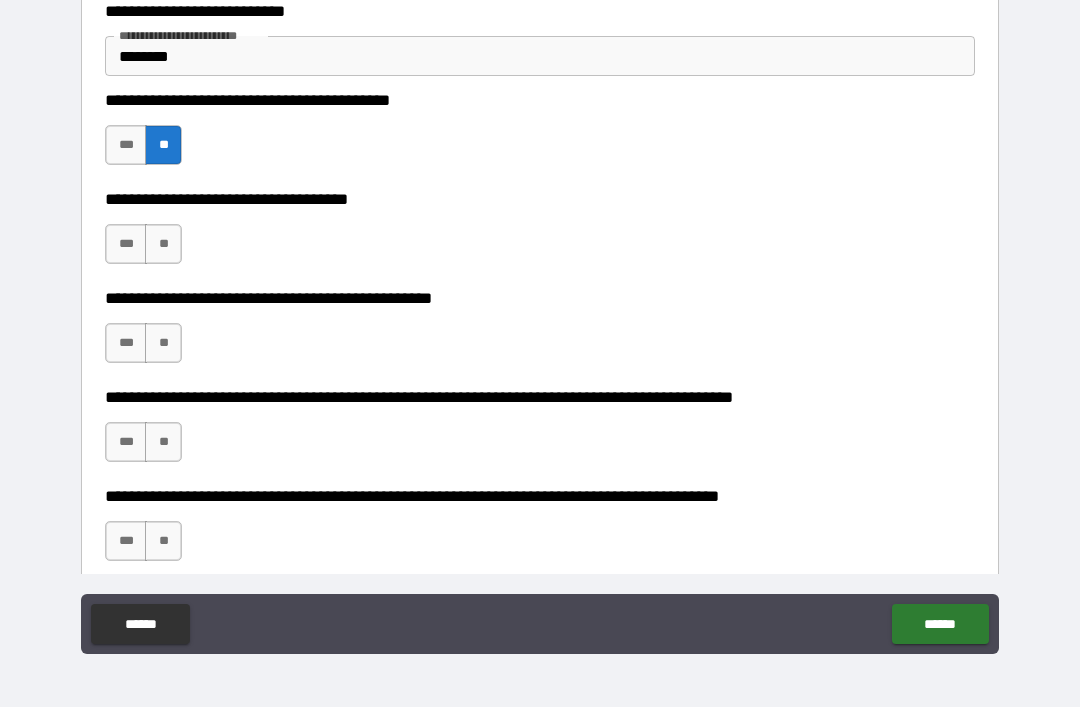 click on "**" at bounding box center [163, 244] 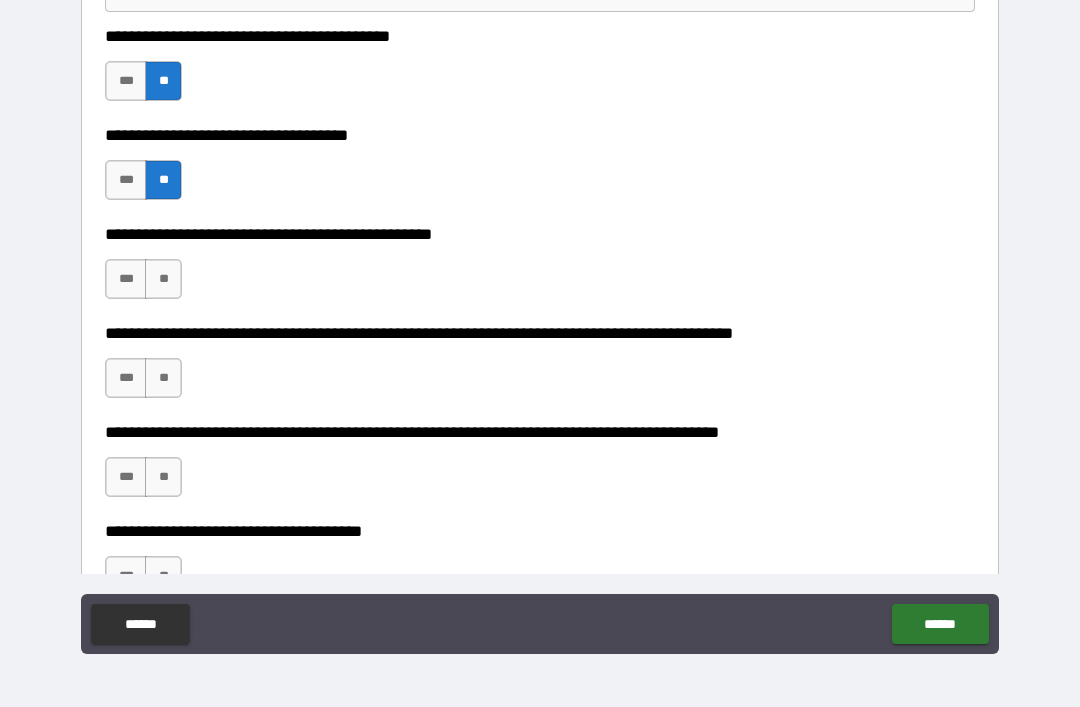 scroll, scrollTop: 657, scrollLeft: 0, axis: vertical 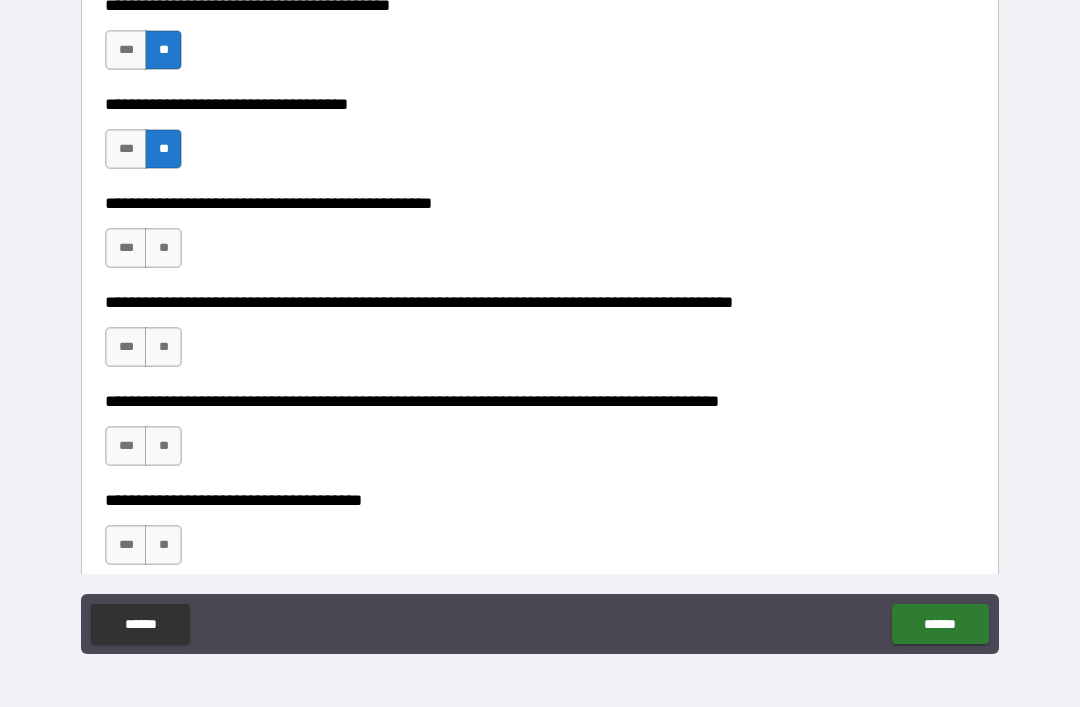 click on "***" at bounding box center [126, 248] 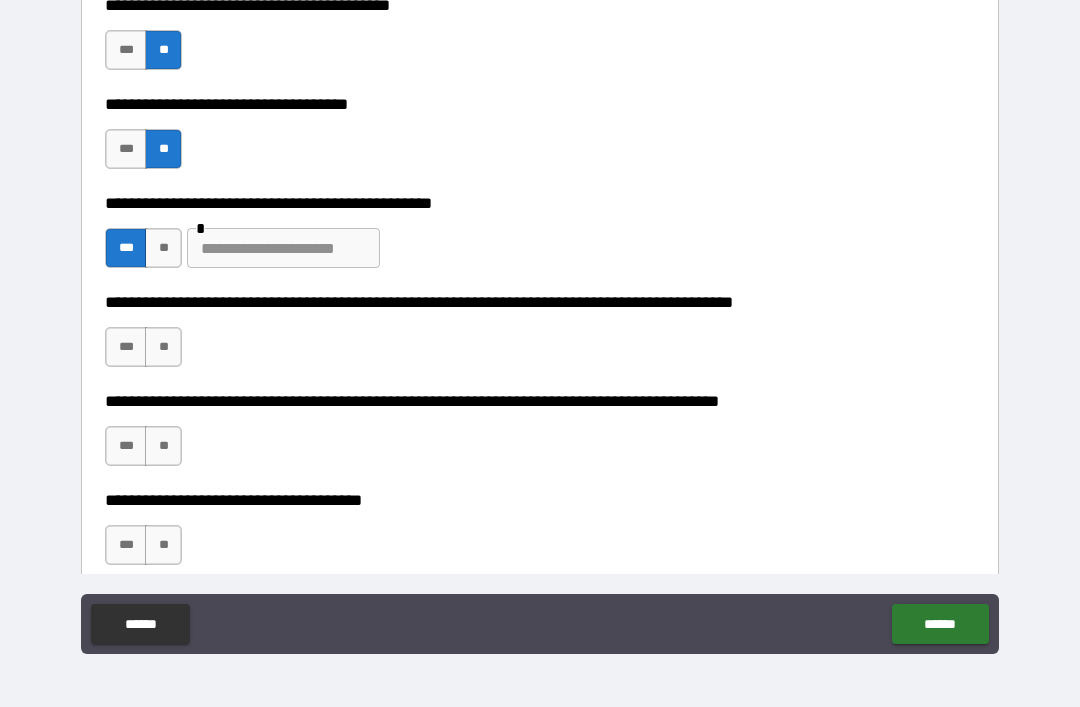 click at bounding box center (283, 248) 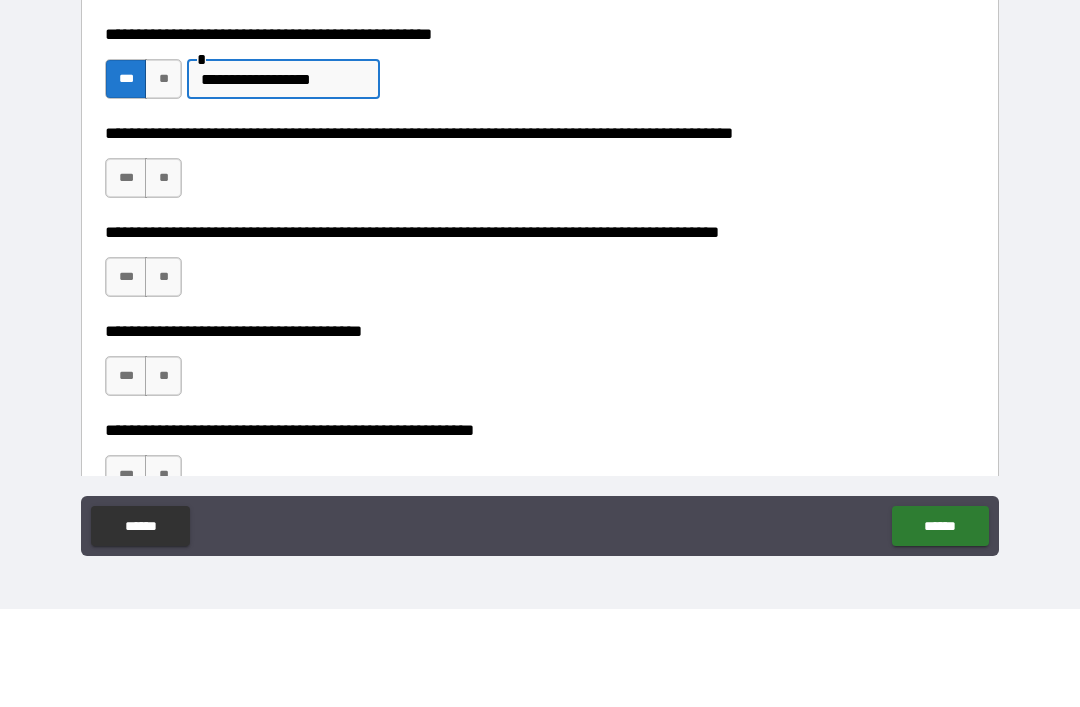scroll, scrollTop: 786, scrollLeft: 0, axis: vertical 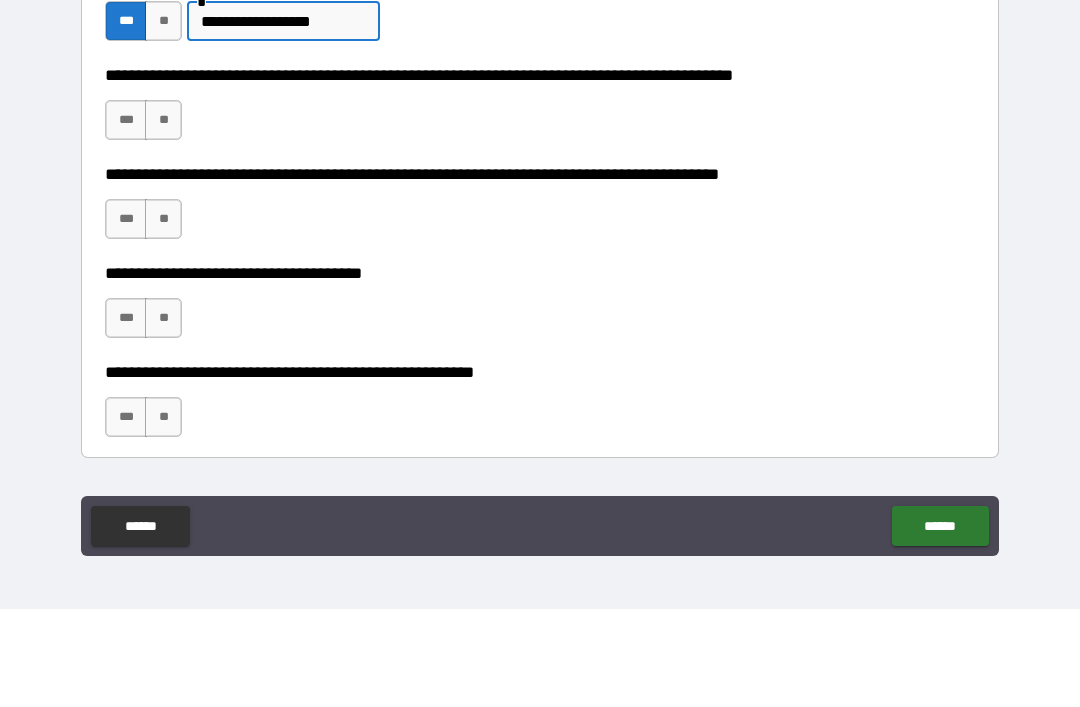 type on "**********" 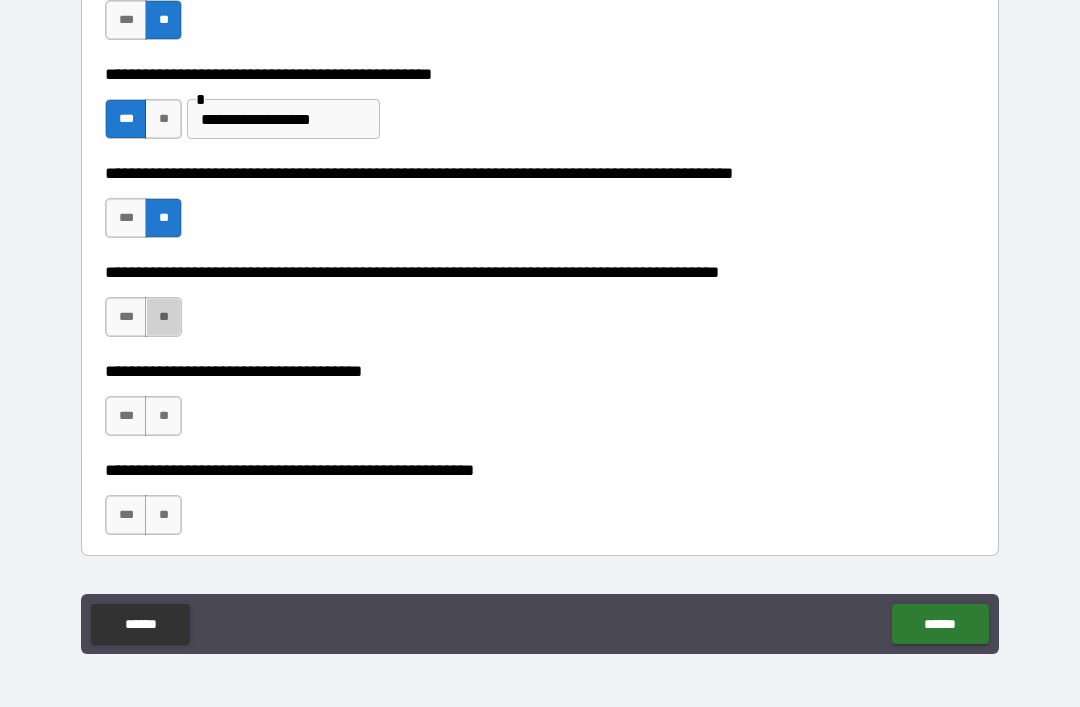 click on "**" at bounding box center [163, 317] 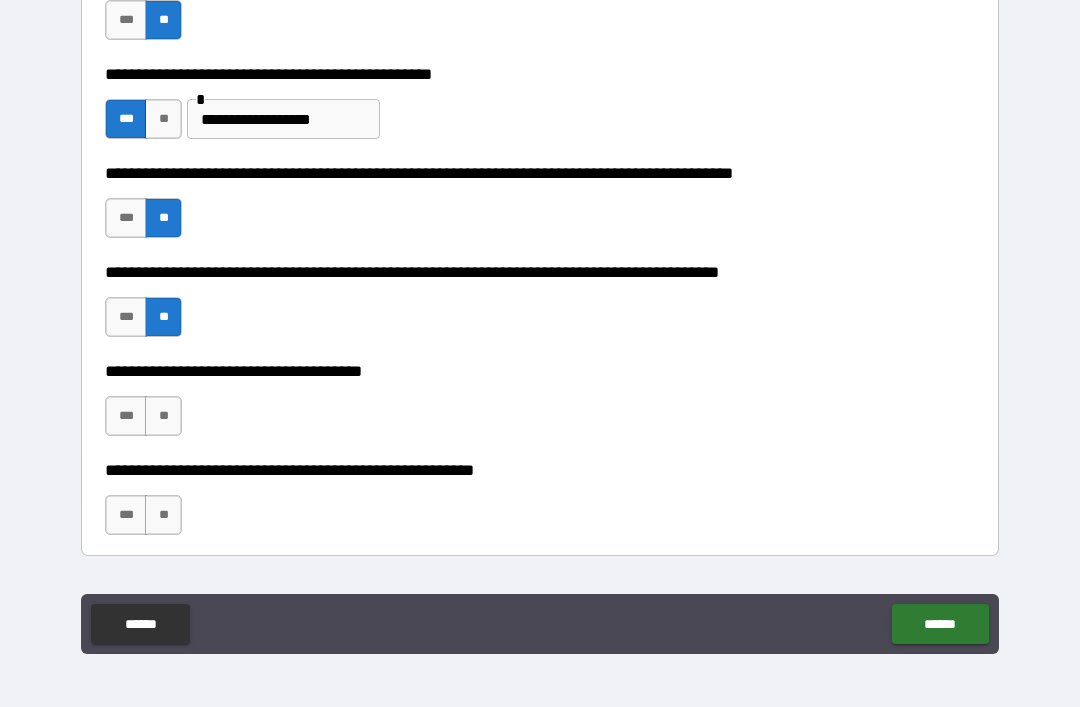 click on "**" at bounding box center [163, 416] 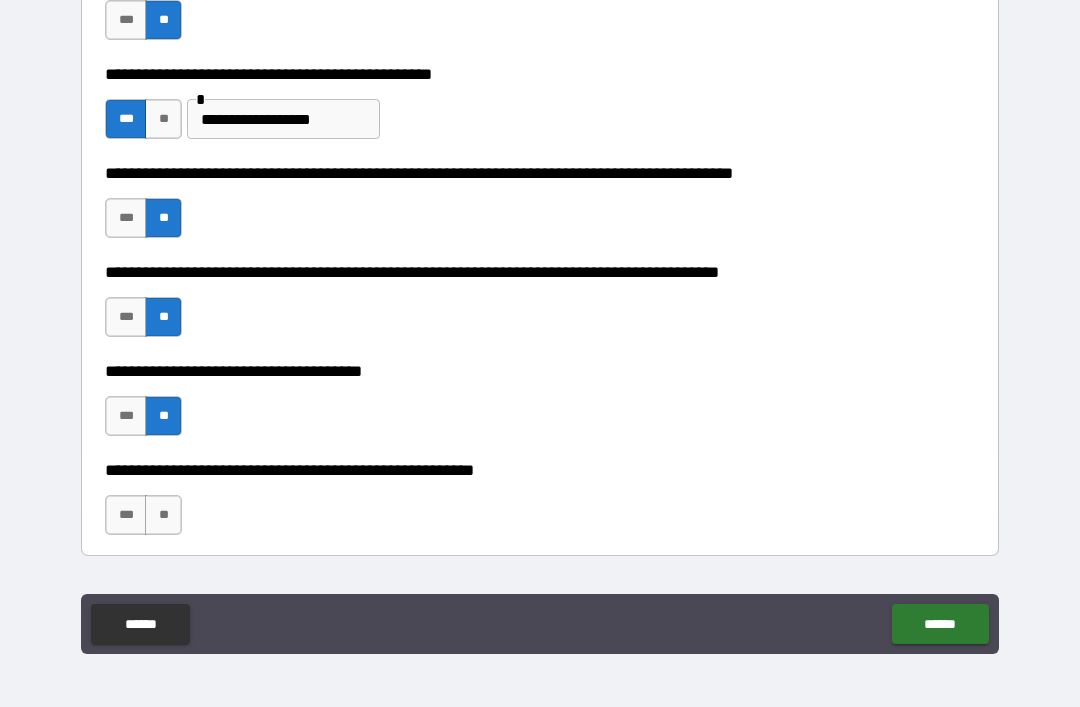 click on "***" at bounding box center (126, 515) 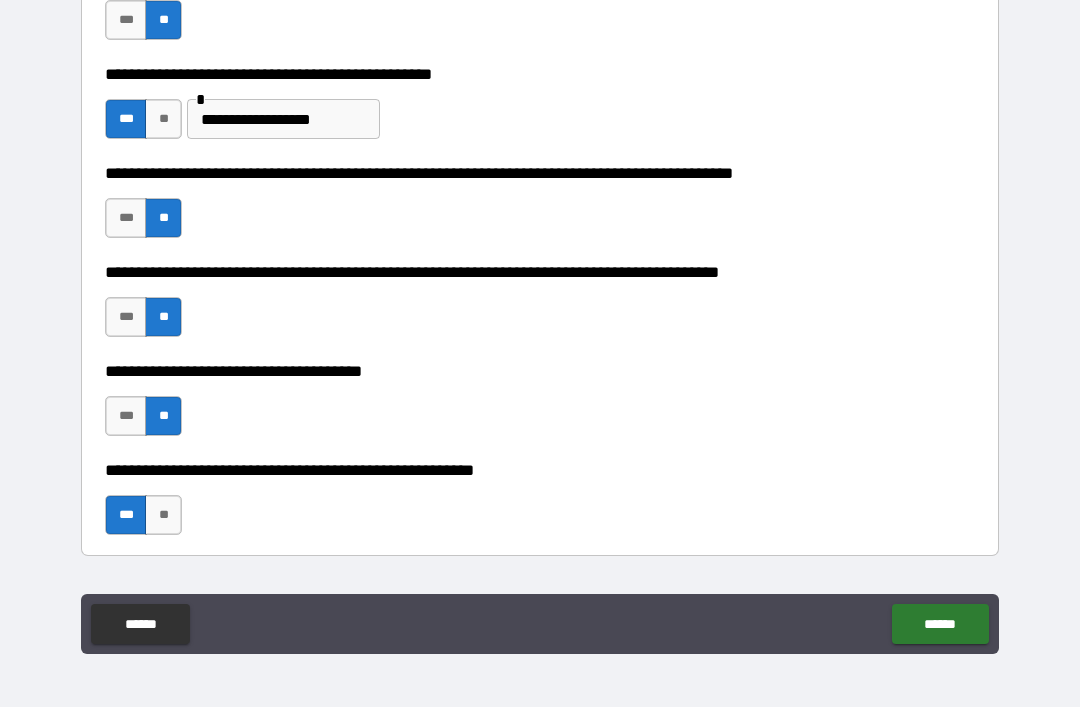 click on "******" at bounding box center (940, 624) 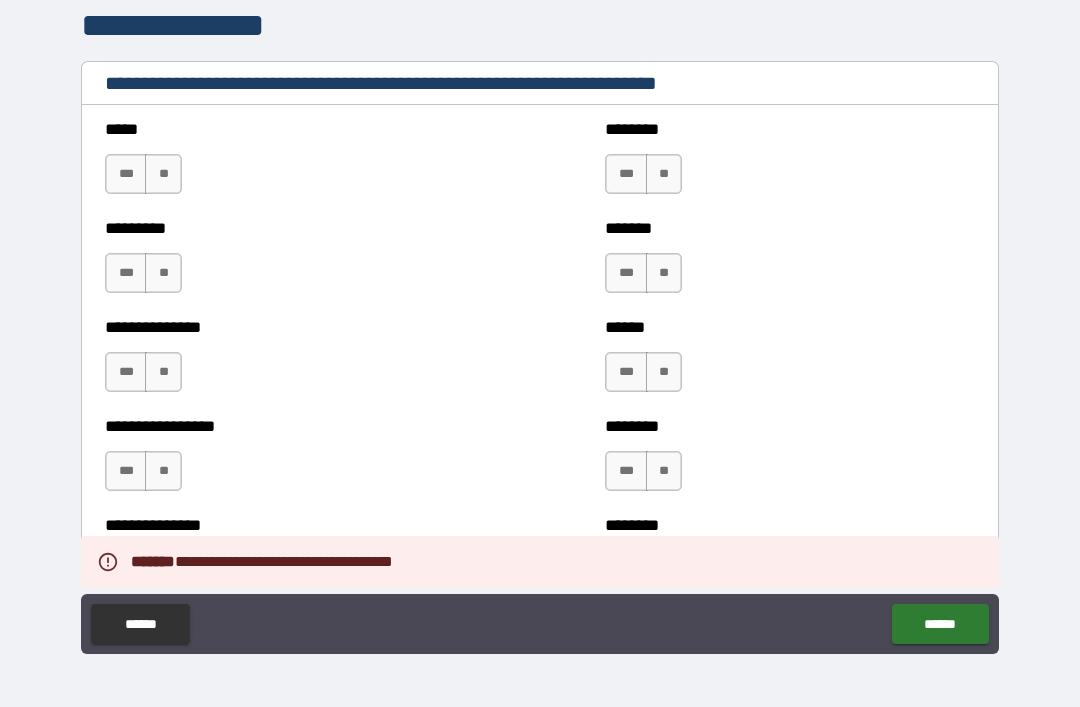 scroll, scrollTop: 1377, scrollLeft: 0, axis: vertical 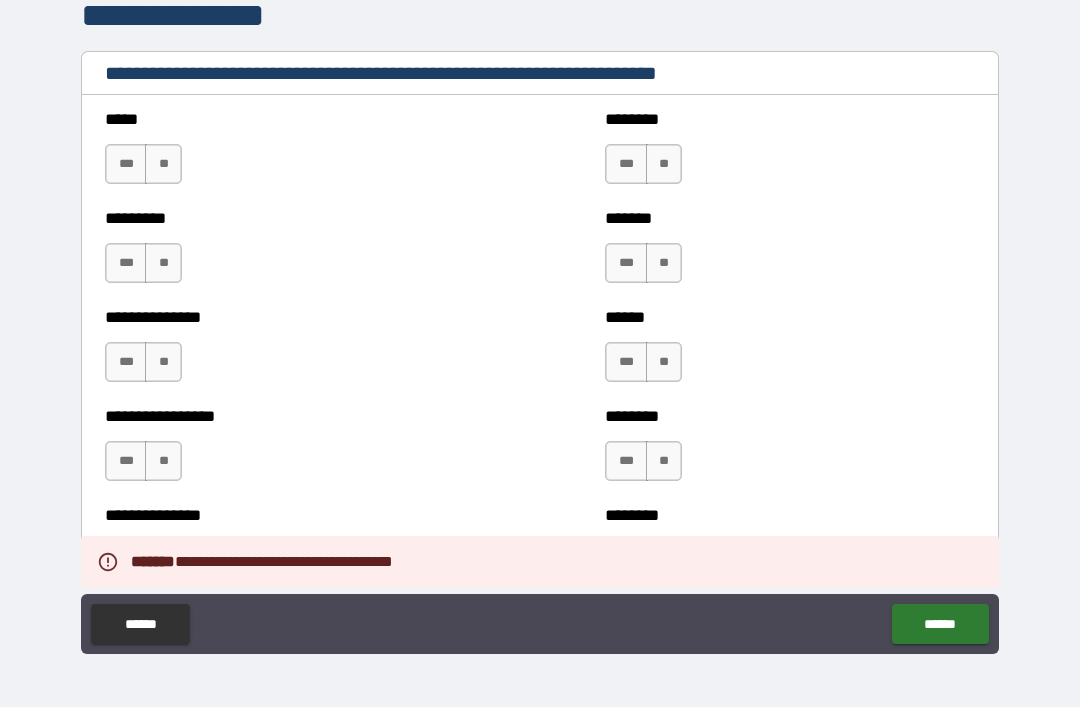 click on "**" at bounding box center (163, 164) 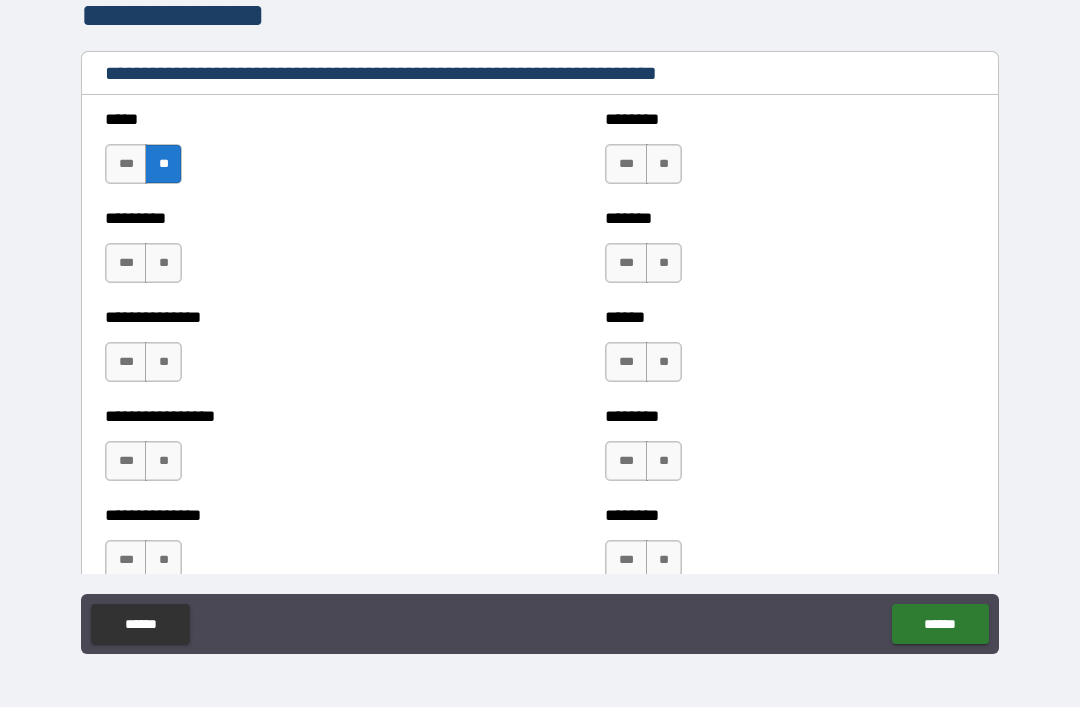 click on "**" at bounding box center [163, 263] 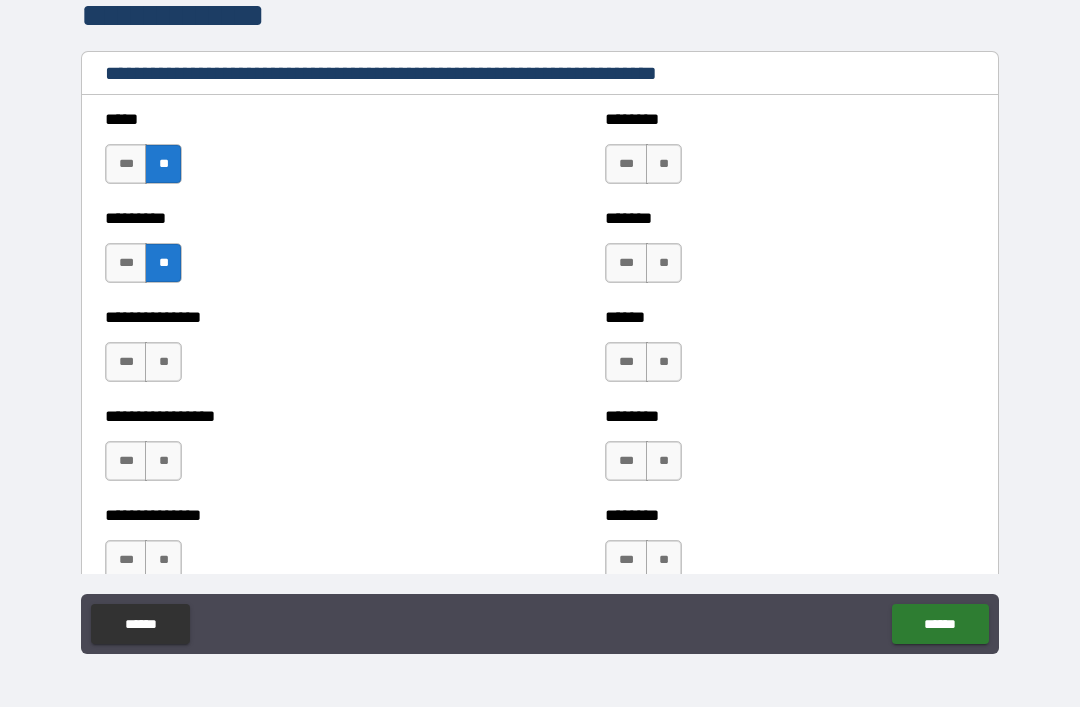 click on "**" at bounding box center (163, 362) 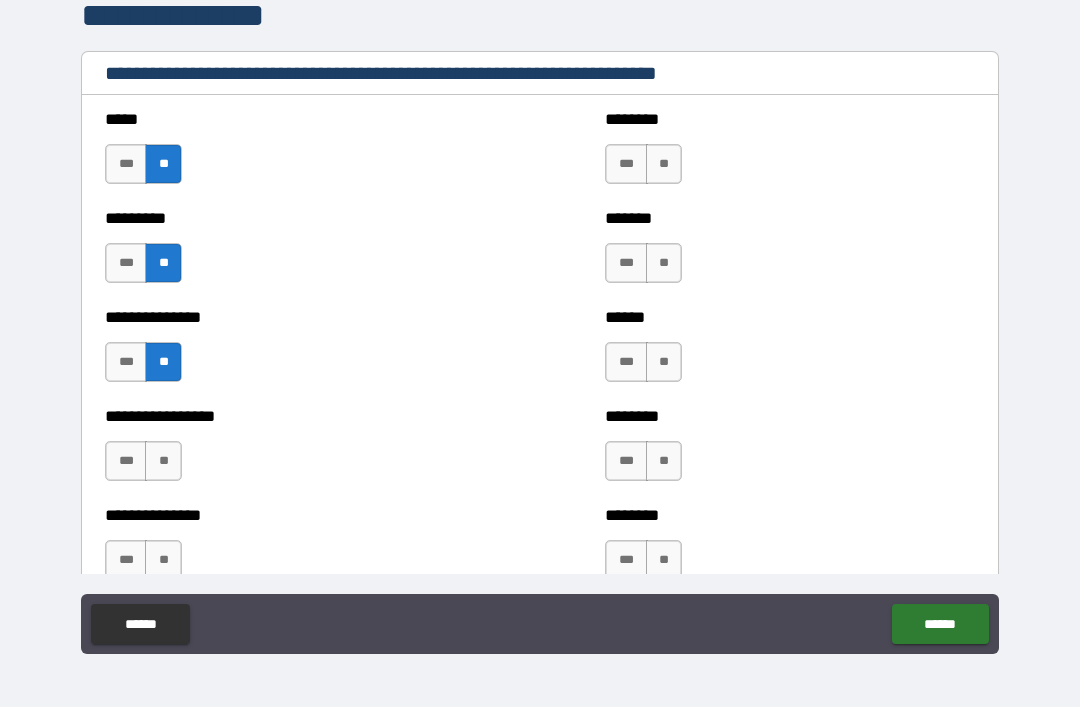 click on "**" at bounding box center [163, 461] 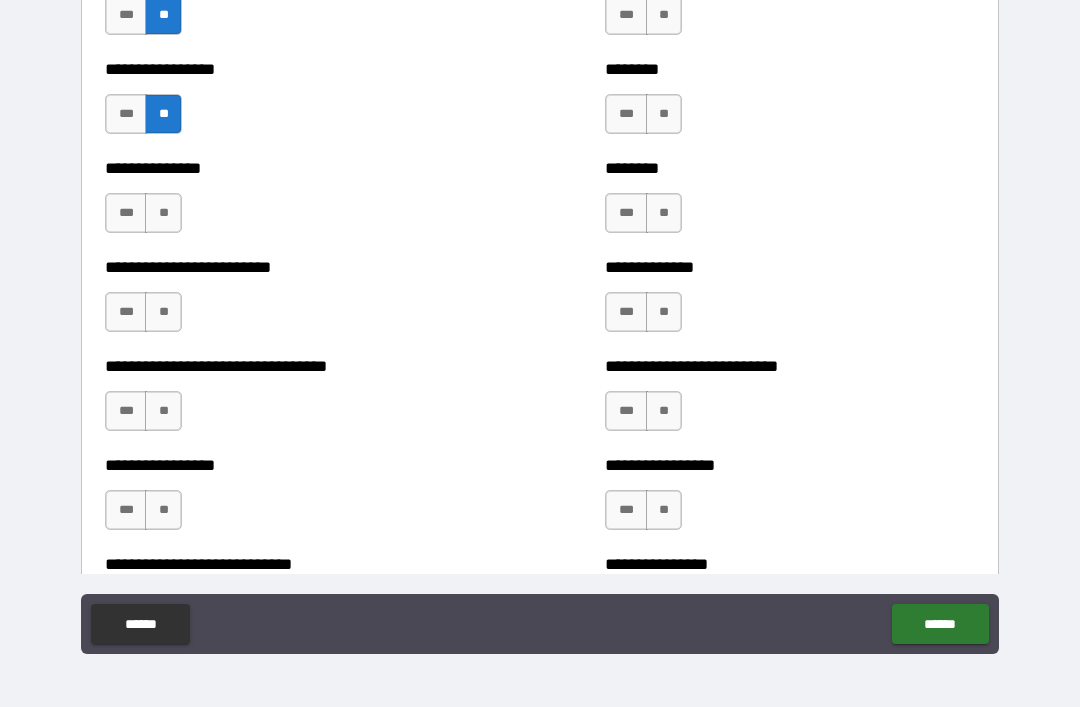 scroll, scrollTop: 1723, scrollLeft: 0, axis: vertical 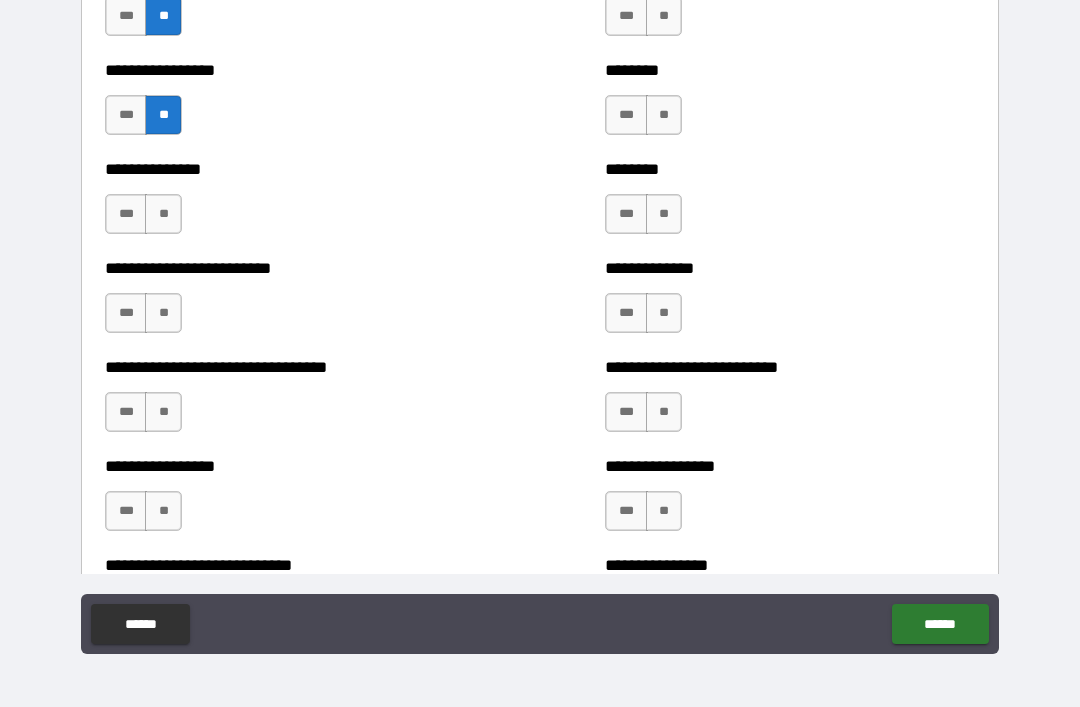 click on "**" at bounding box center [163, 214] 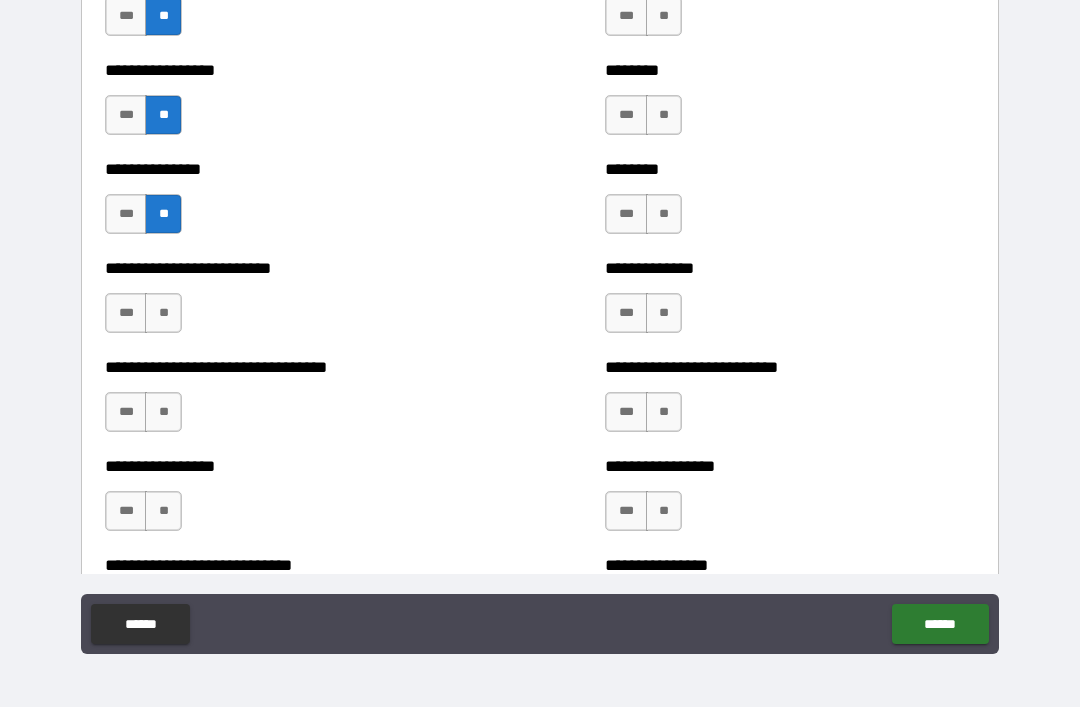 click on "**" at bounding box center (163, 313) 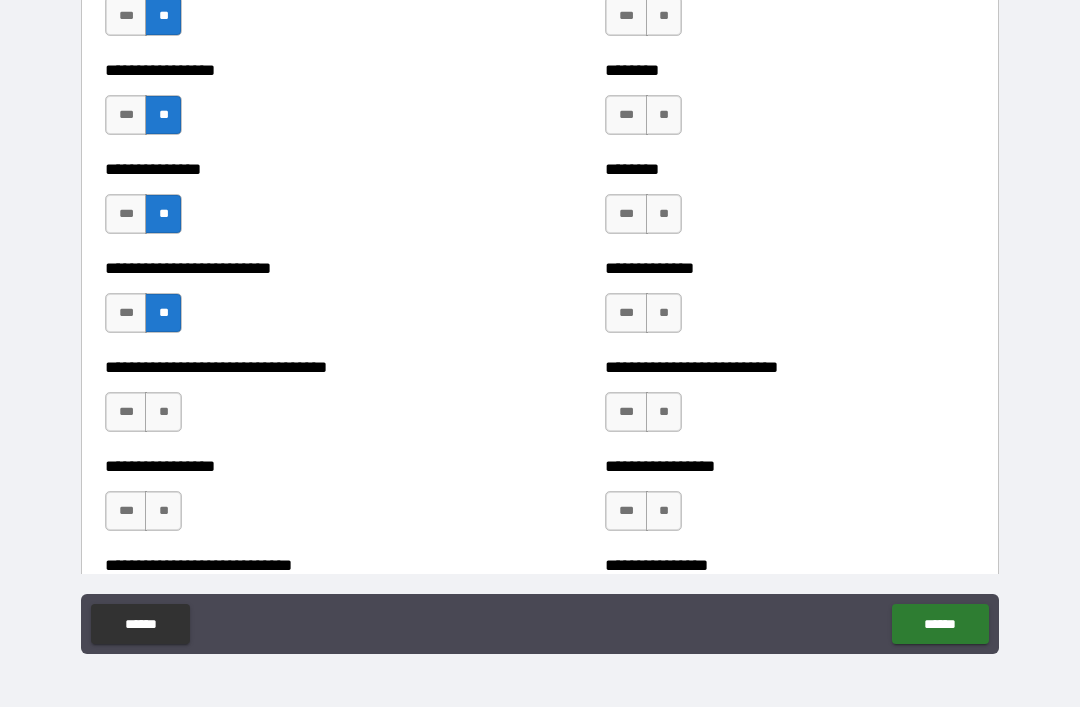 click on "**" at bounding box center [163, 412] 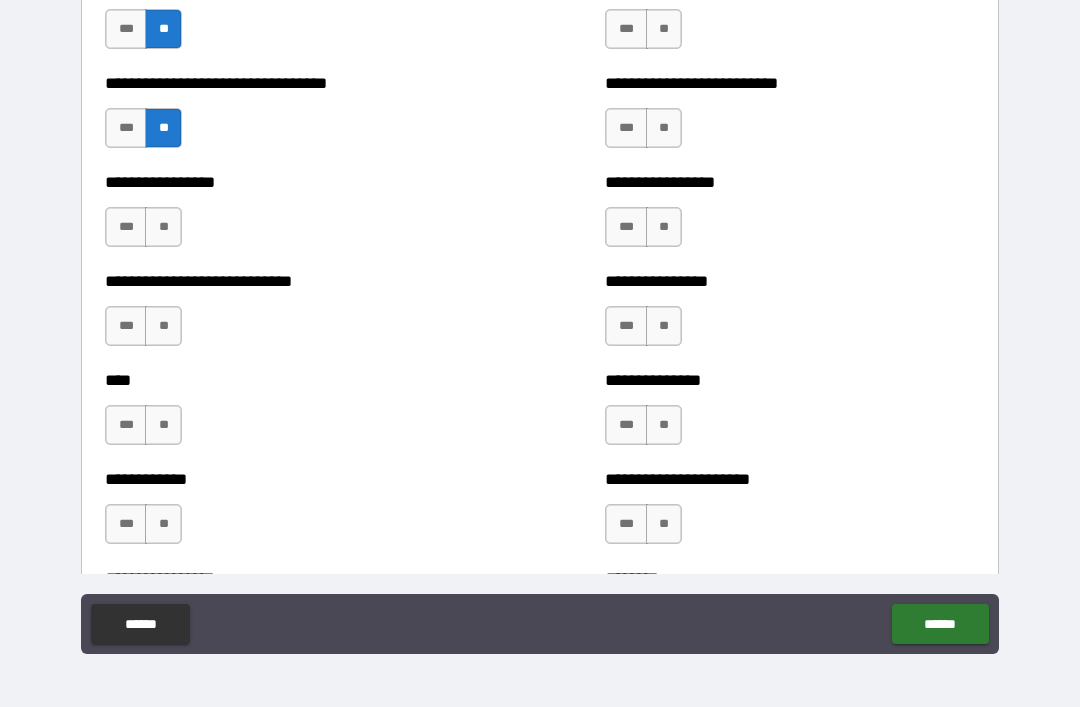 scroll, scrollTop: 2008, scrollLeft: 0, axis: vertical 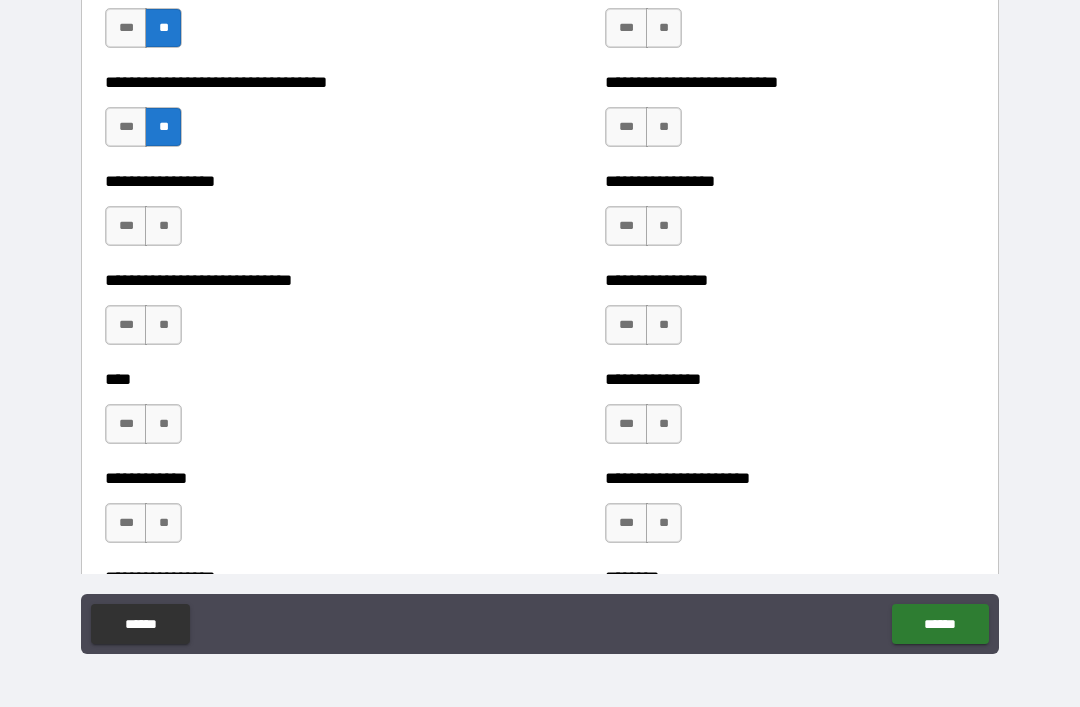 click on "**" at bounding box center [163, 226] 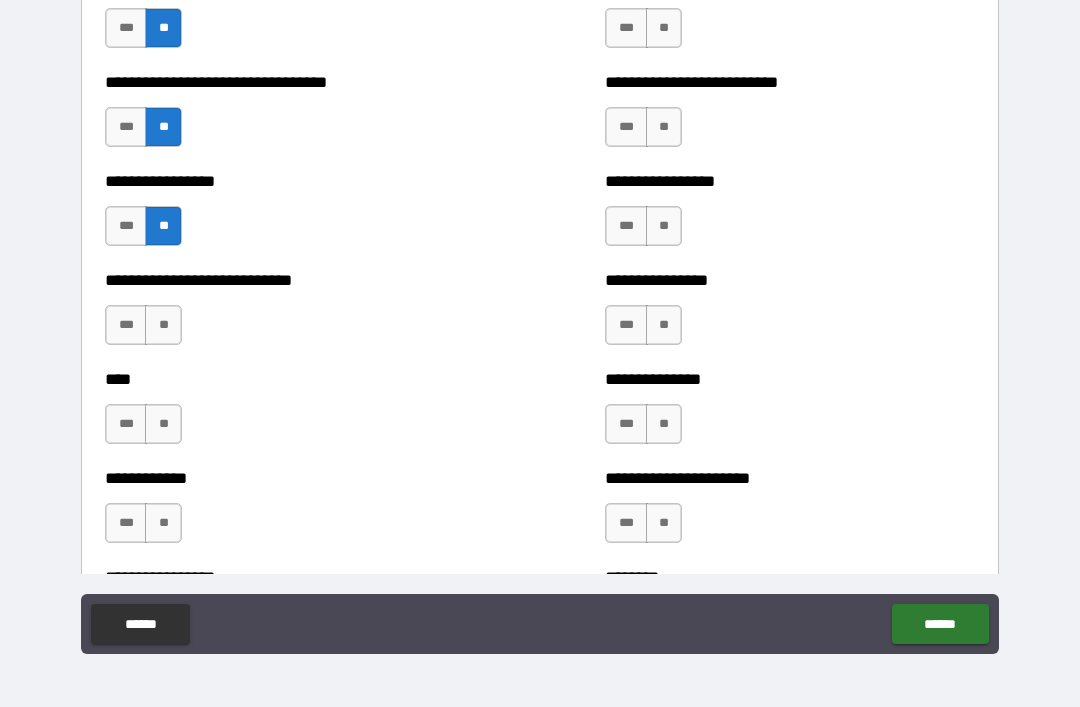 click on "**" at bounding box center (163, 325) 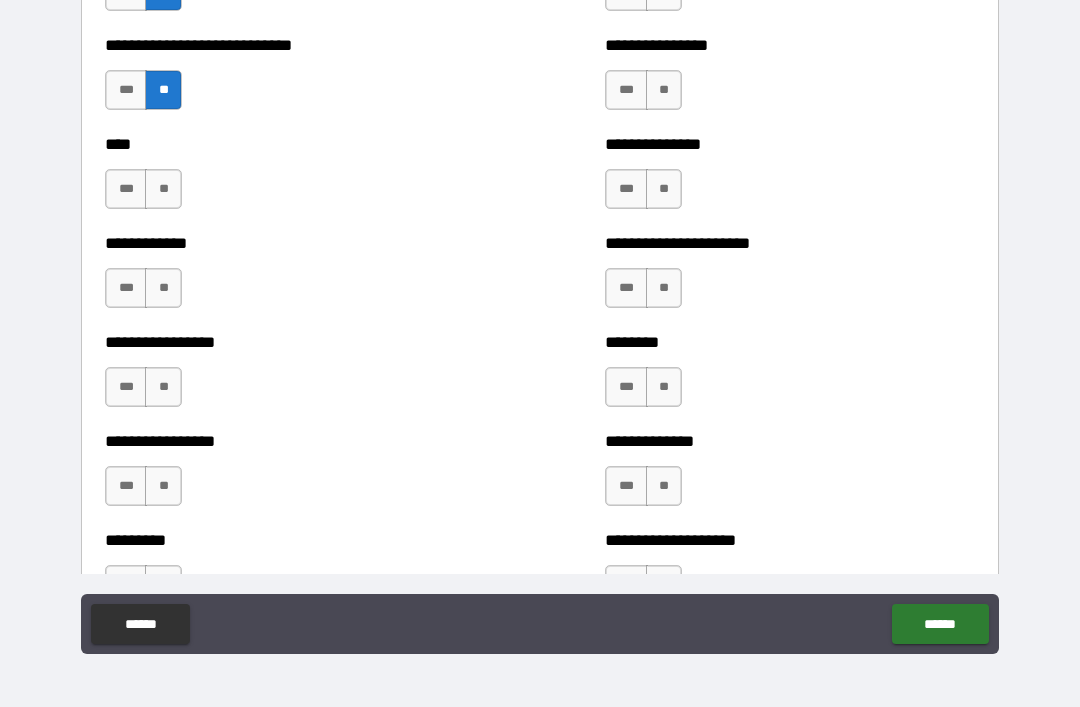 scroll, scrollTop: 2244, scrollLeft: 0, axis: vertical 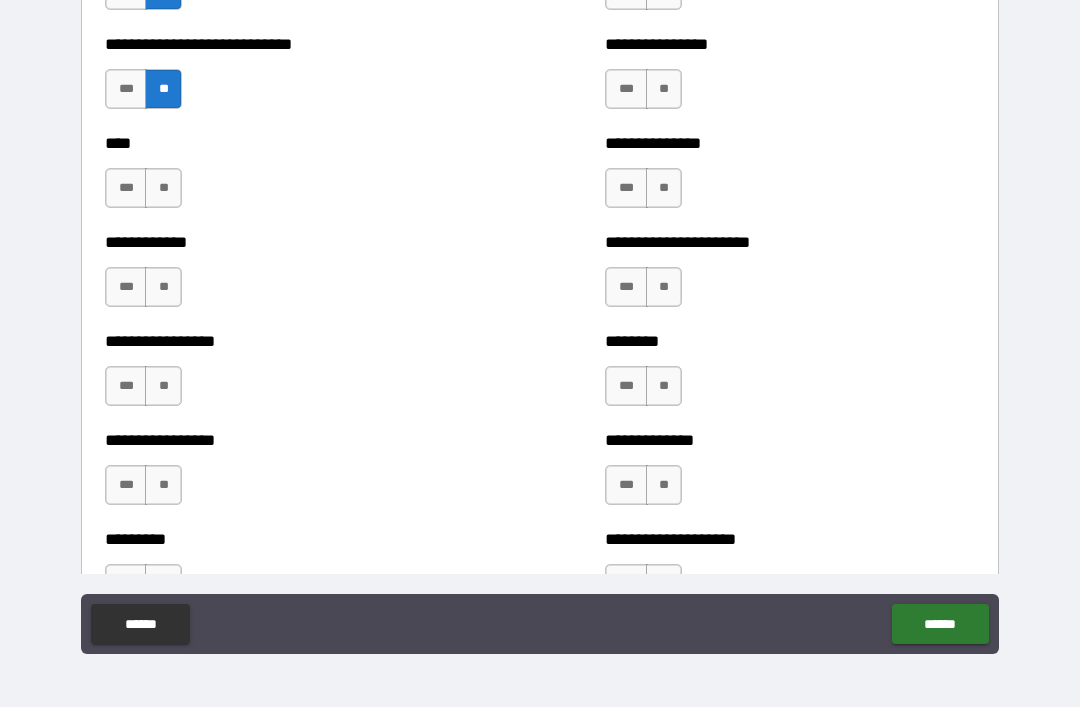 click on "**" at bounding box center (163, 188) 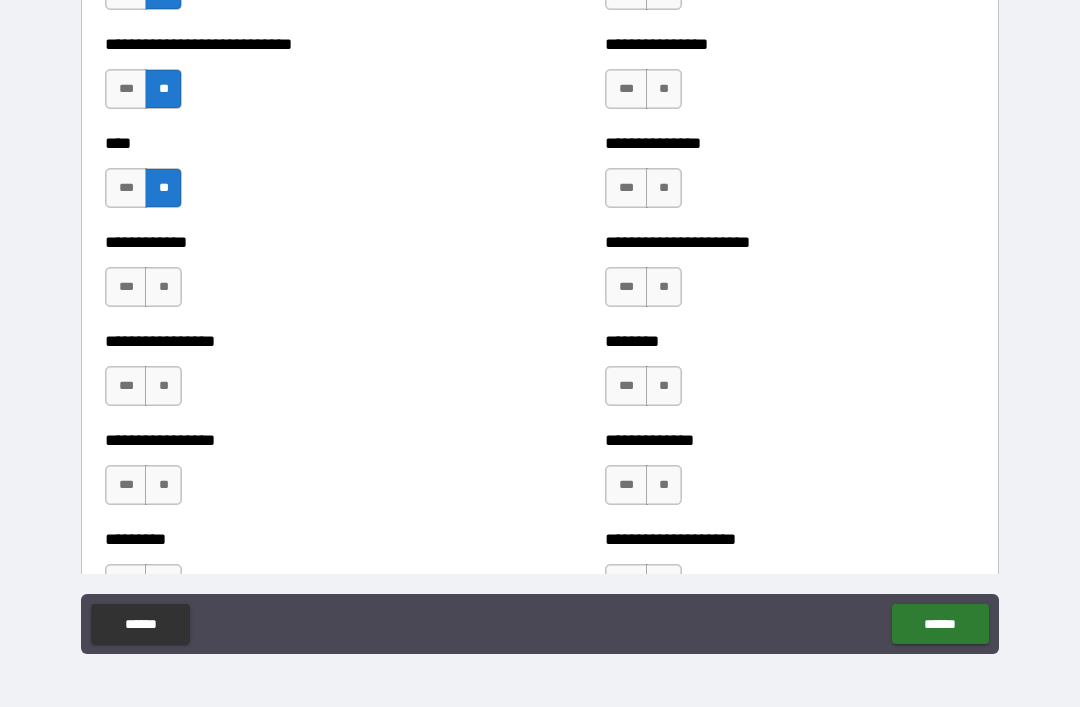 click on "**" at bounding box center [163, 287] 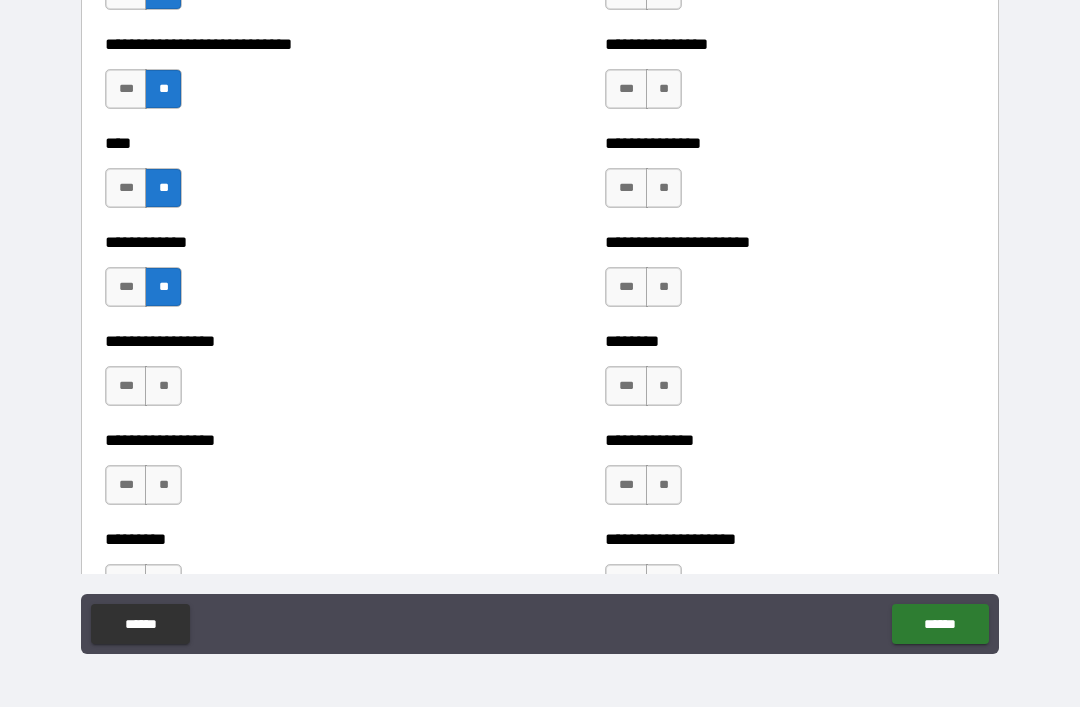 click on "***" at bounding box center [126, 386] 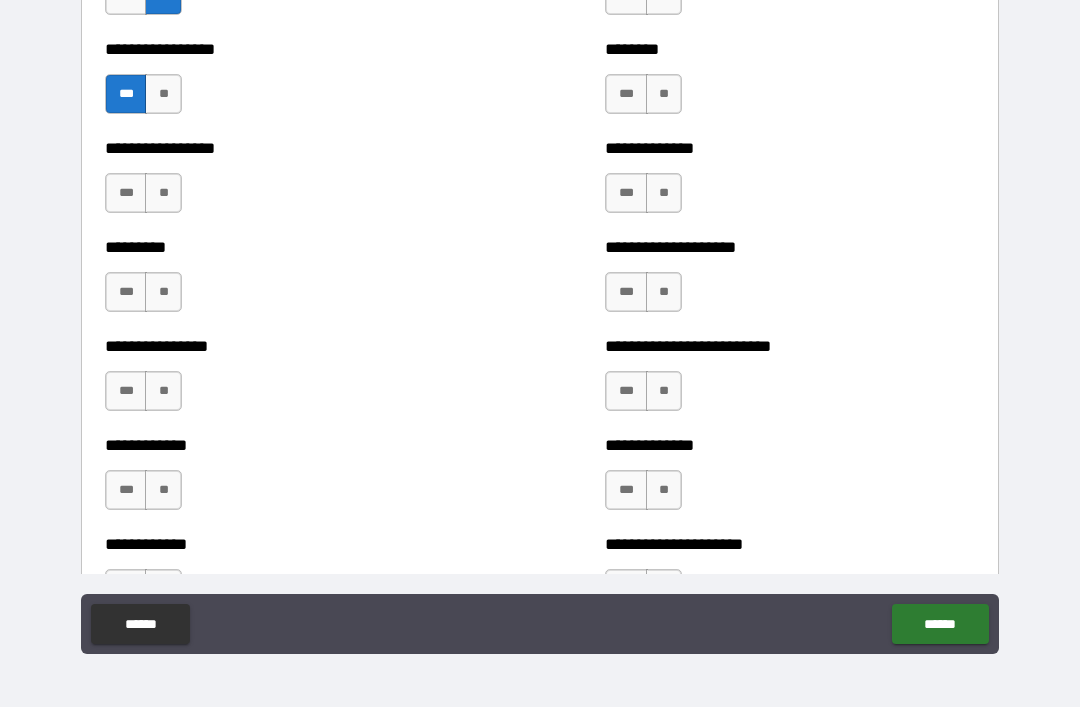 scroll, scrollTop: 2538, scrollLeft: 0, axis: vertical 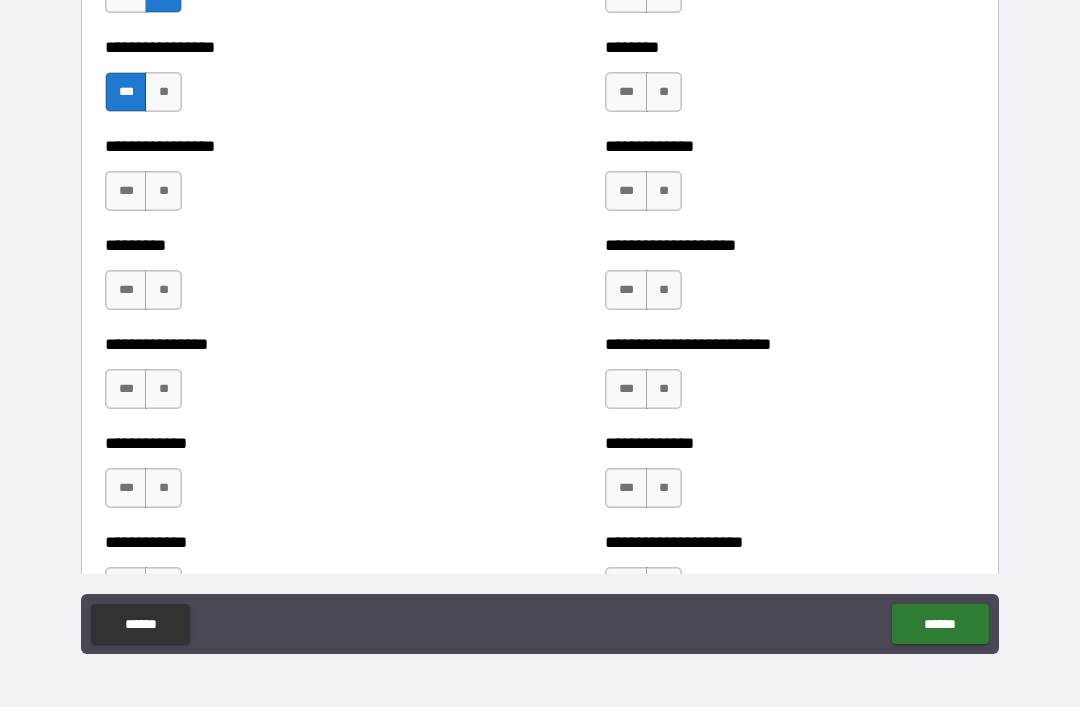 click on "**" at bounding box center [163, 191] 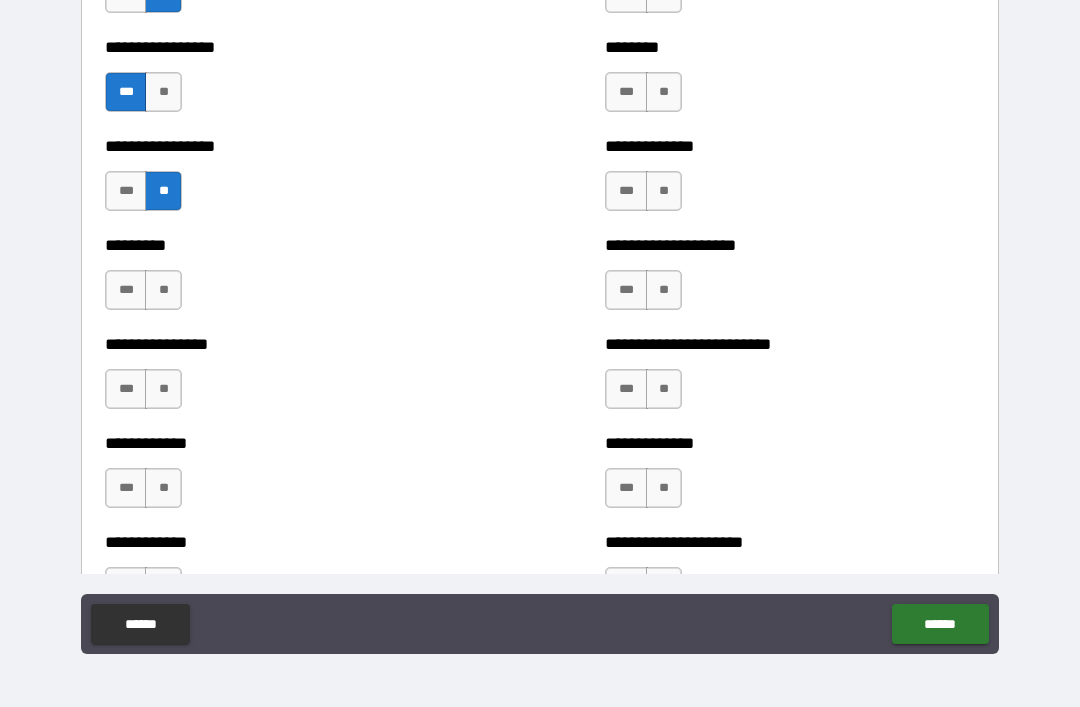click on "**" at bounding box center (163, 290) 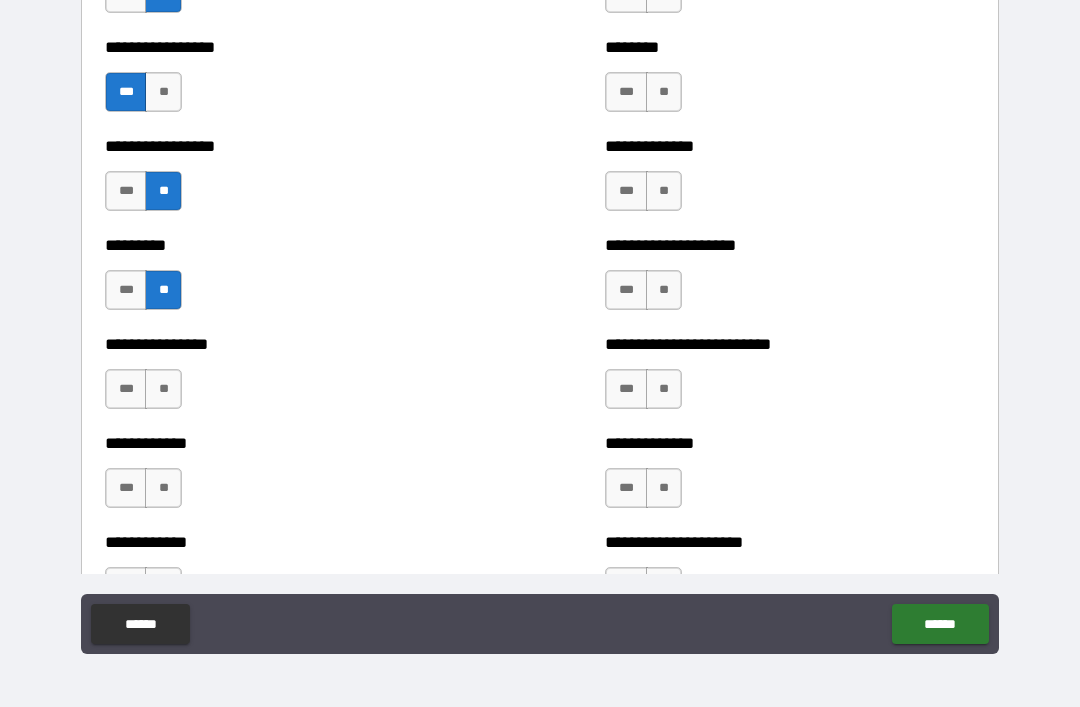 click on "**" at bounding box center [163, 389] 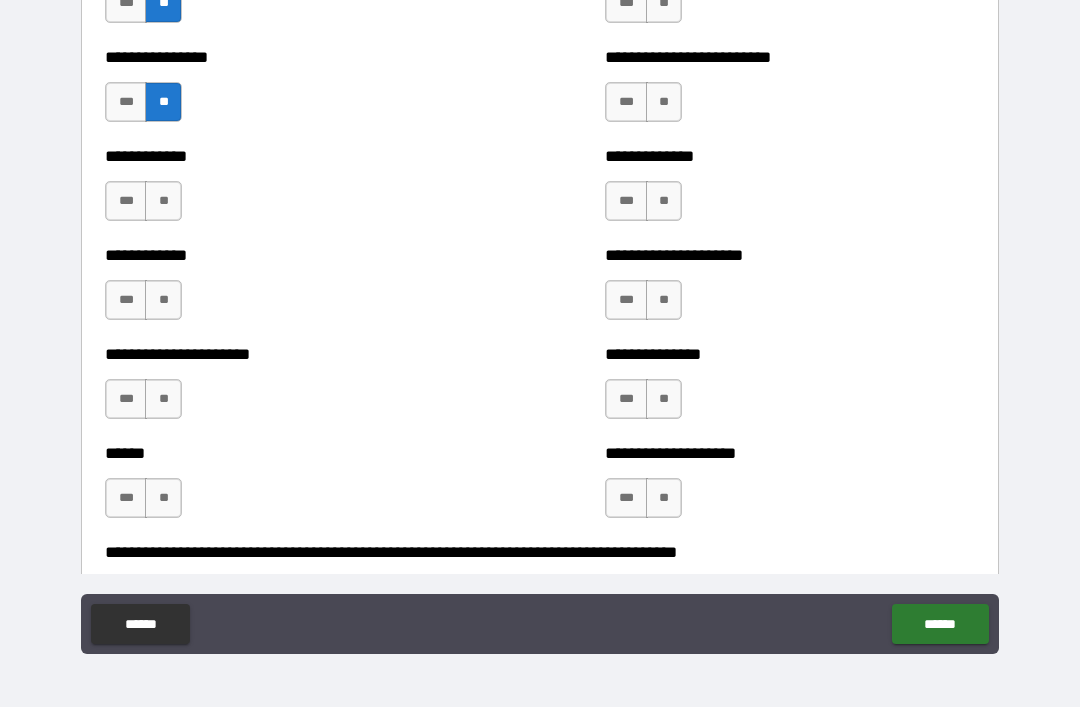scroll, scrollTop: 2829, scrollLeft: 0, axis: vertical 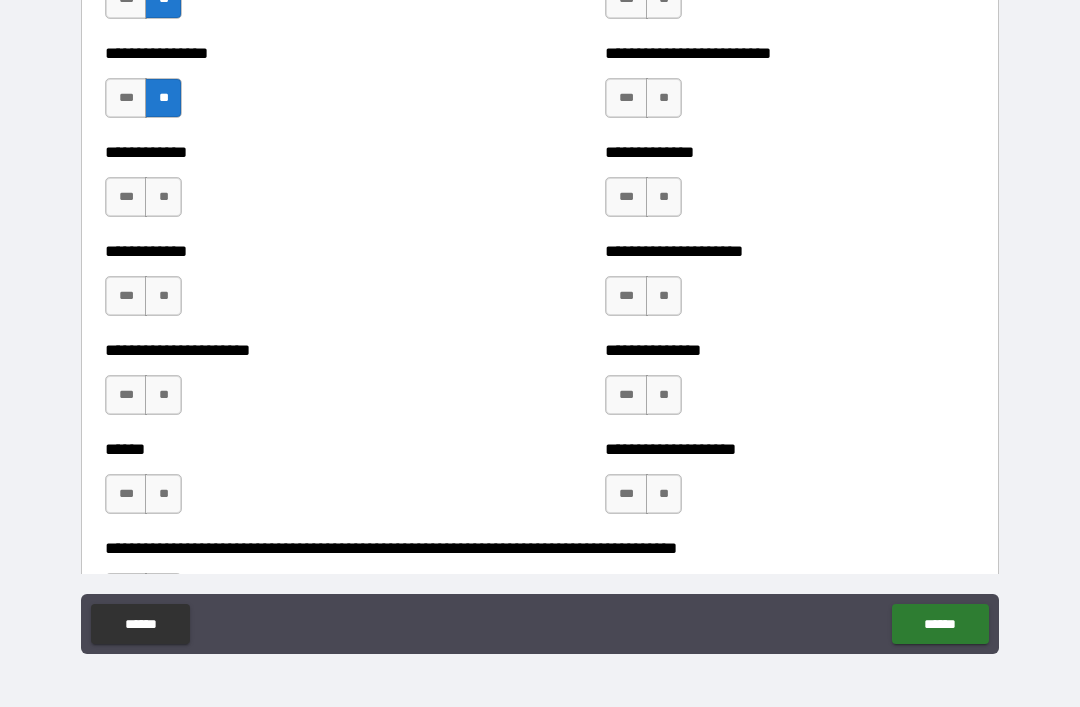 click on "**" at bounding box center (163, 197) 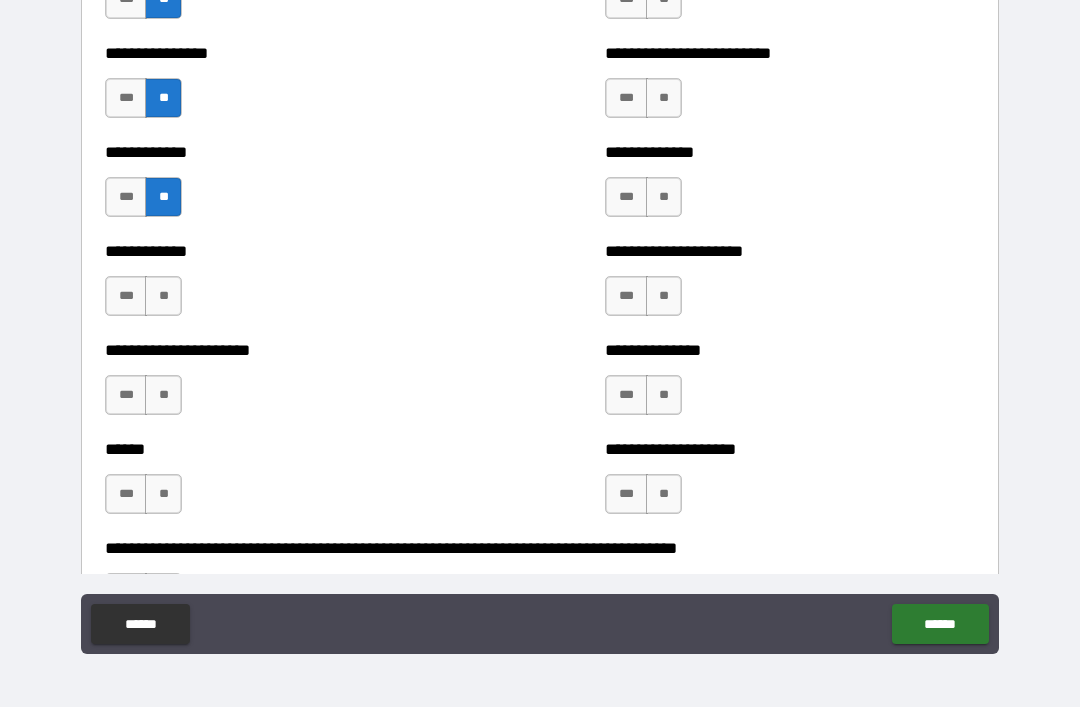 click on "**" at bounding box center (163, 296) 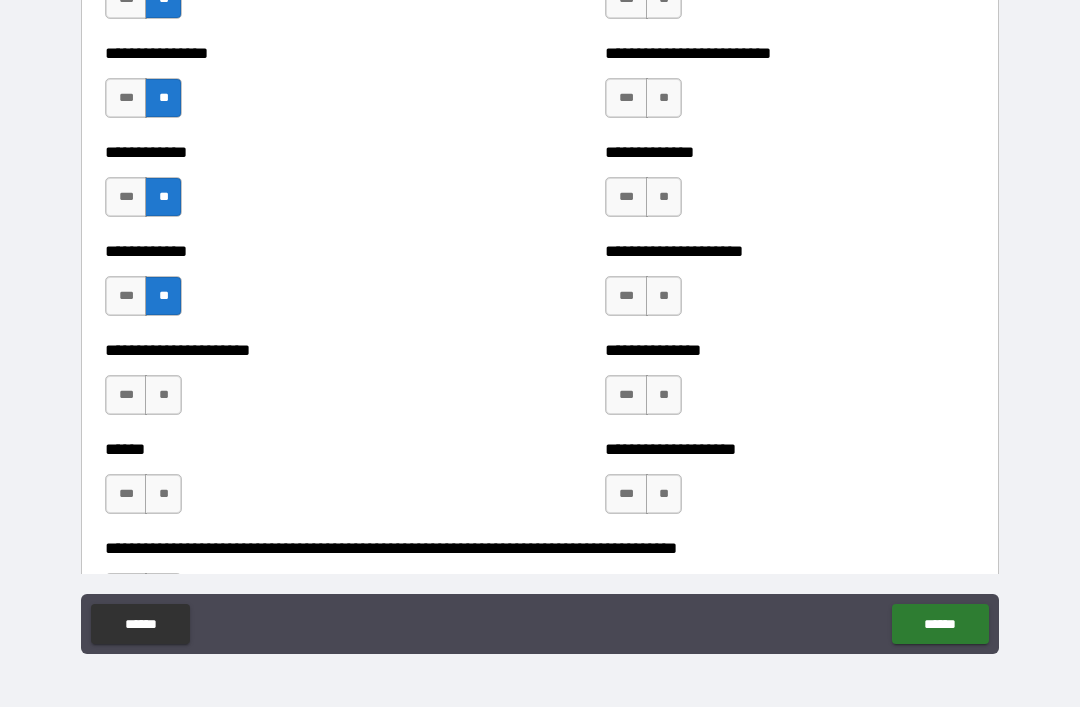 click on "**" at bounding box center (163, 395) 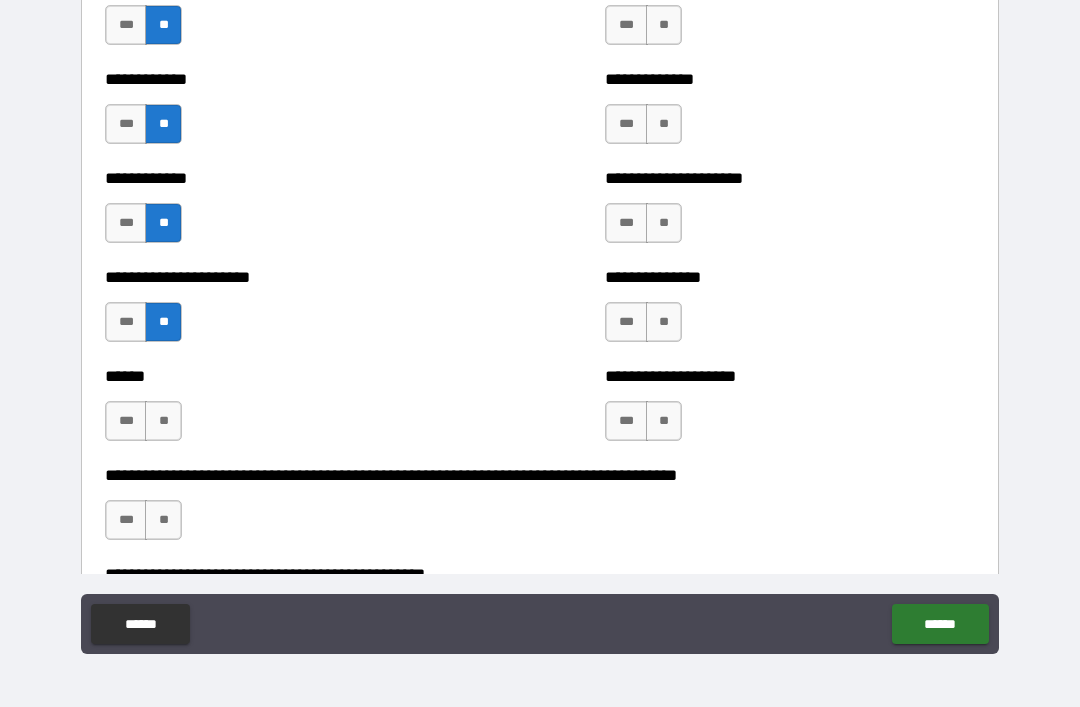 scroll, scrollTop: 3035, scrollLeft: 0, axis: vertical 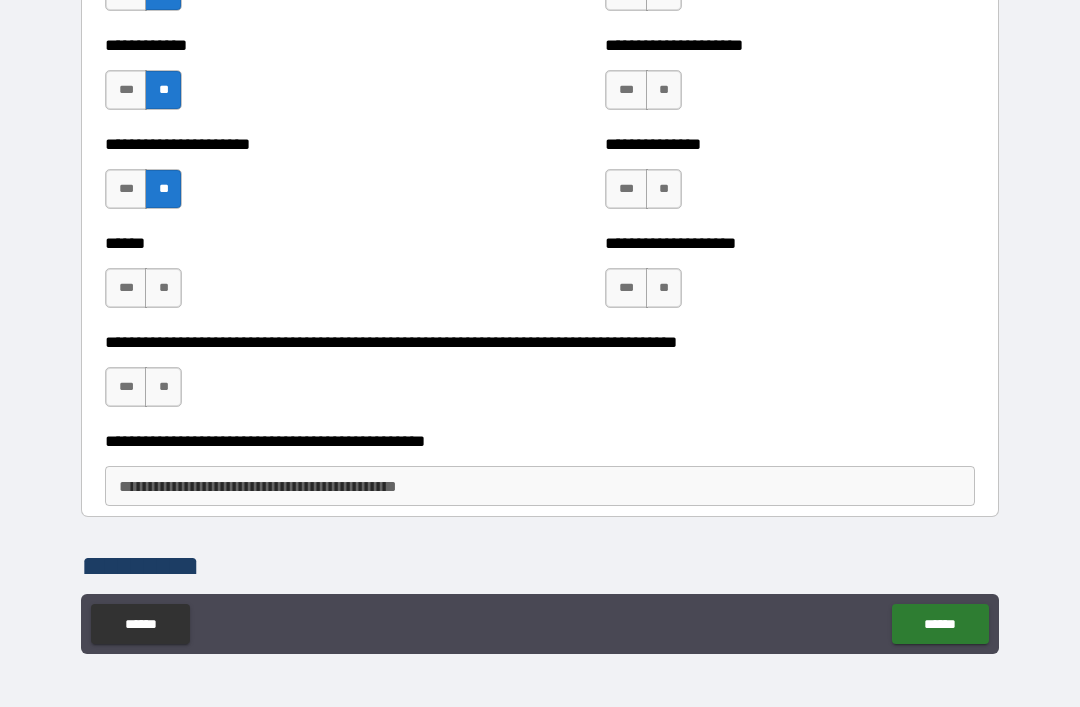 click on "**" at bounding box center [163, 288] 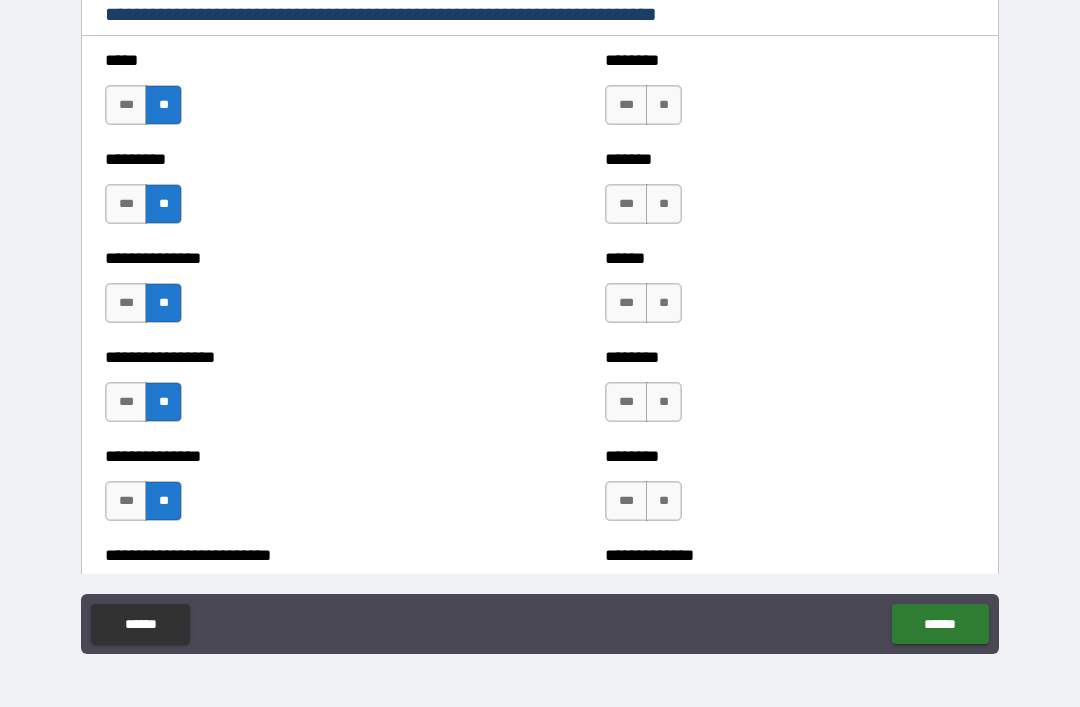 scroll, scrollTop: 1434, scrollLeft: 0, axis: vertical 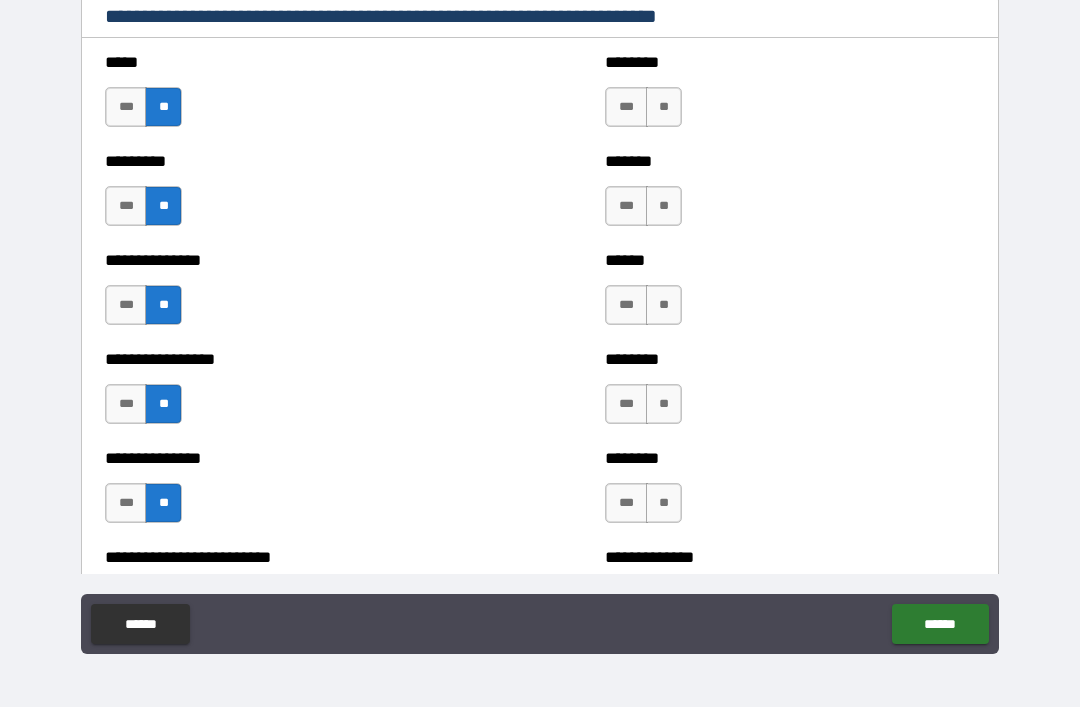click on "**" at bounding box center [664, 107] 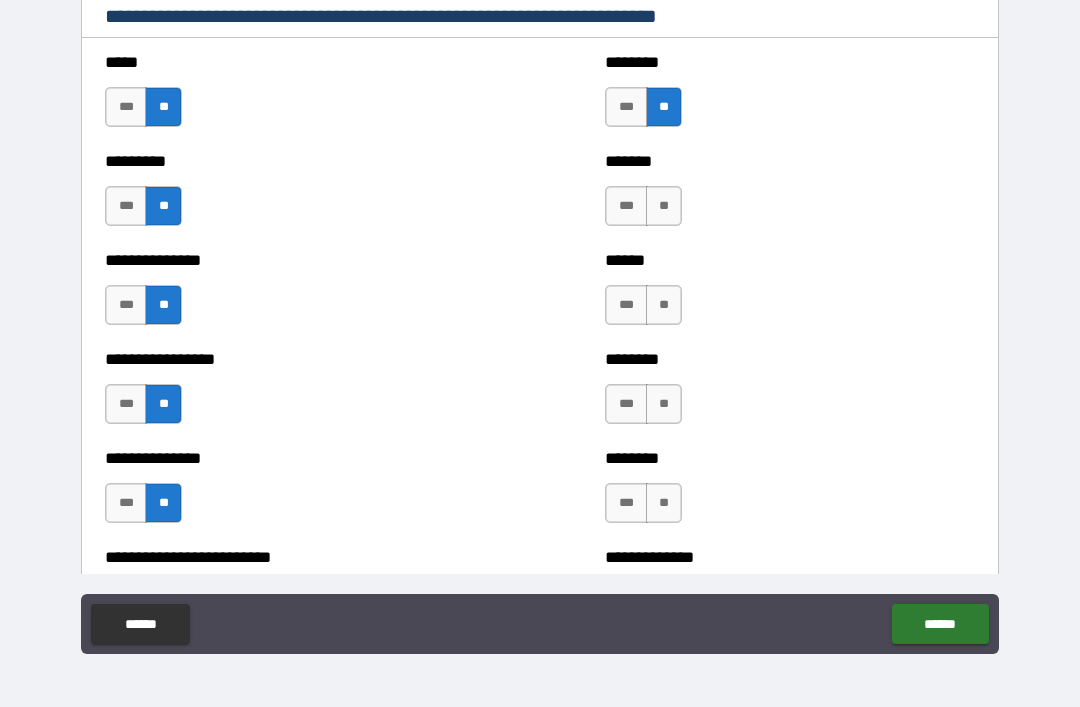 click on "**" at bounding box center (664, 206) 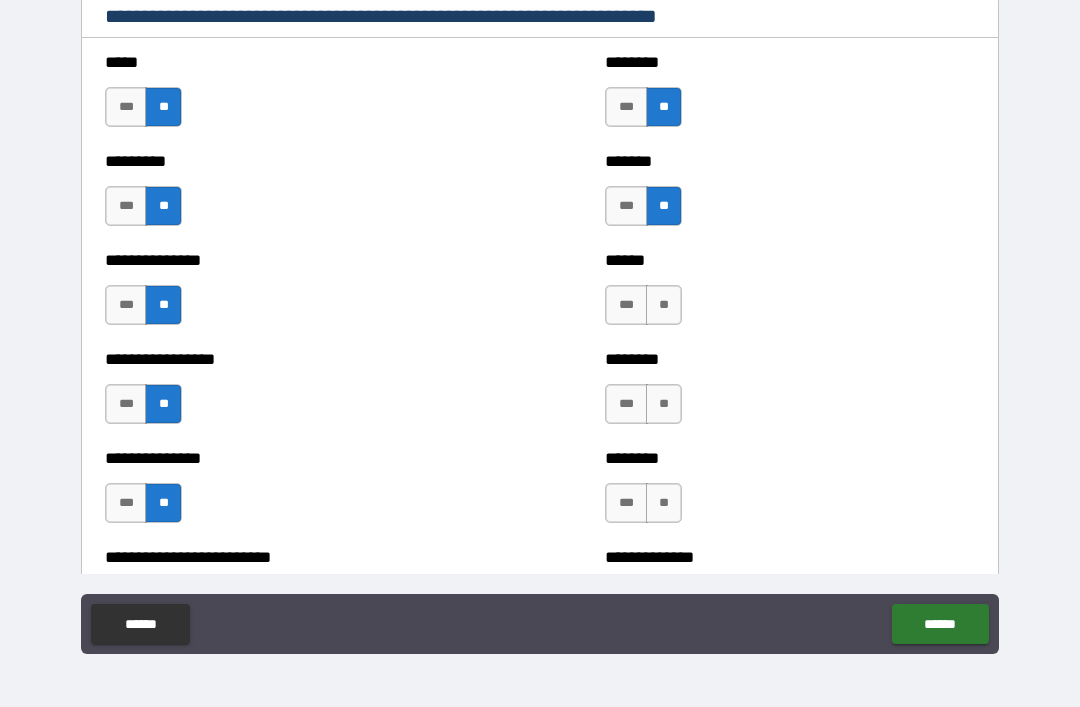 click on "**" at bounding box center (664, 305) 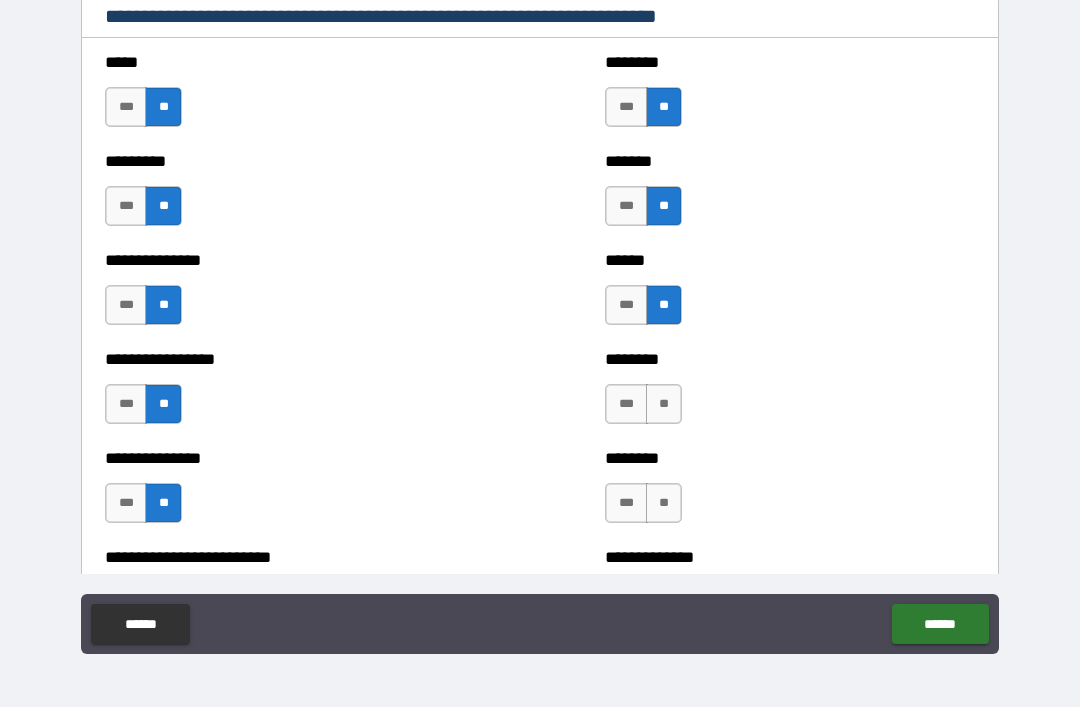 click on "**" at bounding box center [664, 404] 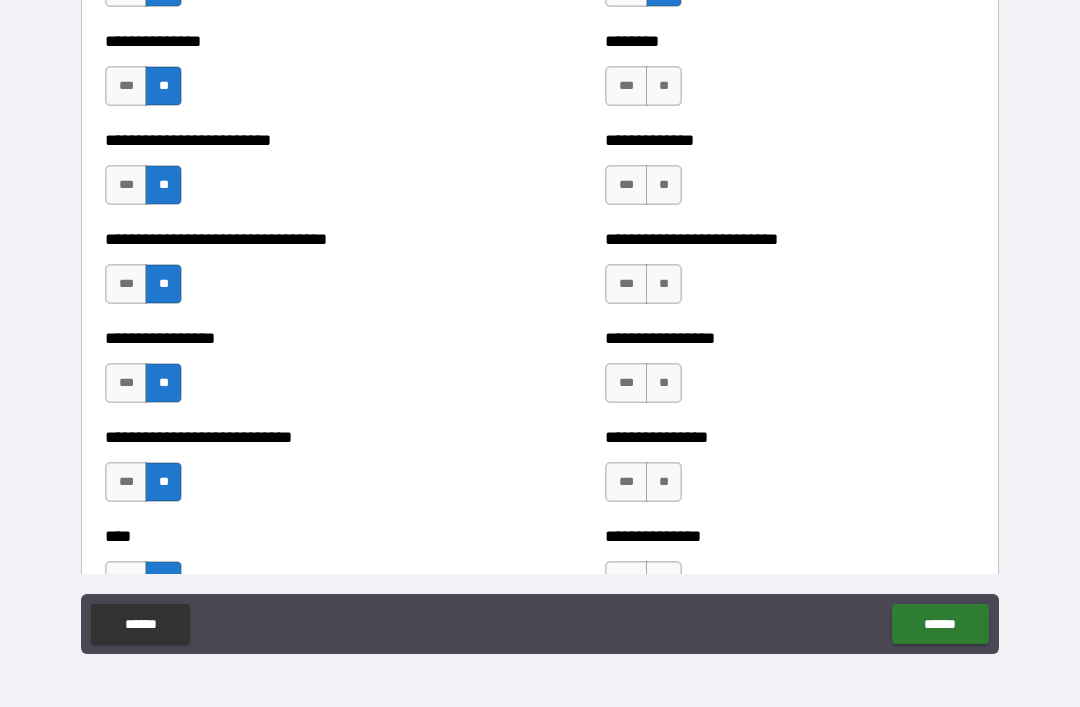 scroll, scrollTop: 1858, scrollLeft: 0, axis: vertical 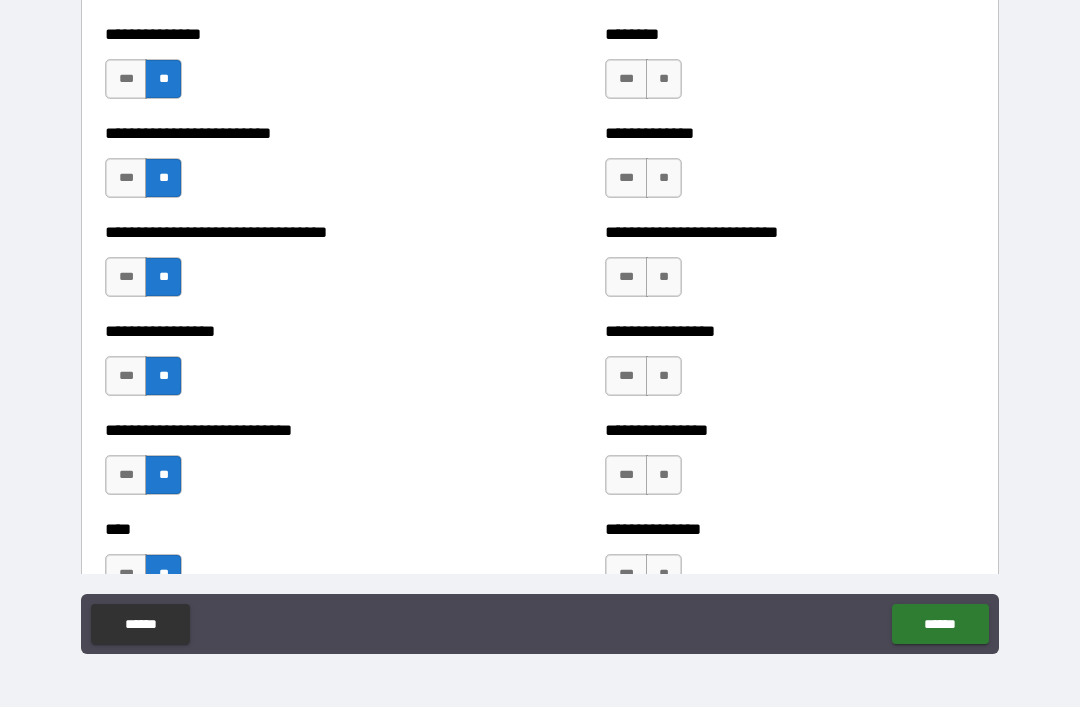 click on "***" at bounding box center [626, 79] 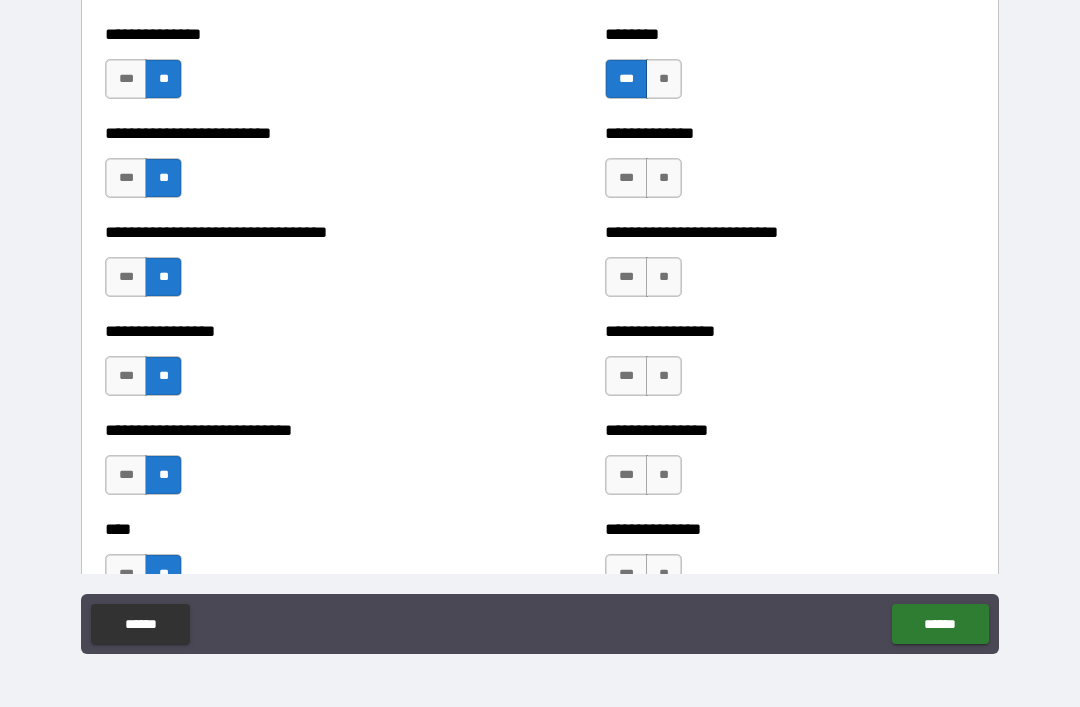 click on "**" at bounding box center [664, 178] 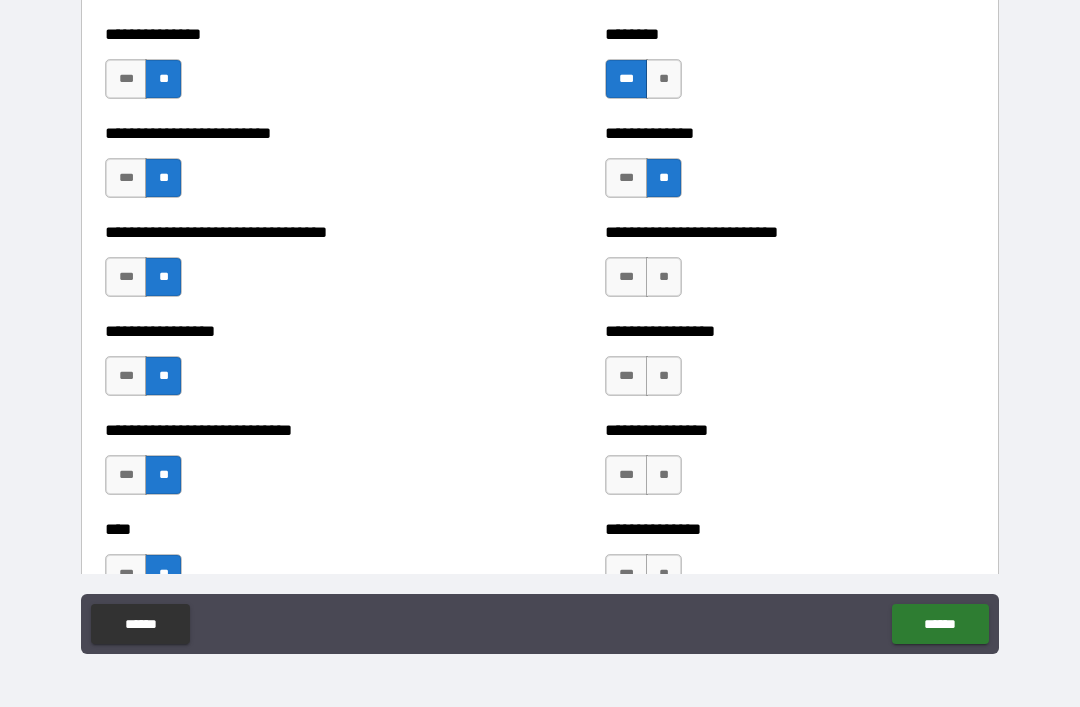 click on "**" at bounding box center (664, 277) 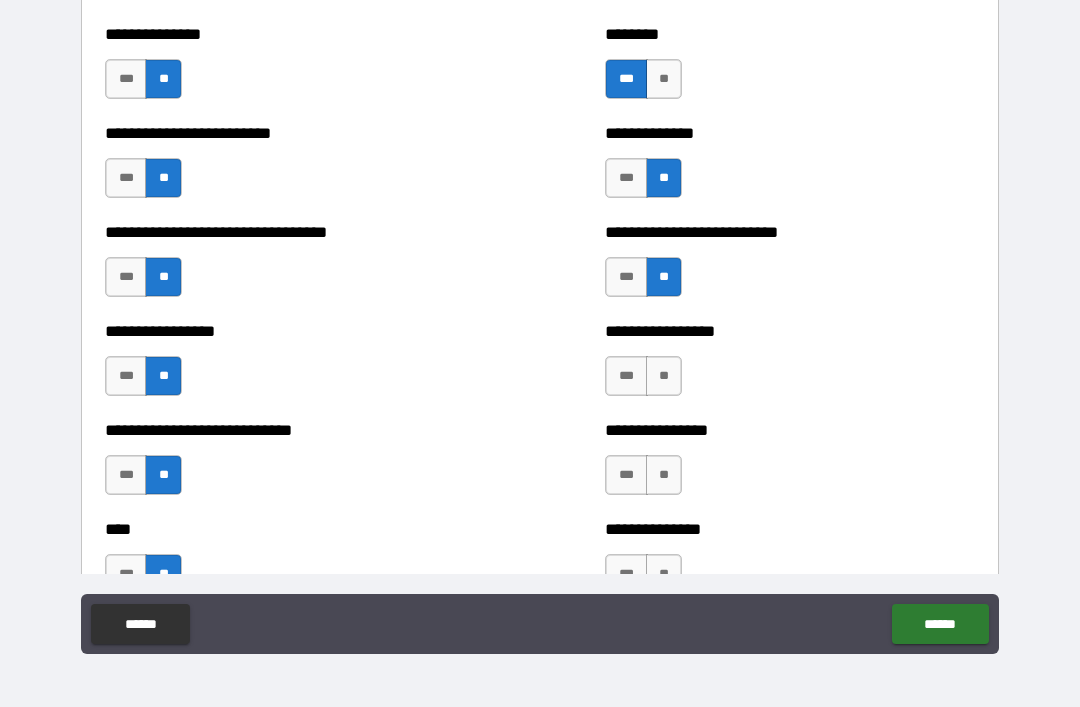 click on "**" at bounding box center (664, 376) 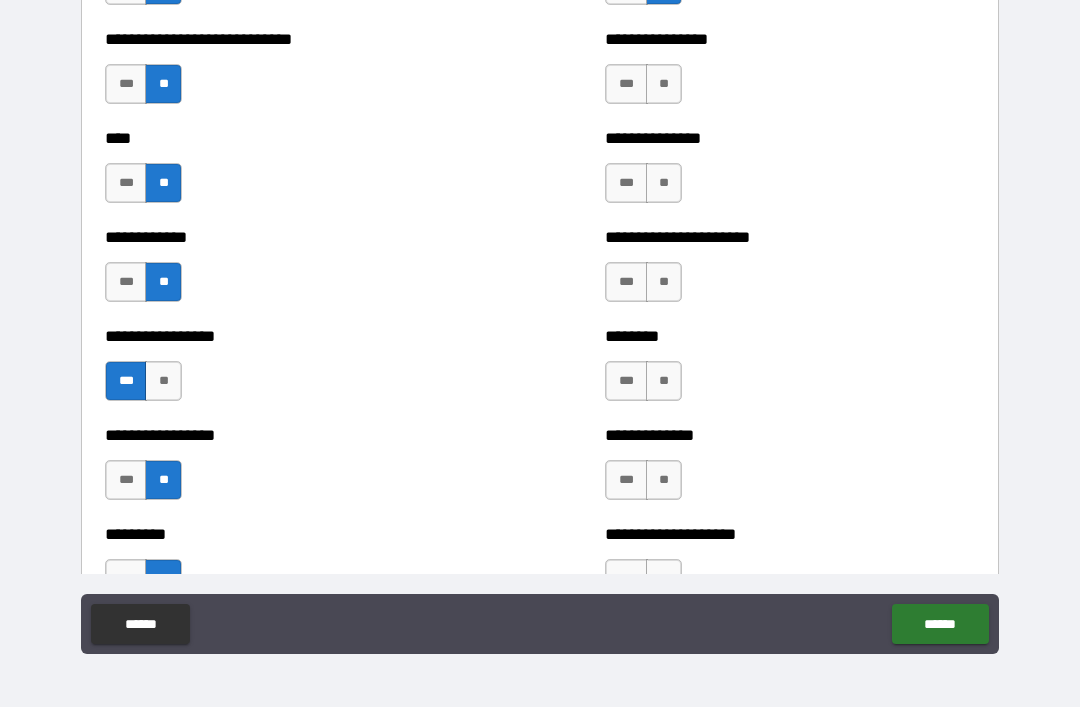 scroll, scrollTop: 2252, scrollLeft: 0, axis: vertical 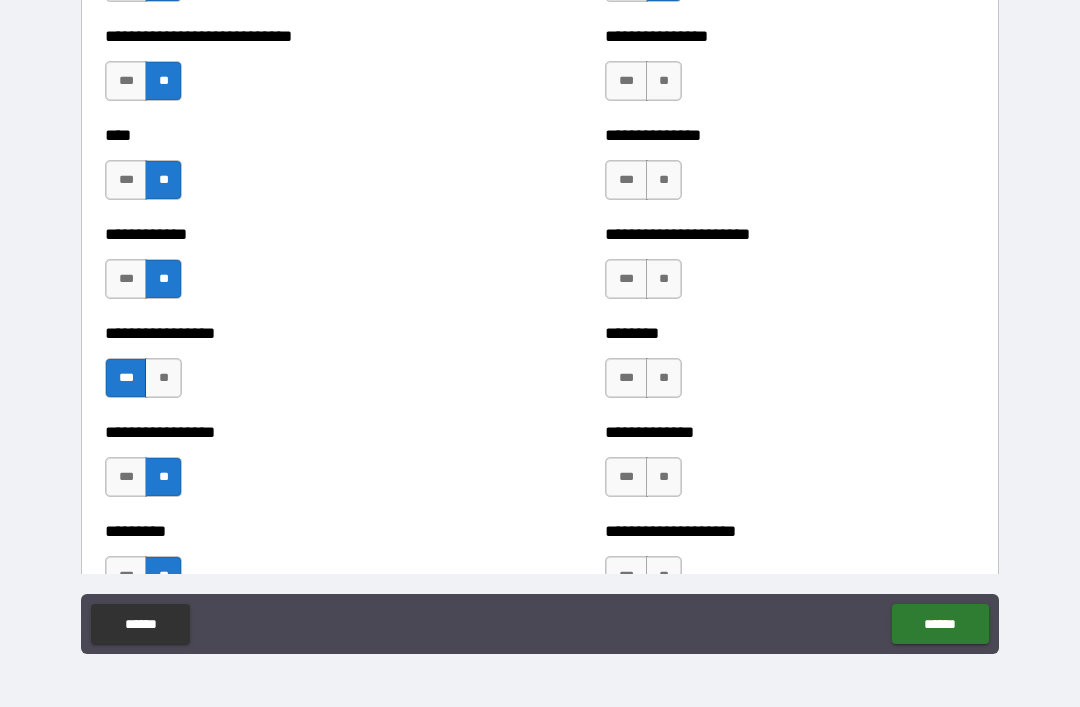 click on "**" at bounding box center [664, 81] 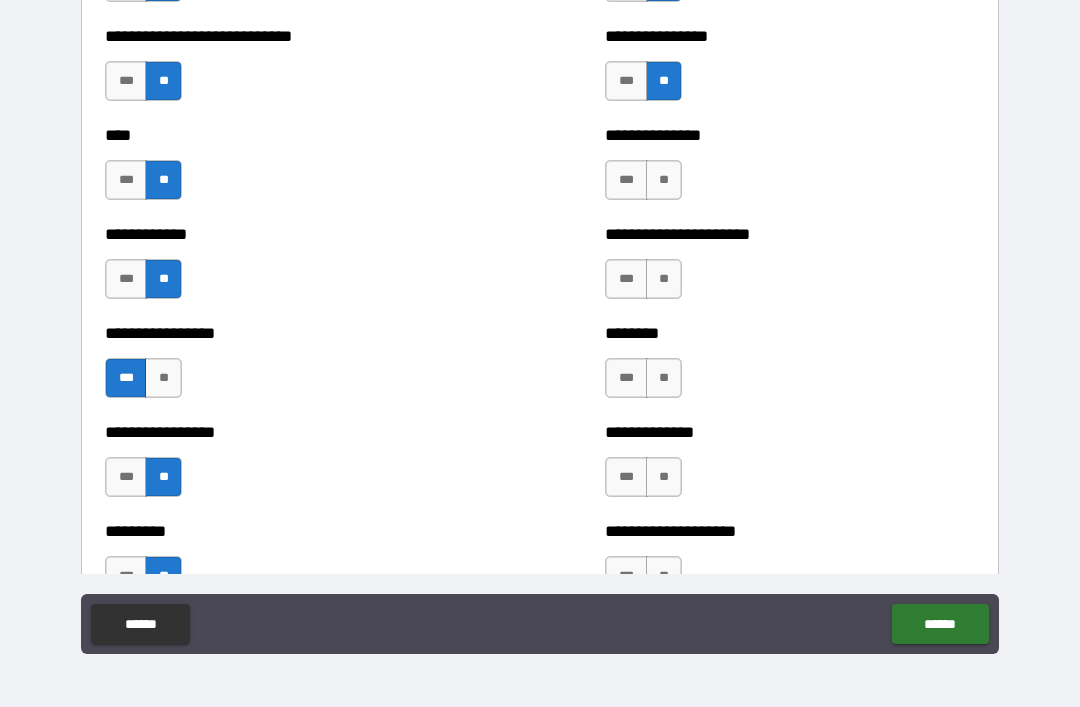 click on "**" at bounding box center (664, 180) 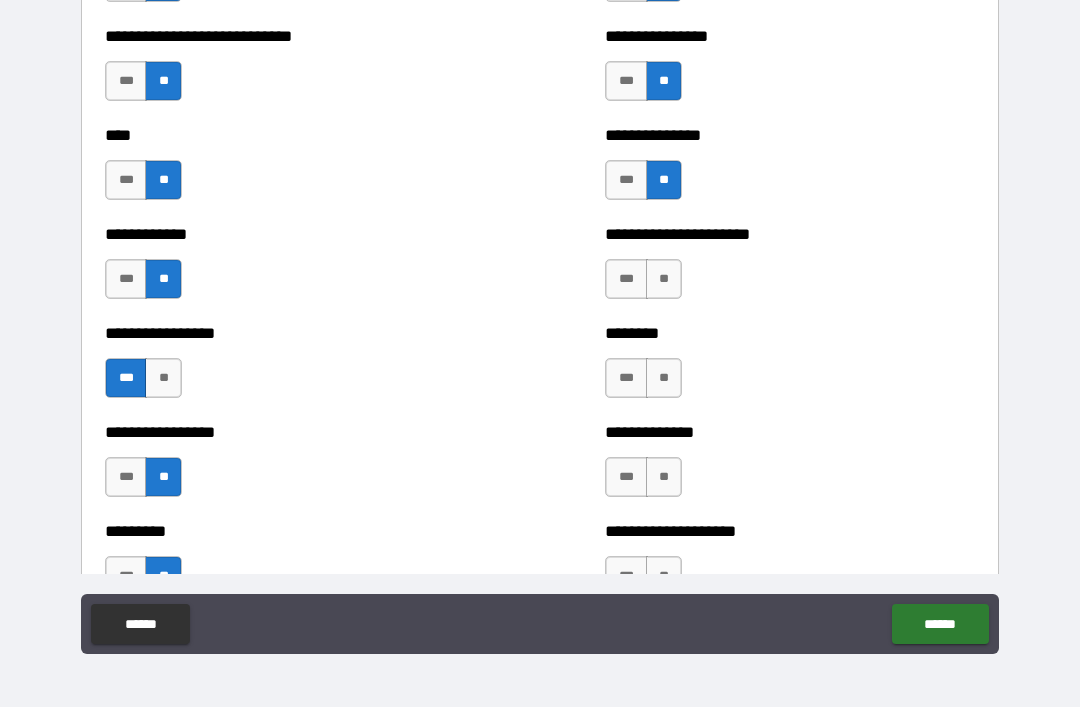 click on "**" at bounding box center (664, 279) 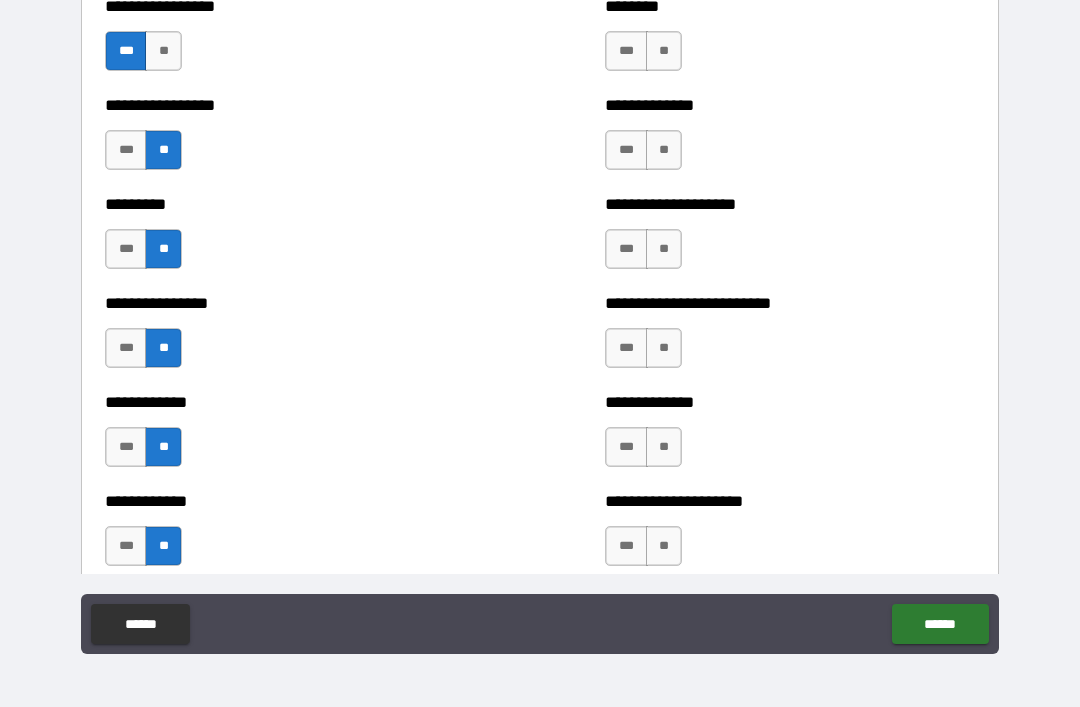 scroll, scrollTop: 2580, scrollLeft: 0, axis: vertical 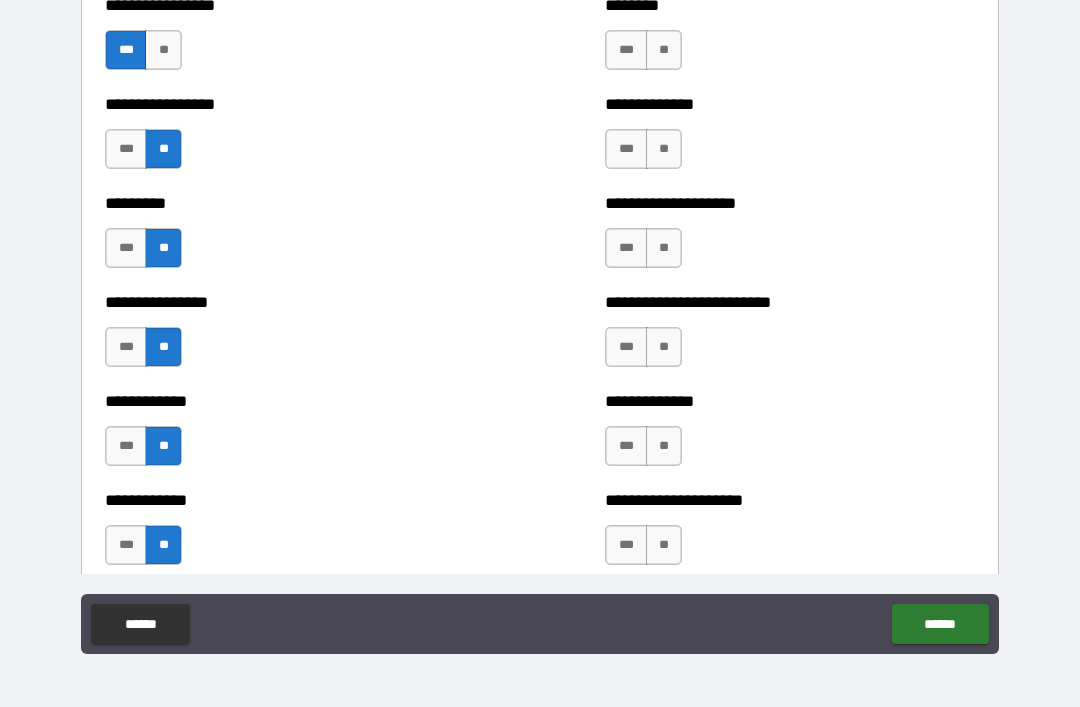 click on "**" at bounding box center (664, 50) 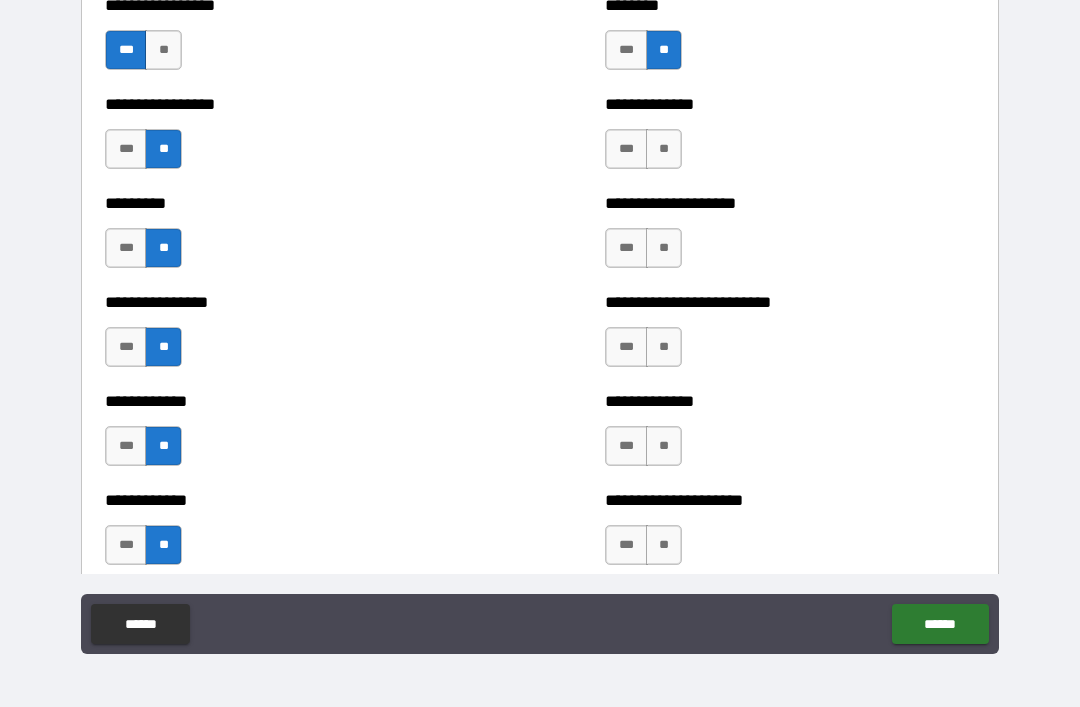 click on "**" at bounding box center [664, 149] 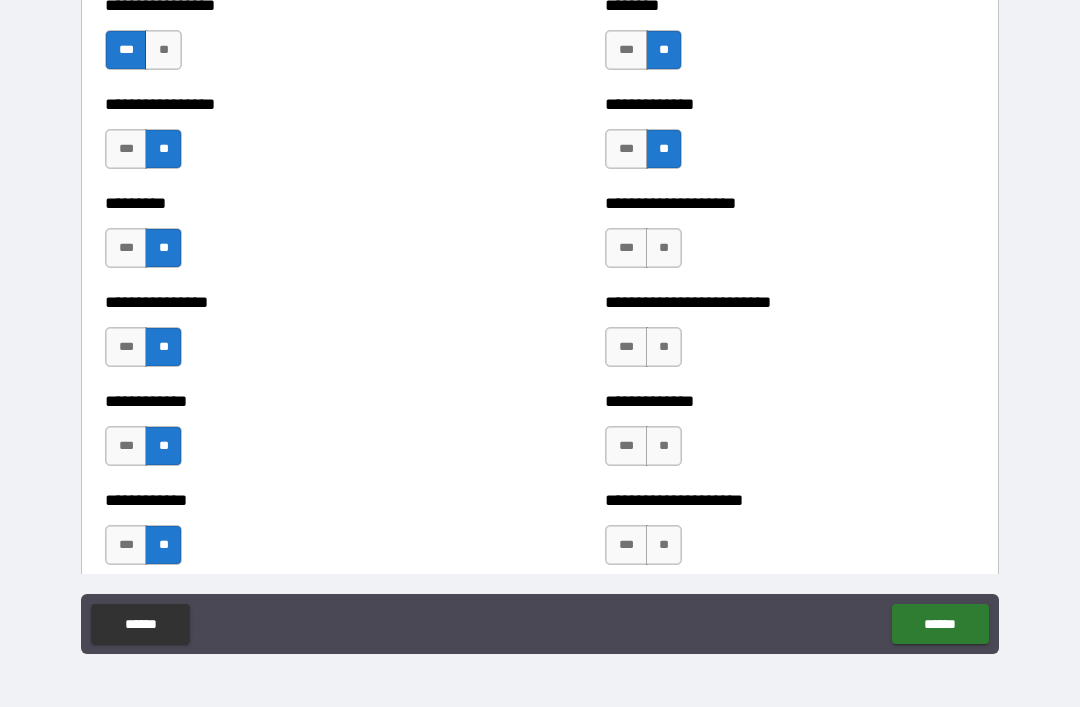 click on "**" at bounding box center [664, 248] 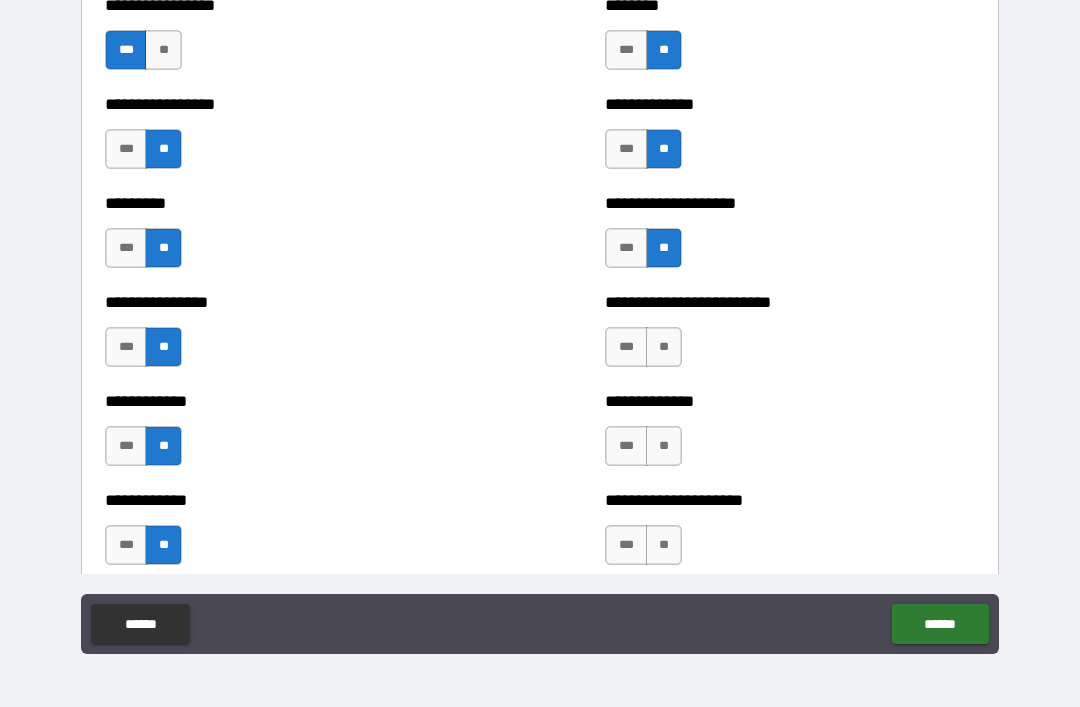 click on "**" at bounding box center [664, 347] 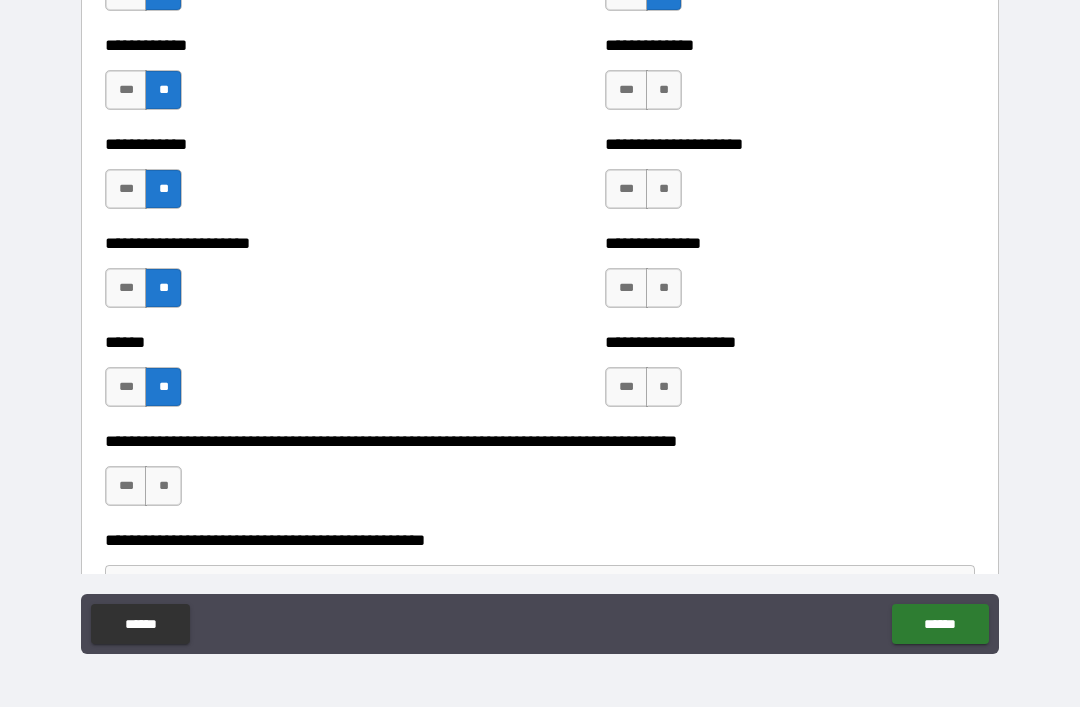 scroll, scrollTop: 2942, scrollLeft: 0, axis: vertical 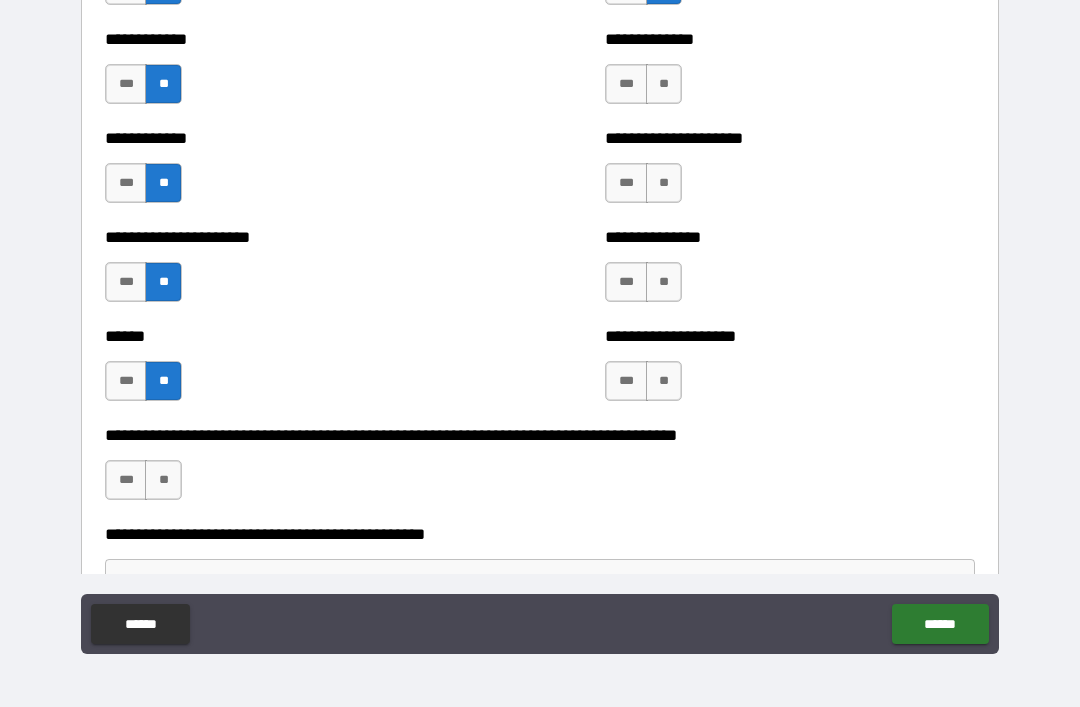 click on "**" at bounding box center (664, 84) 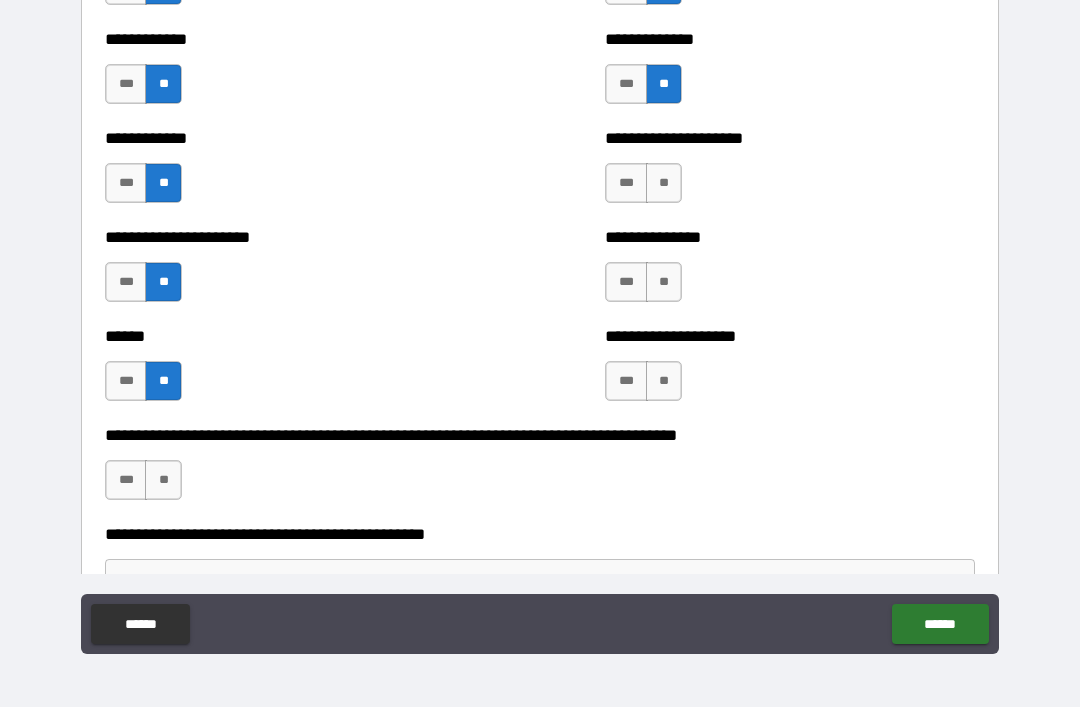 click on "**" at bounding box center (664, 183) 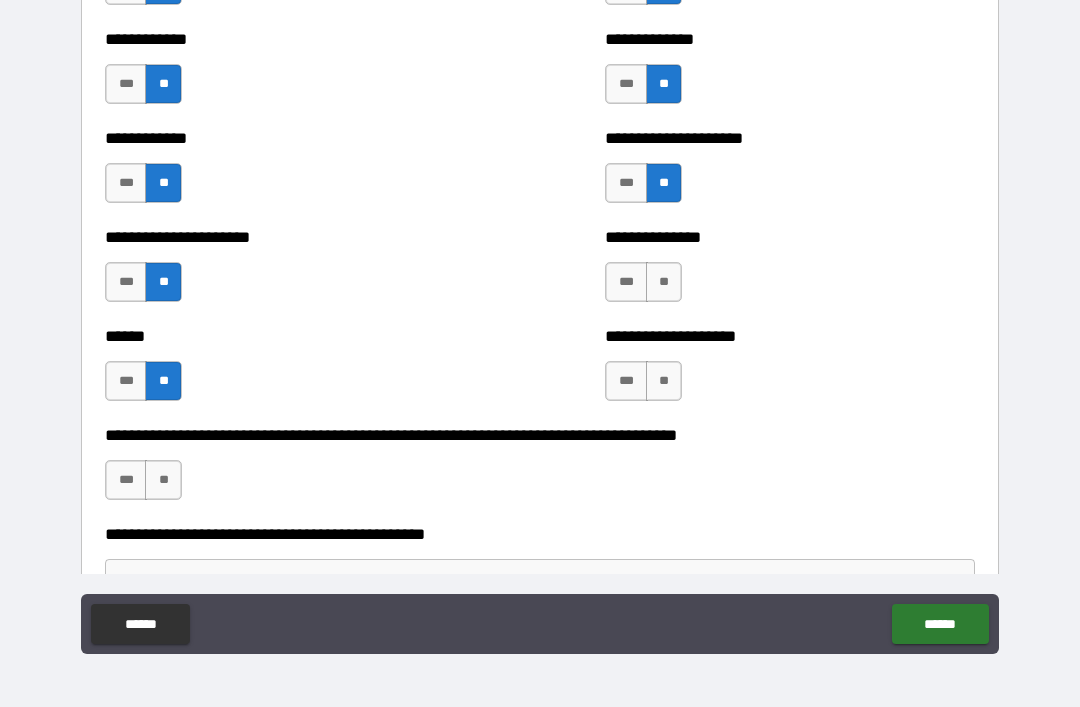 click on "**" at bounding box center (664, 282) 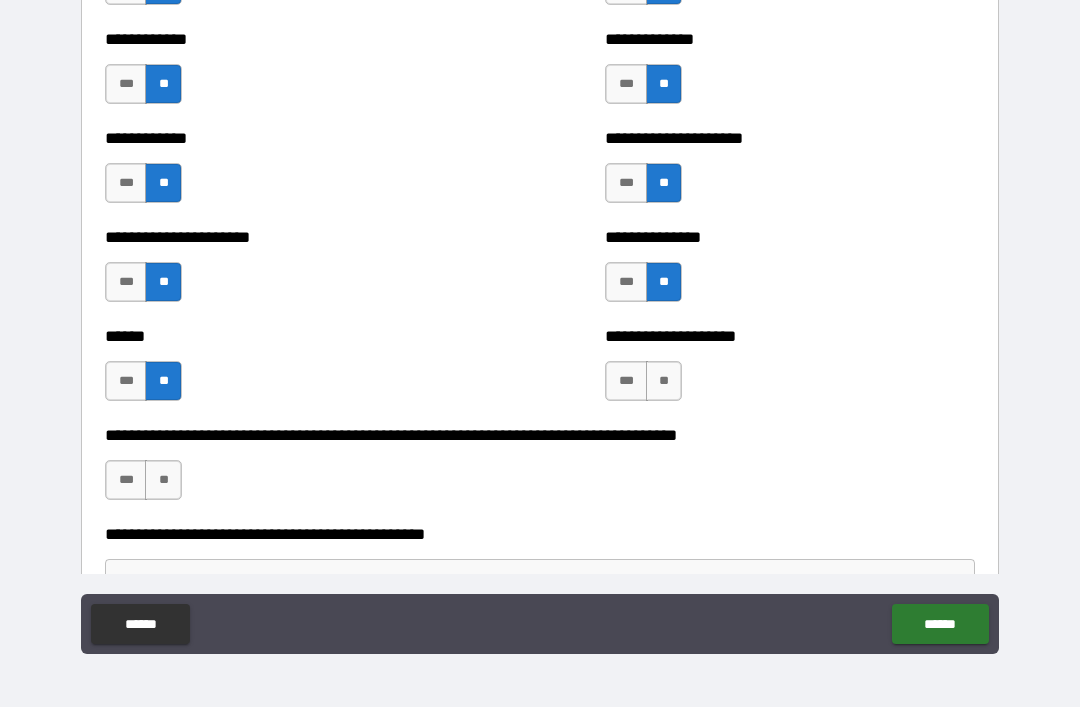 click on "**" at bounding box center [664, 381] 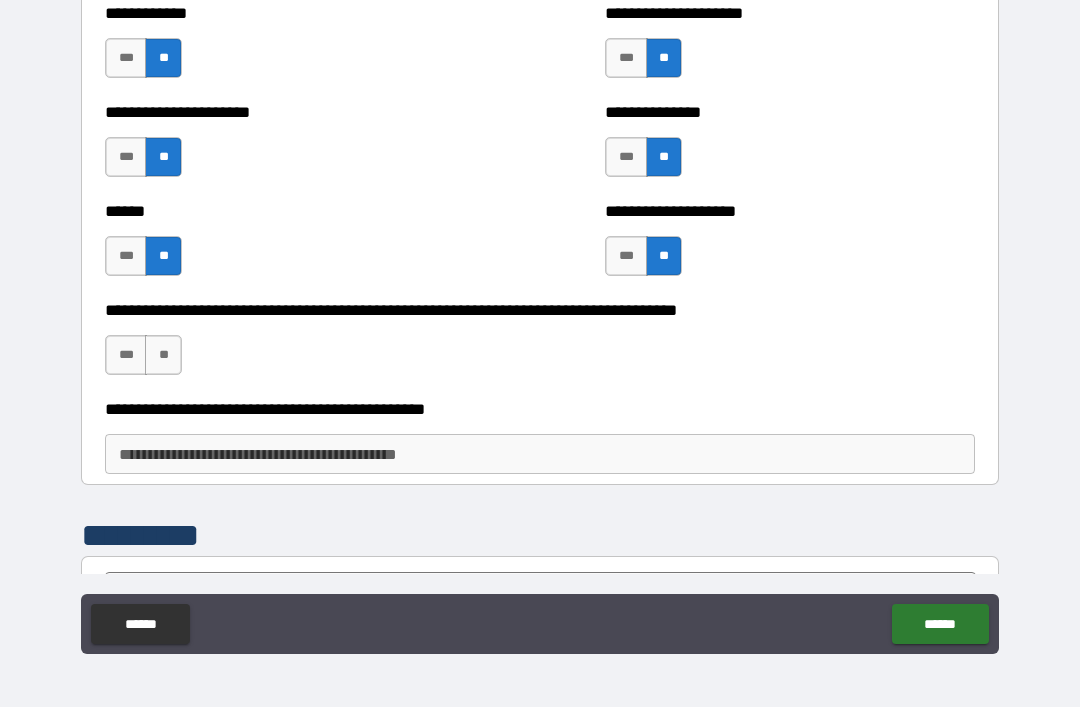 scroll, scrollTop: 3135, scrollLeft: 0, axis: vertical 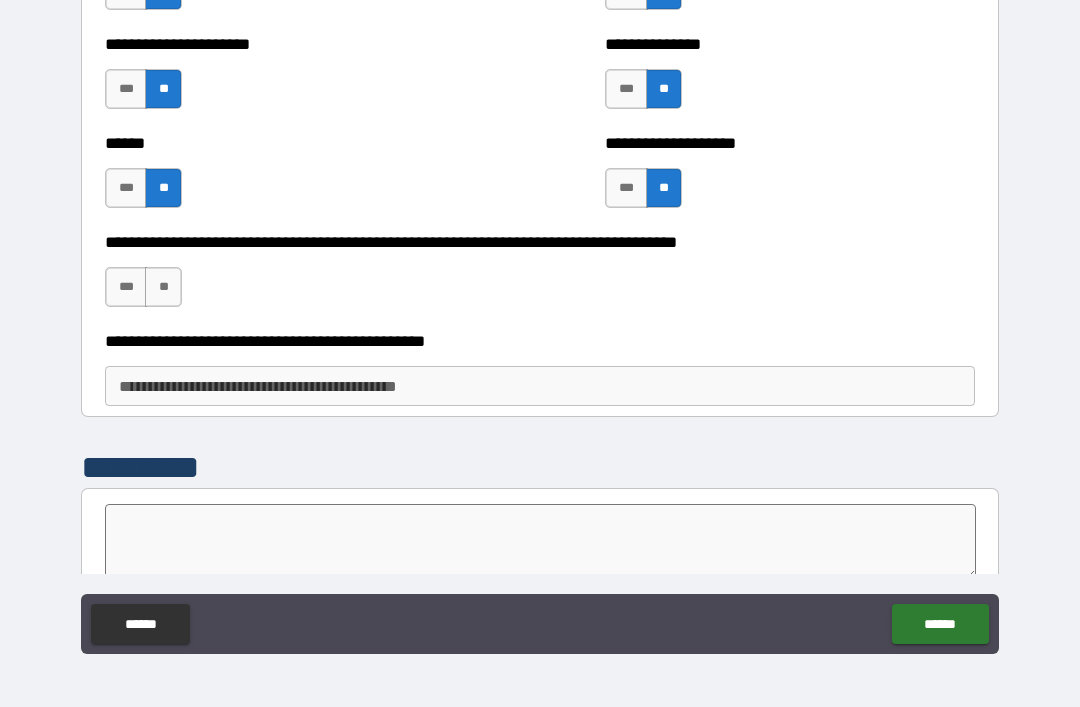 click on "**" at bounding box center [163, 287] 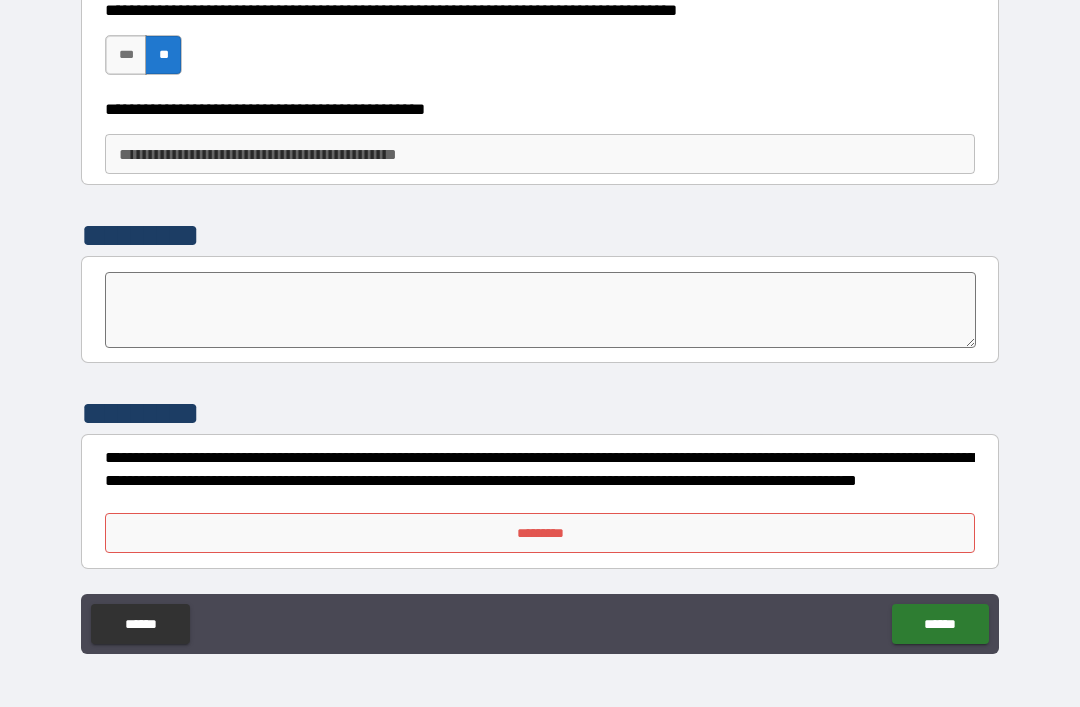 scroll, scrollTop: 3367, scrollLeft: 0, axis: vertical 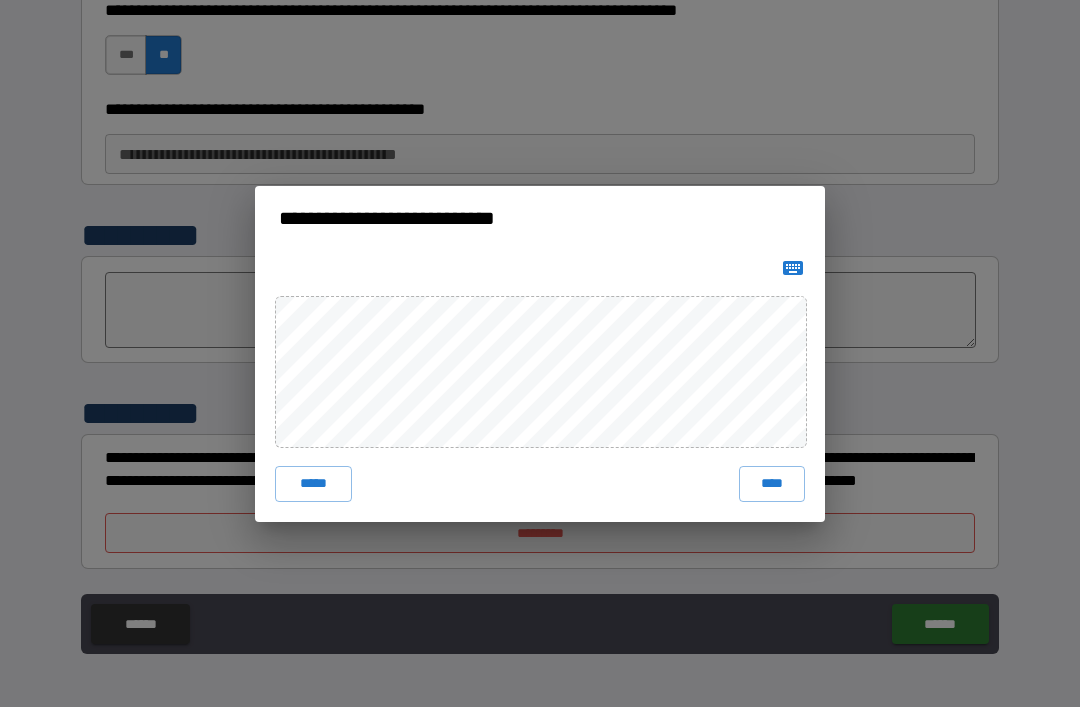 click on "****" at bounding box center [772, 484] 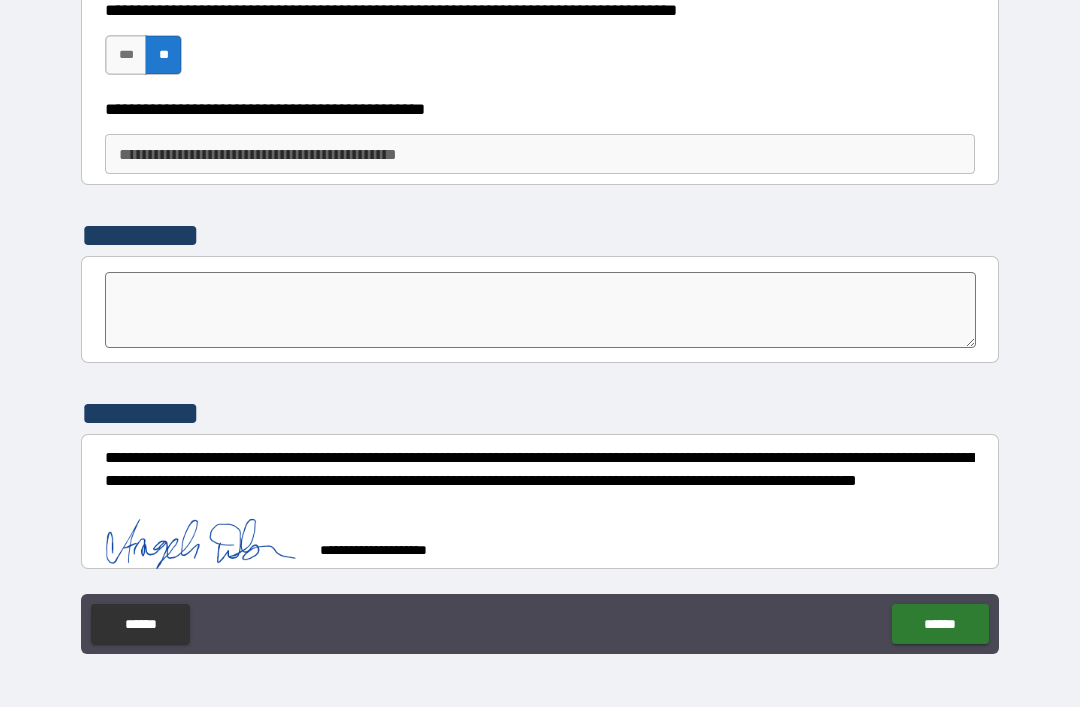scroll, scrollTop: 3357, scrollLeft: 0, axis: vertical 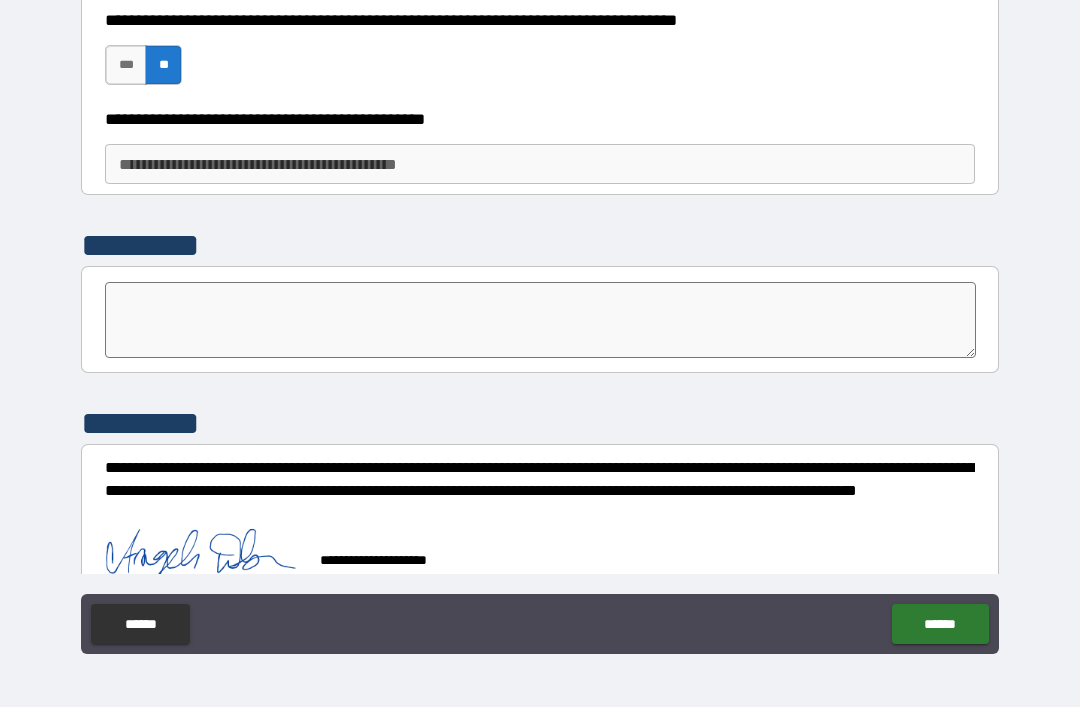 click on "******" at bounding box center [940, 624] 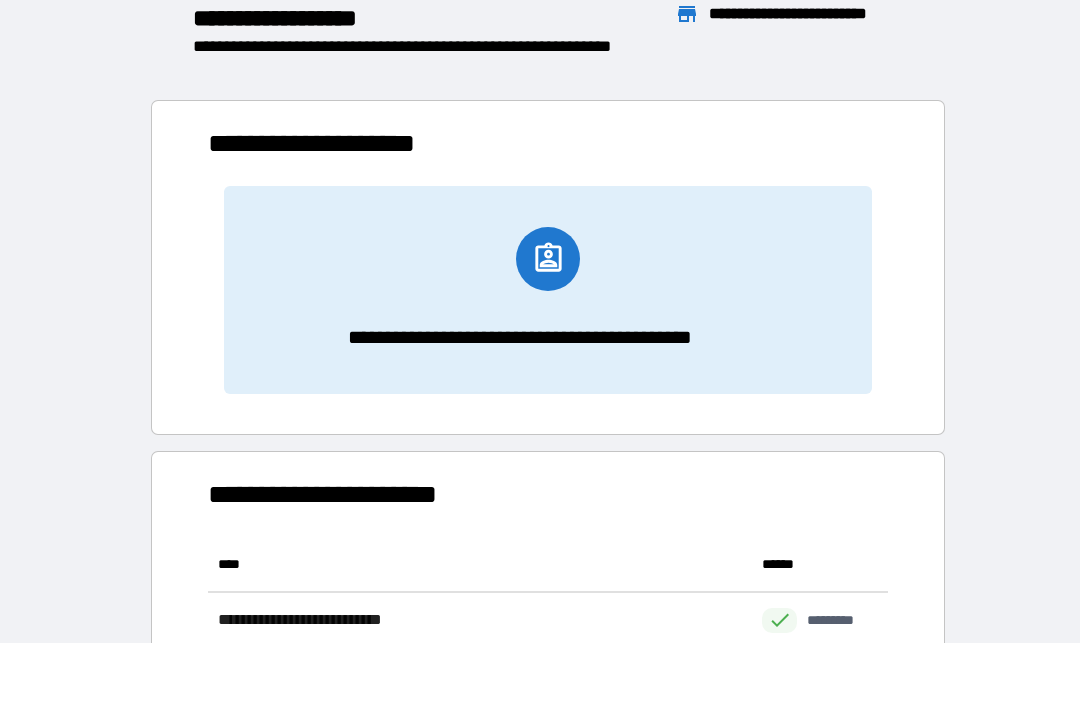 scroll, scrollTop: 1, scrollLeft: 1, axis: both 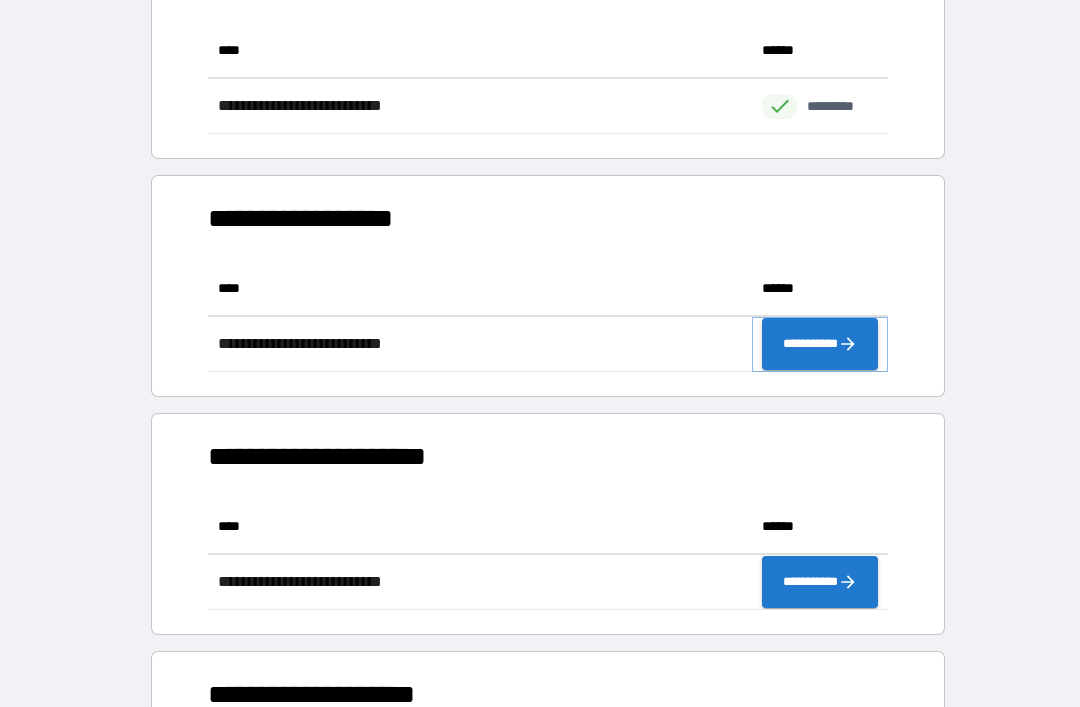 click on "**********" at bounding box center [820, 344] 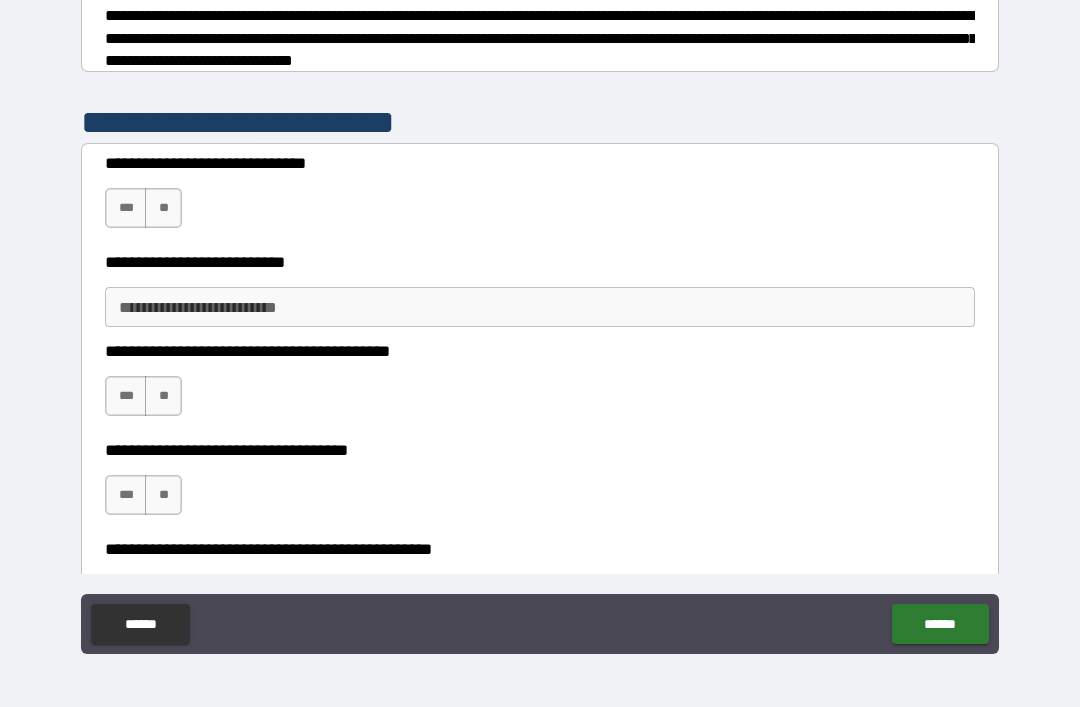 scroll, scrollTop: 317, scrollLeft: 0, axis: vertical 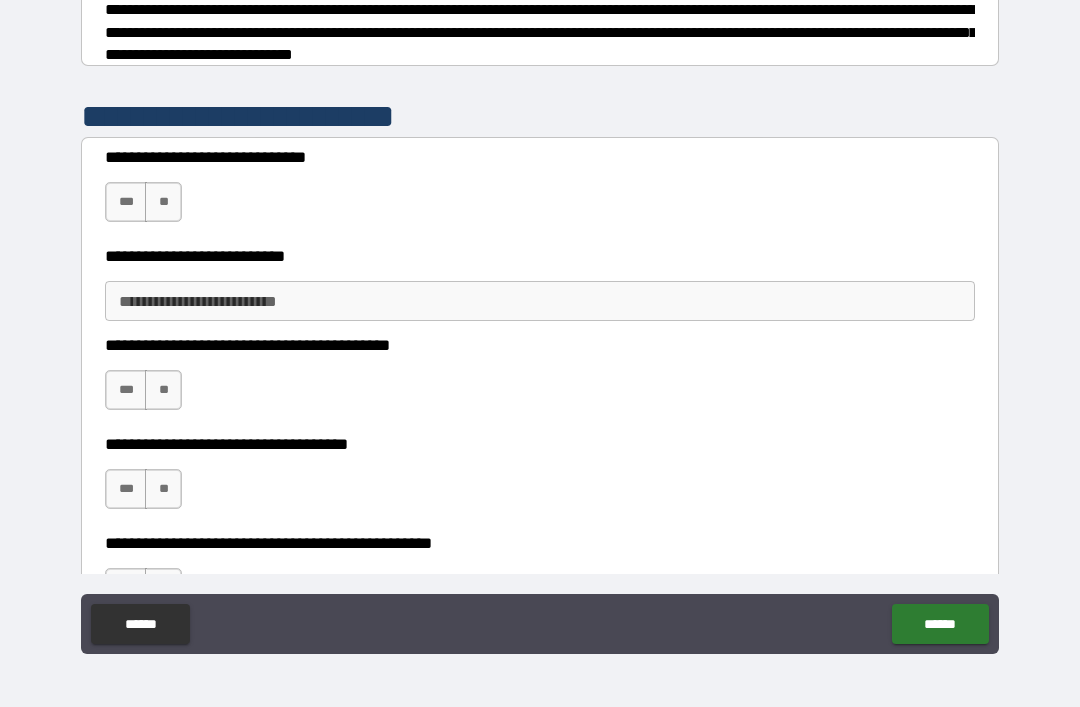 click on "***" at bounding box center [126, 202] 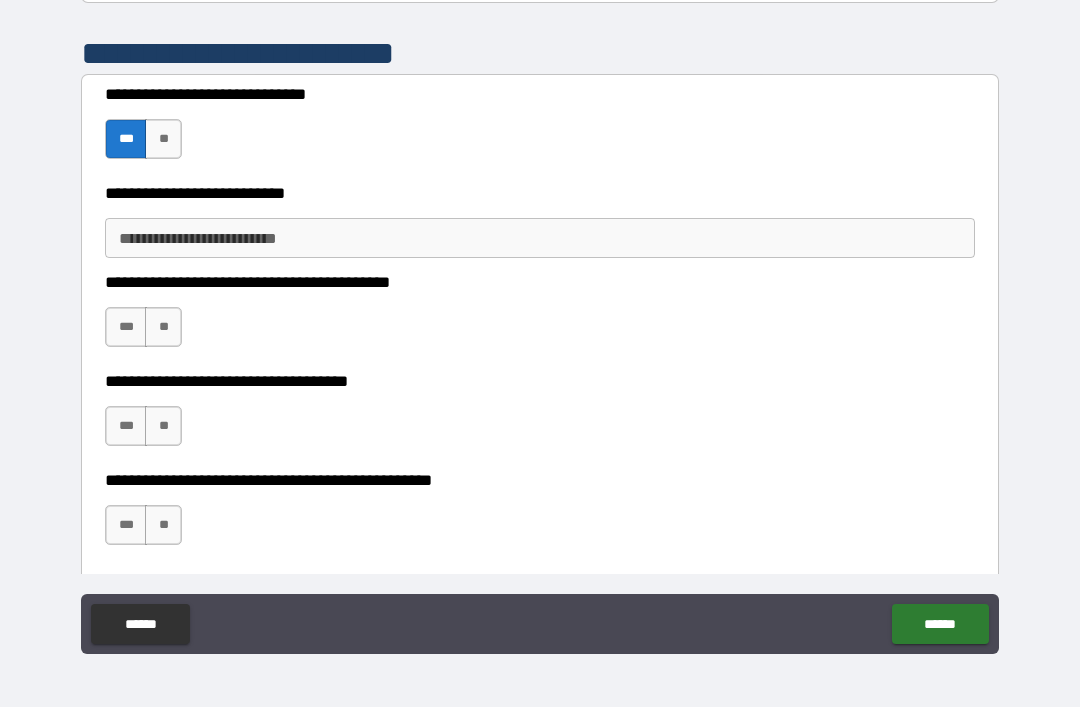 scroll, scrollTop: 437, scrollLeft: 0, axis: vertical 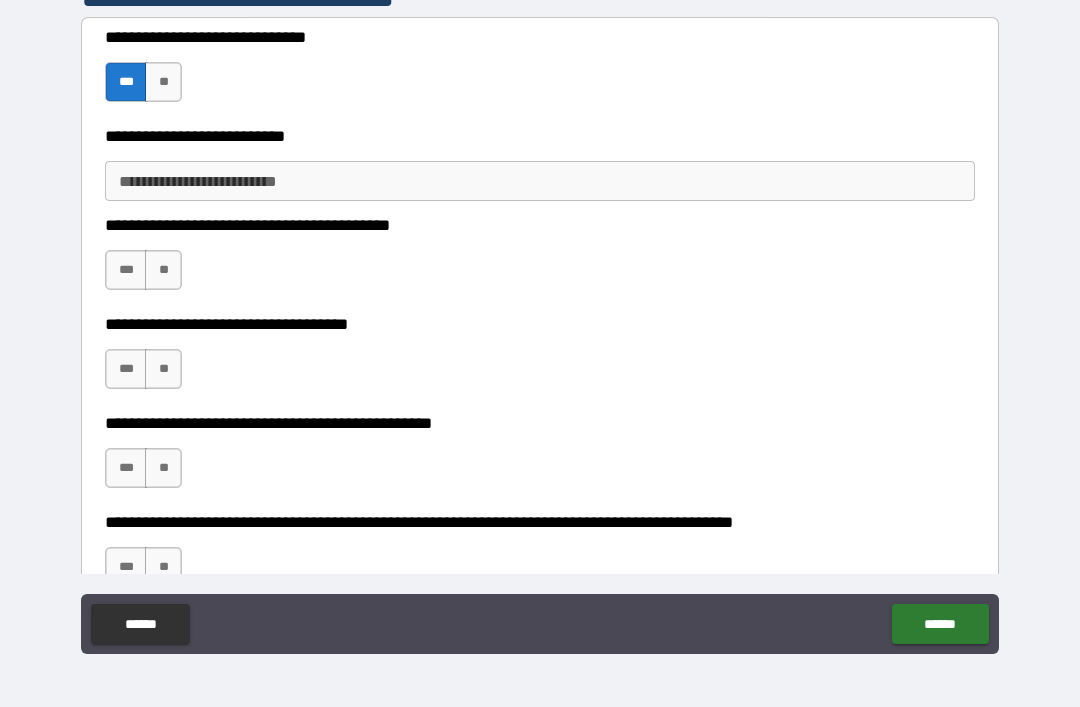 click on "**********" at bounding box center [540, 181] 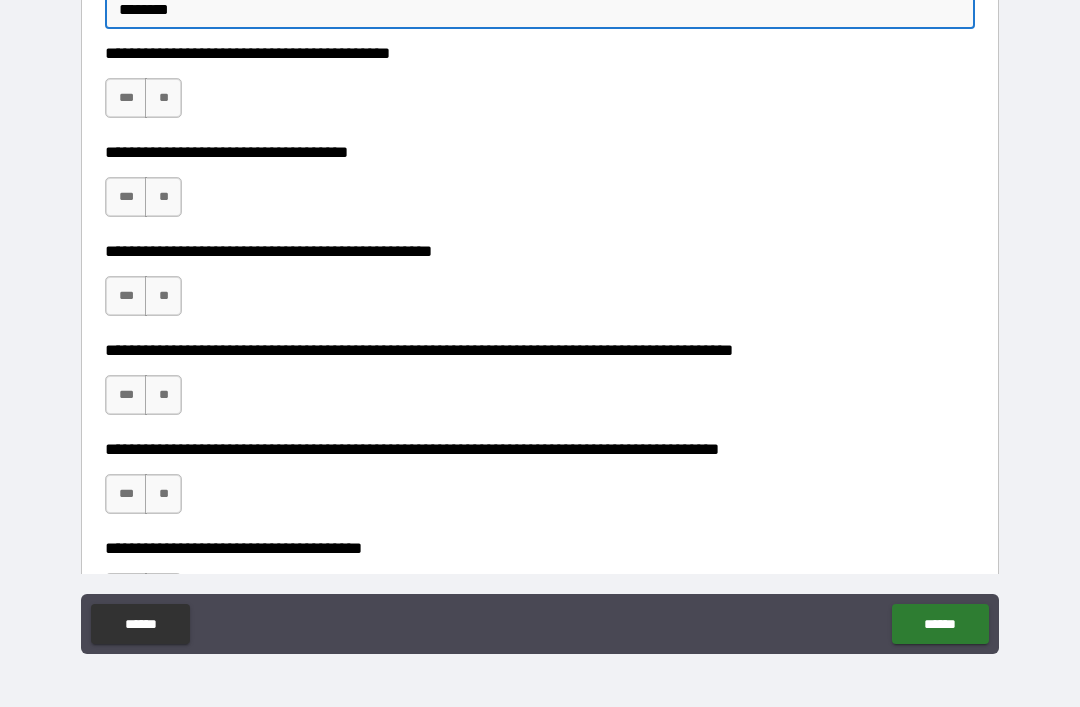 scroll, scrollTop: 623, scrollLeft: 0, axis: vertical 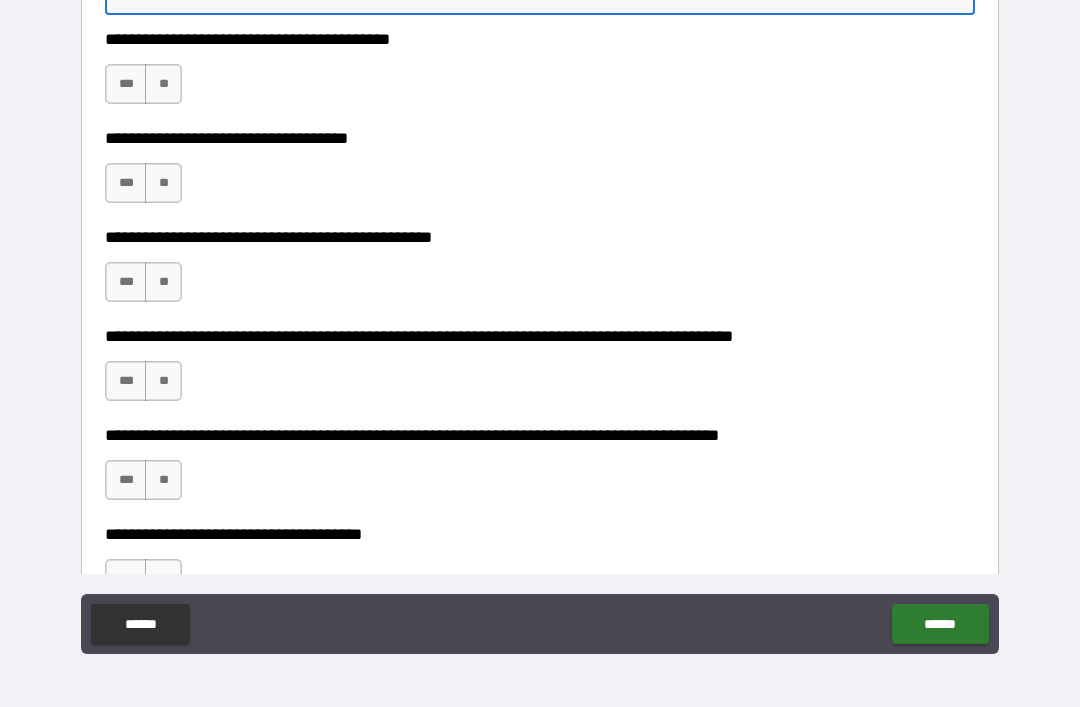 type on "********" 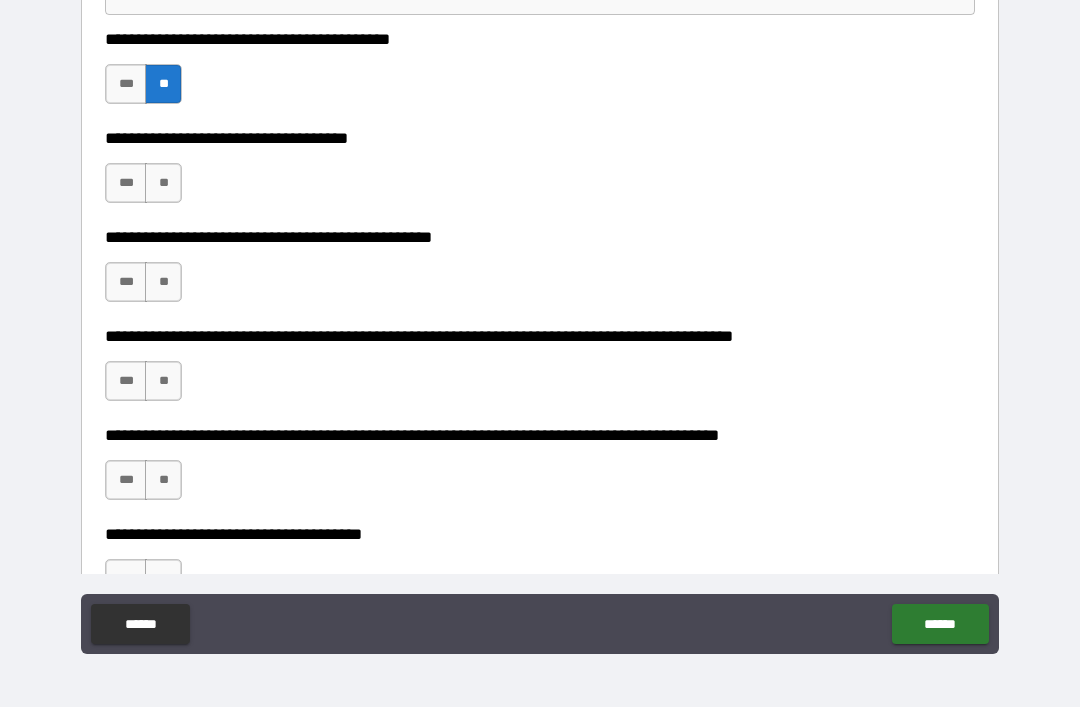 click on "**" at bounding box center (163, 183) 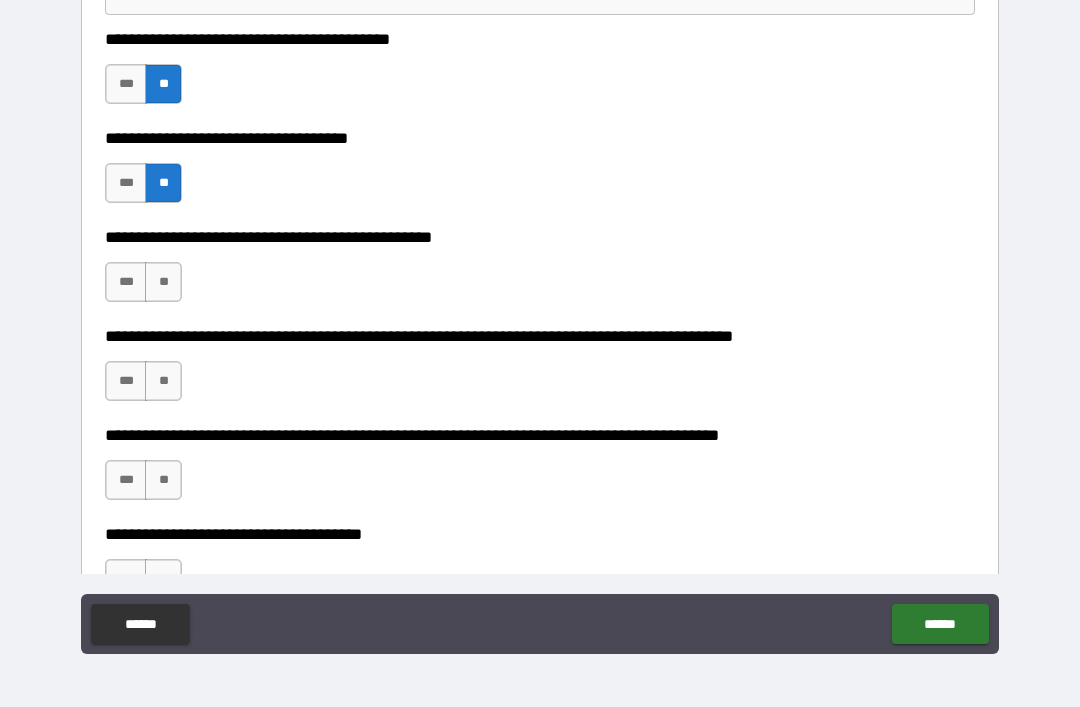 click on "***" at bounding box center [126, 183] 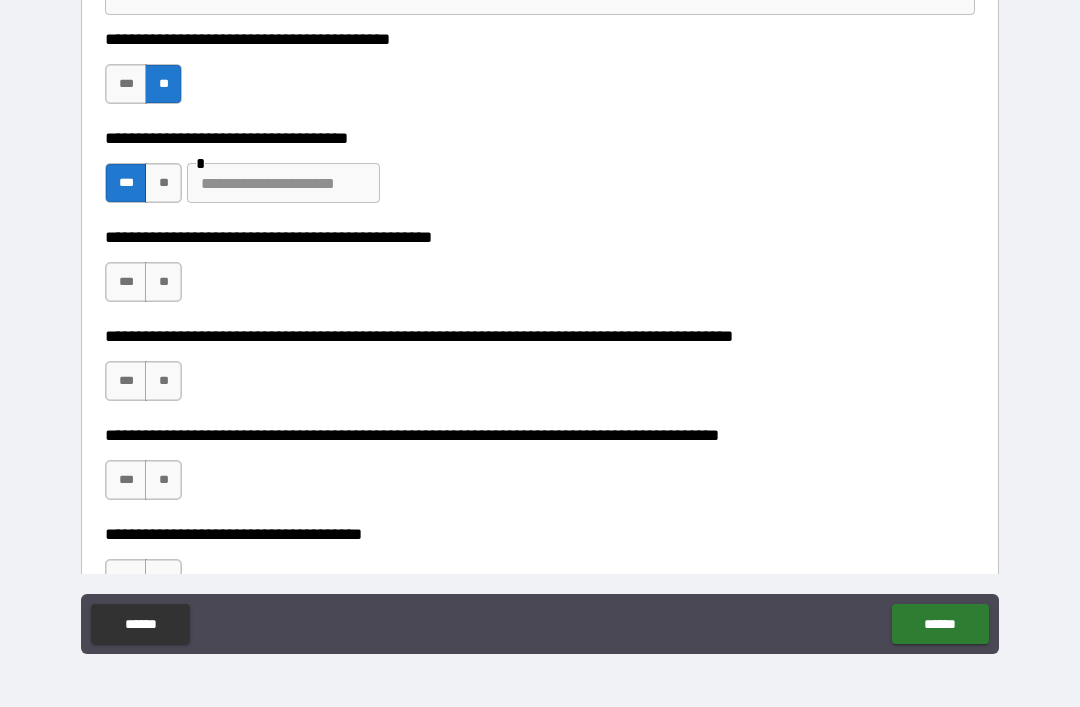 click at bounding box center (283, 183) 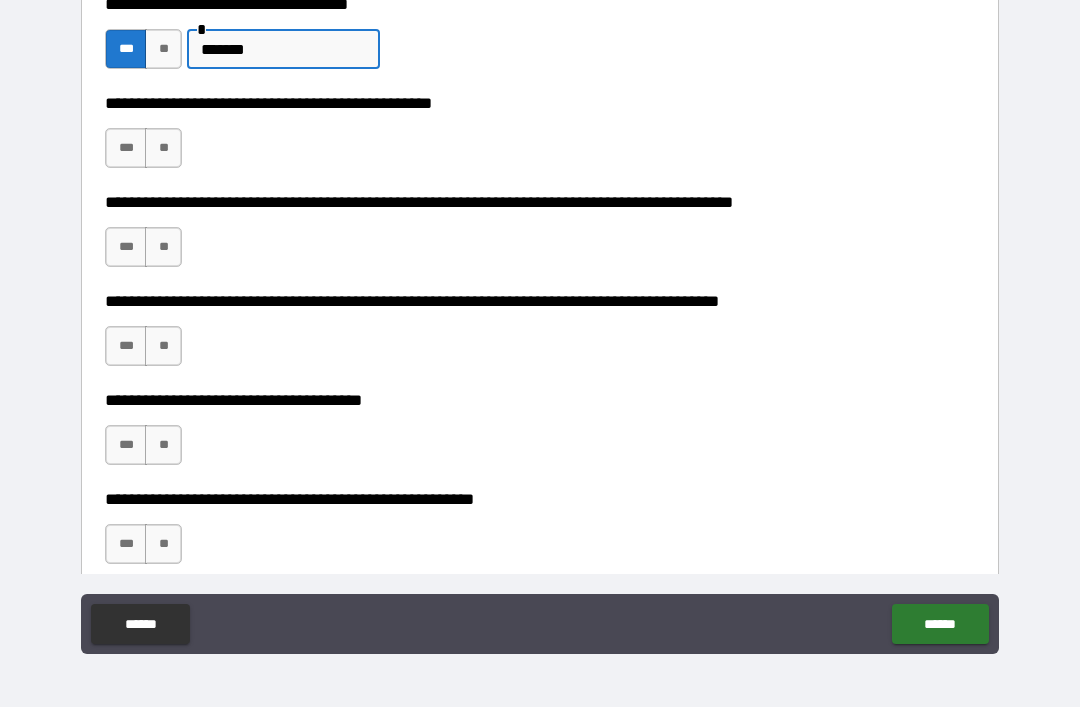 scroll, scrollTop: 776, scrollLeft: 0, axis: vertical 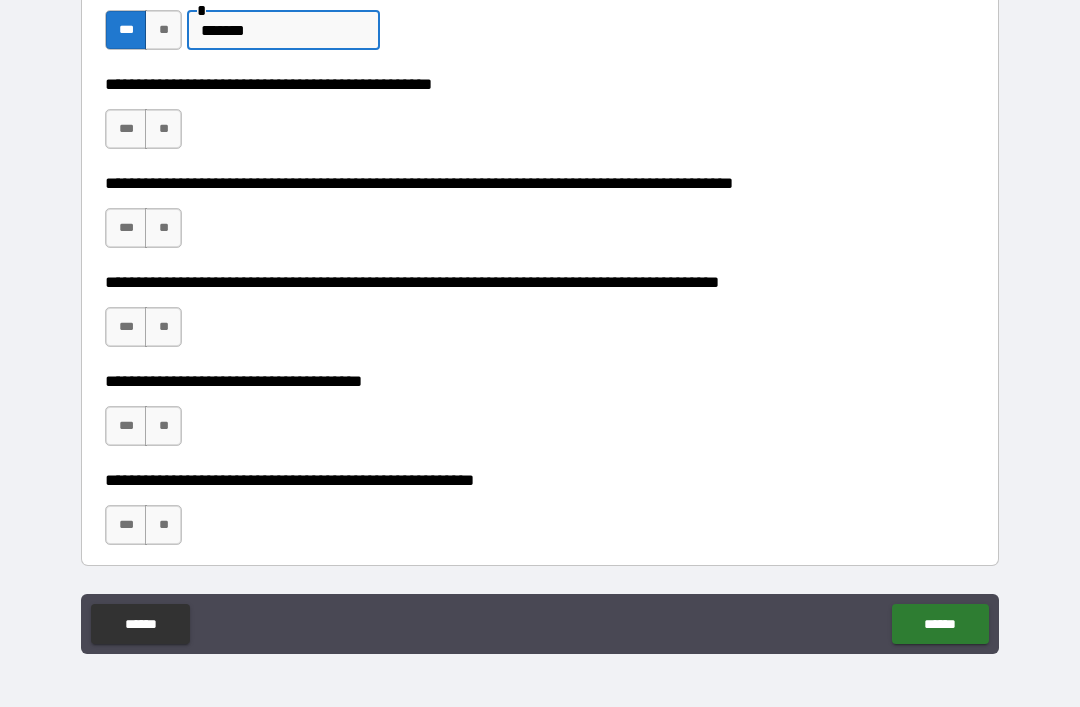 type on "*******" 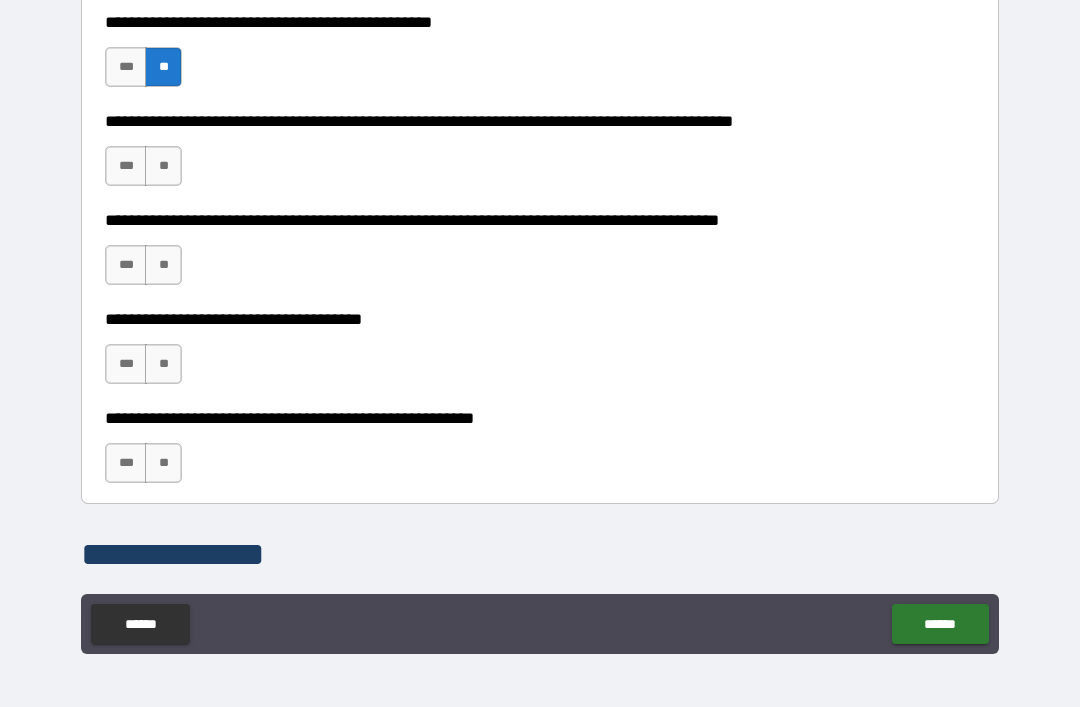 scroll, scrollTop: 881, scrollLeft: 0, axis: vertical 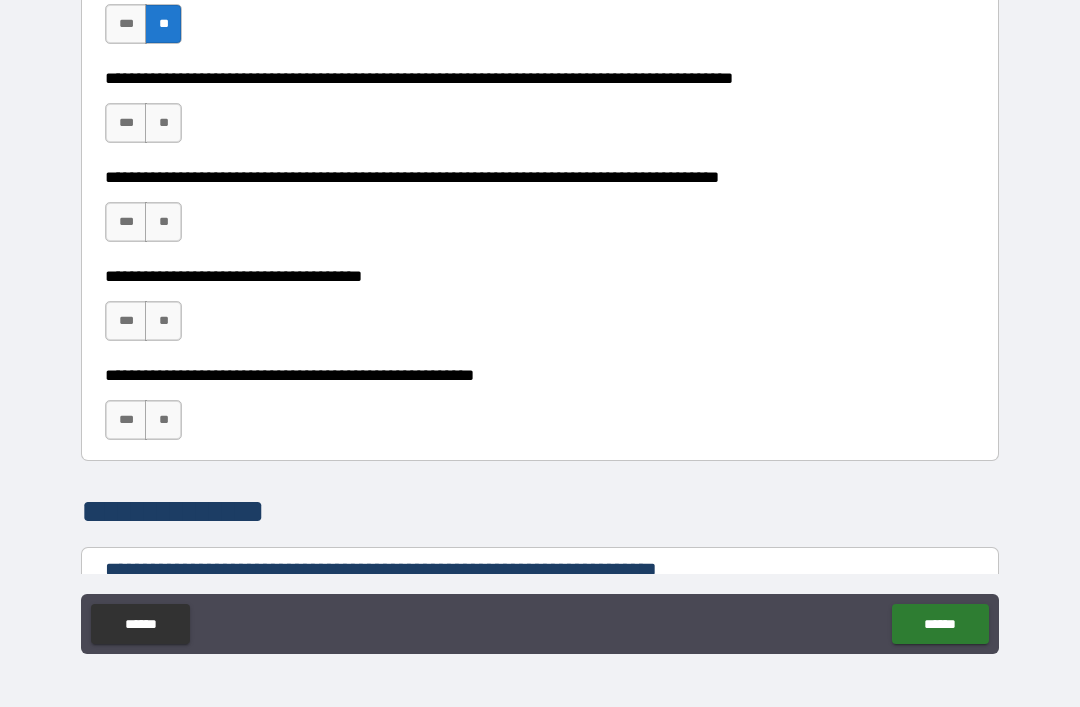 click on "**" at bounding box center (163, 123) 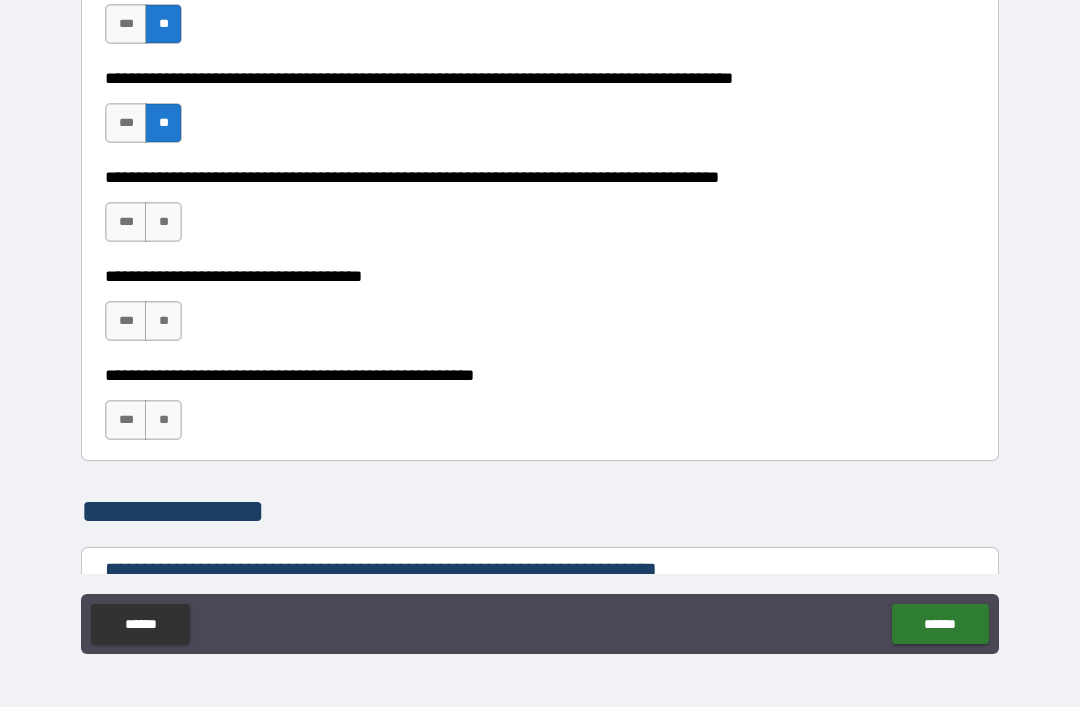 click on "**" at bounding box center (163, 222) 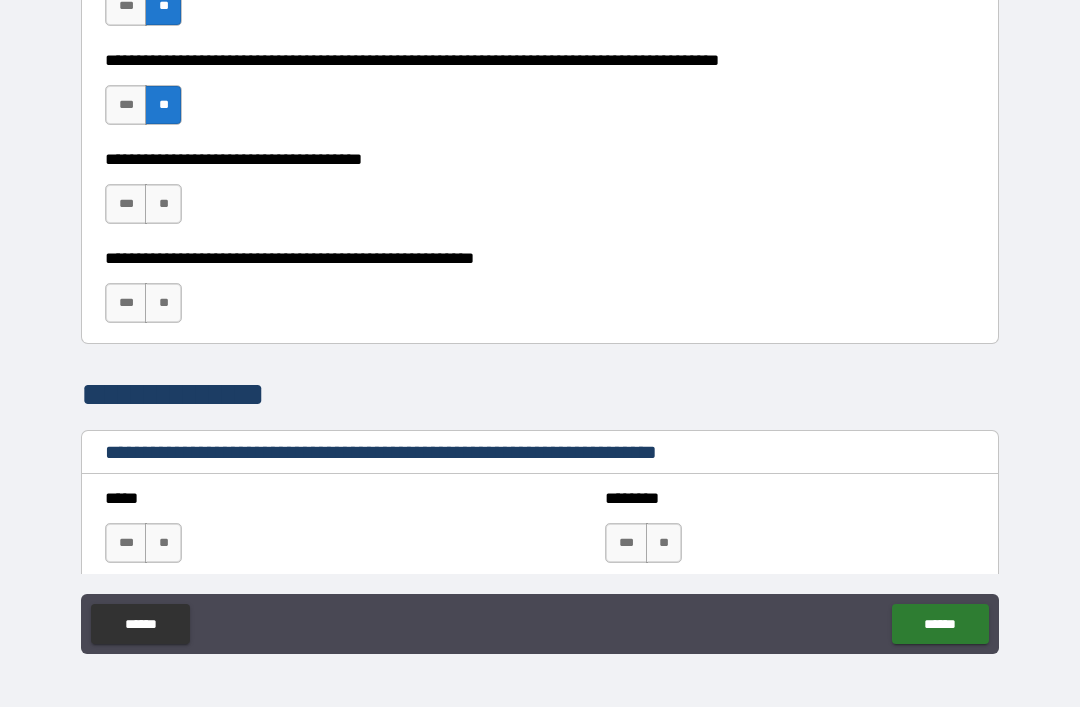 scroll, scrollTop: 1017, scrollLeft: 0, axis: vertical 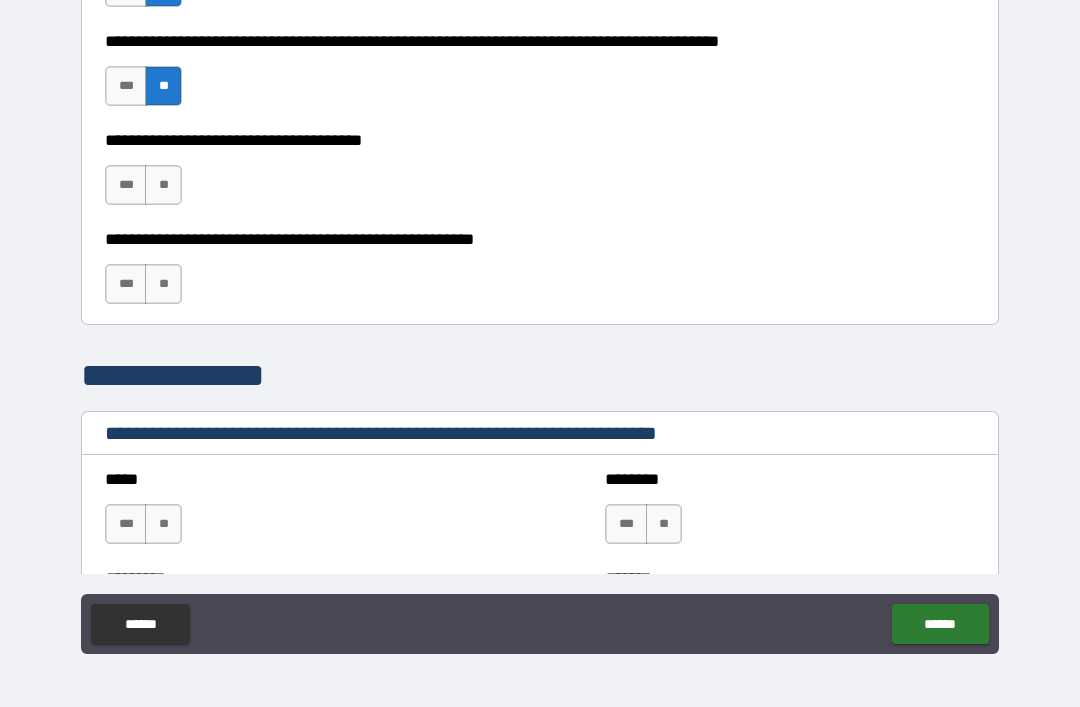 click on "**" at bounding box center (163, 185) 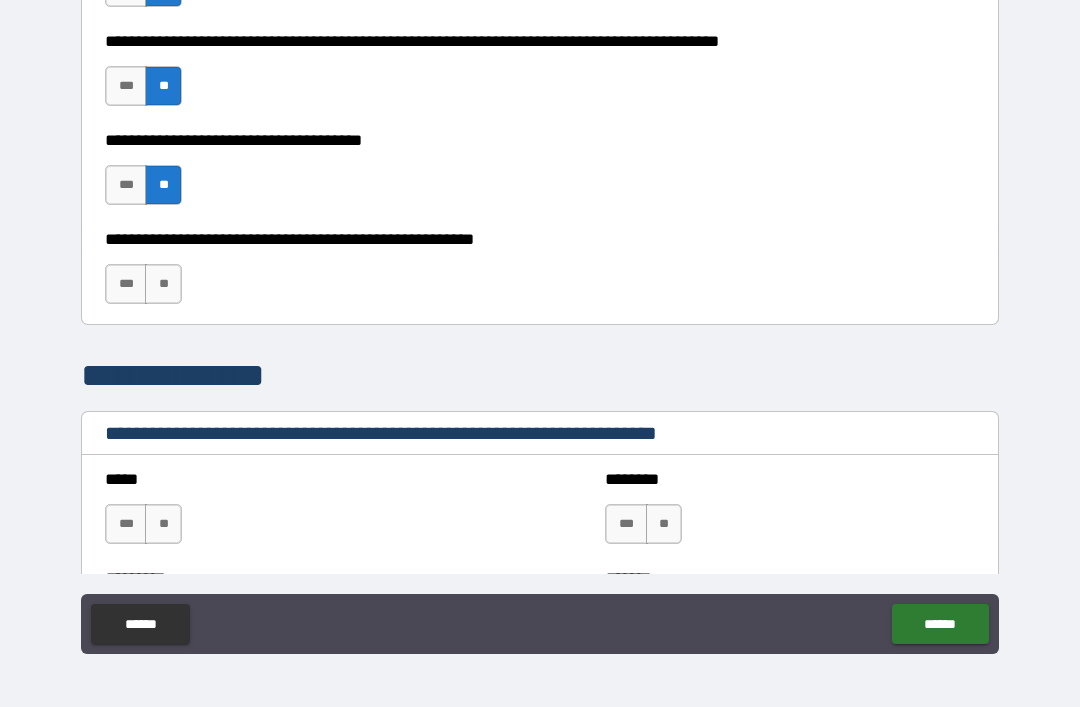 click on "***" at bounding box center [126, 284] 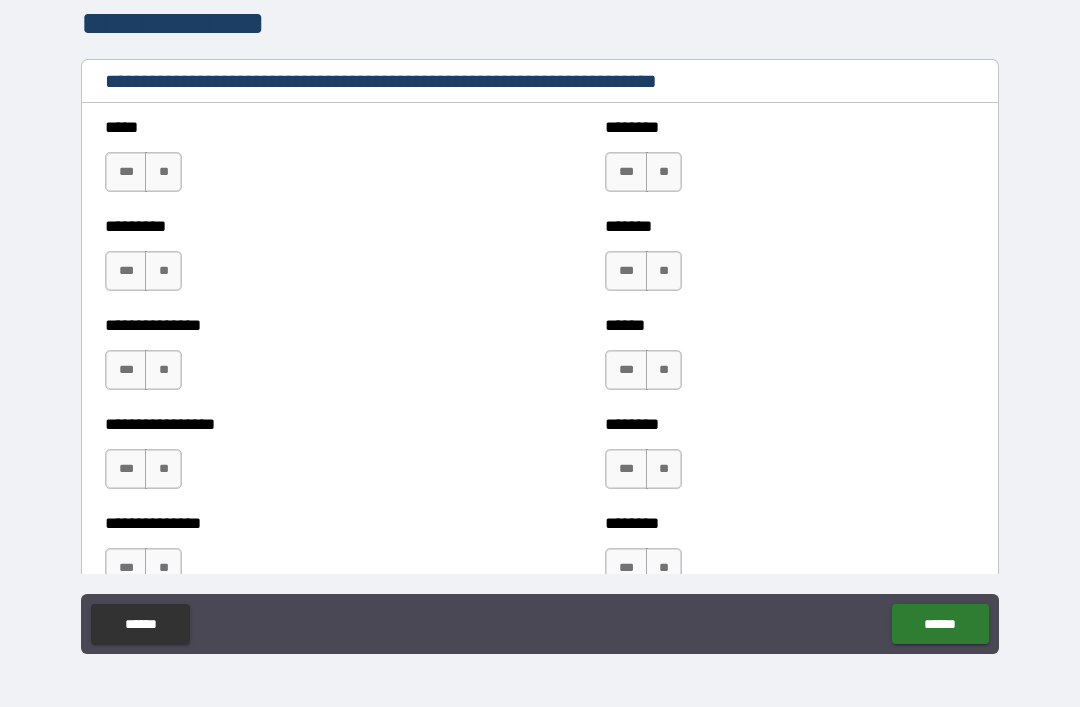 scroll, scrollTop: 1387, scrollLeft: 0, axis: vertical 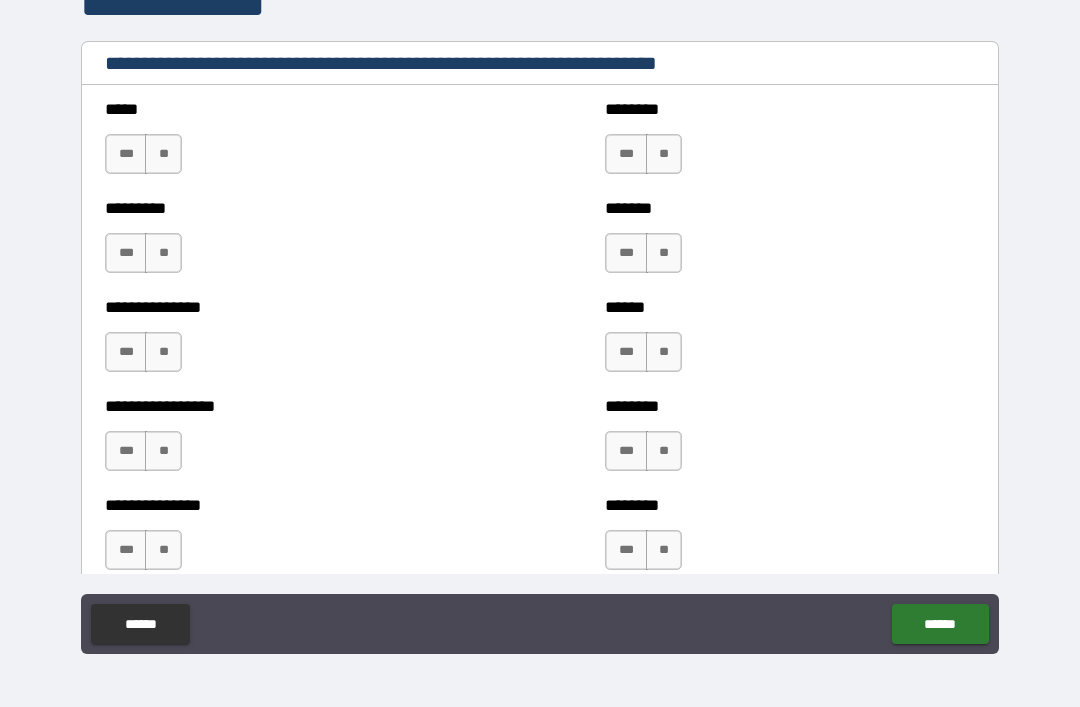click on "**" at bounding box center (163, 154) 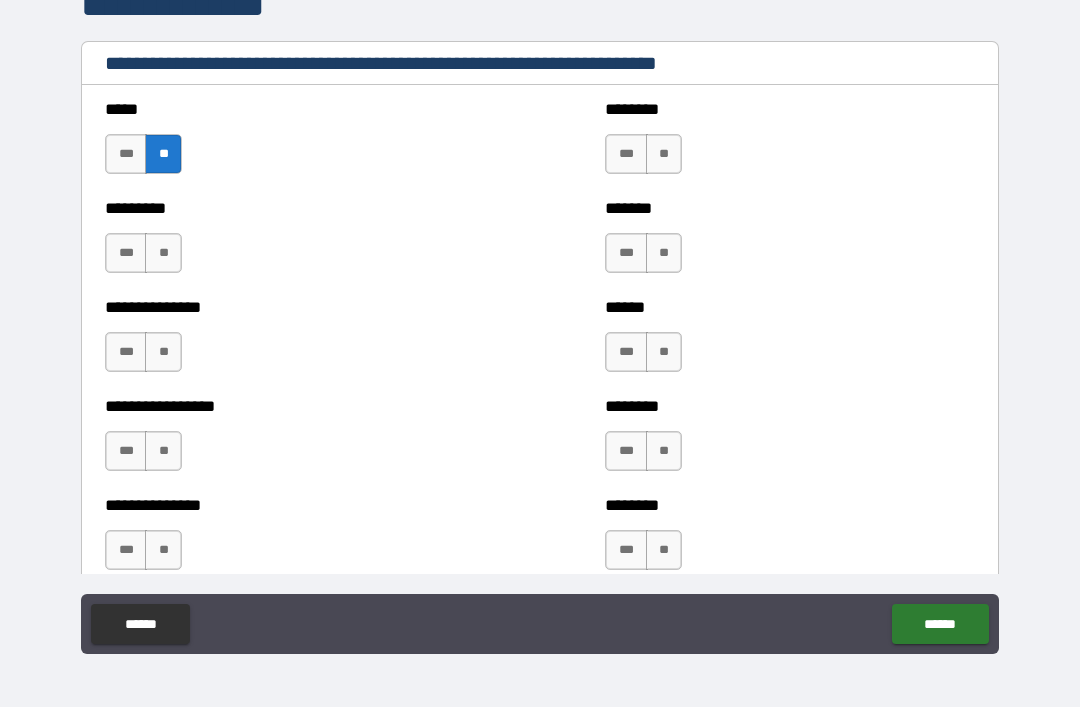 click on "**" at bounding box center [163, 253] 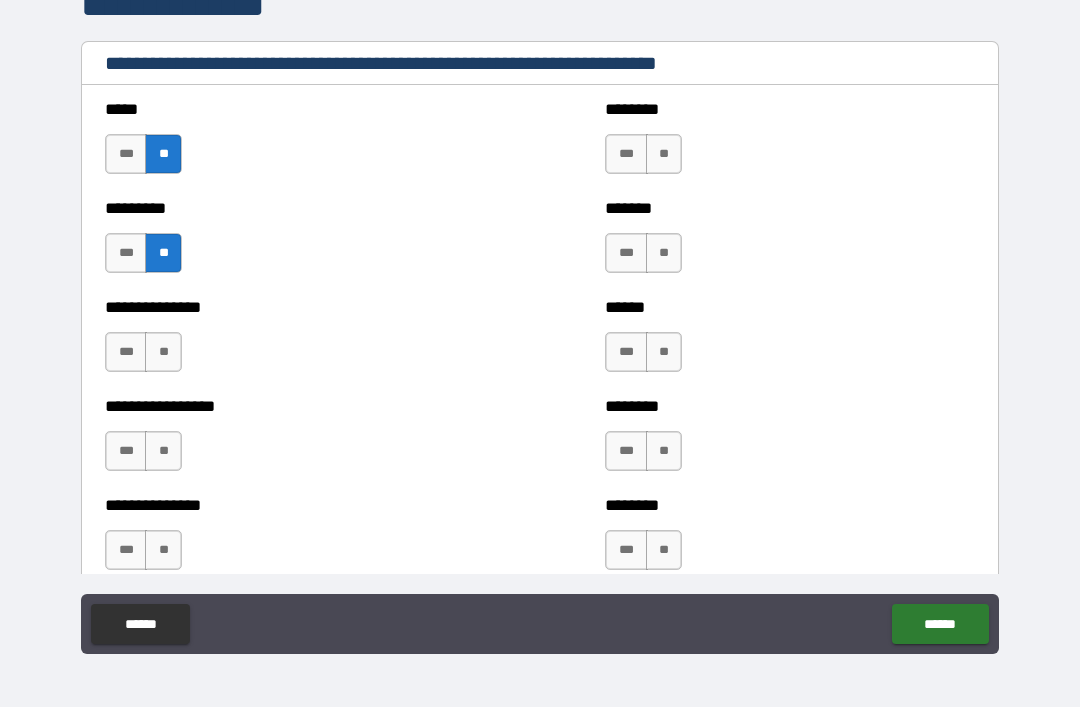 click on "**" at bounding box center [163, 352] 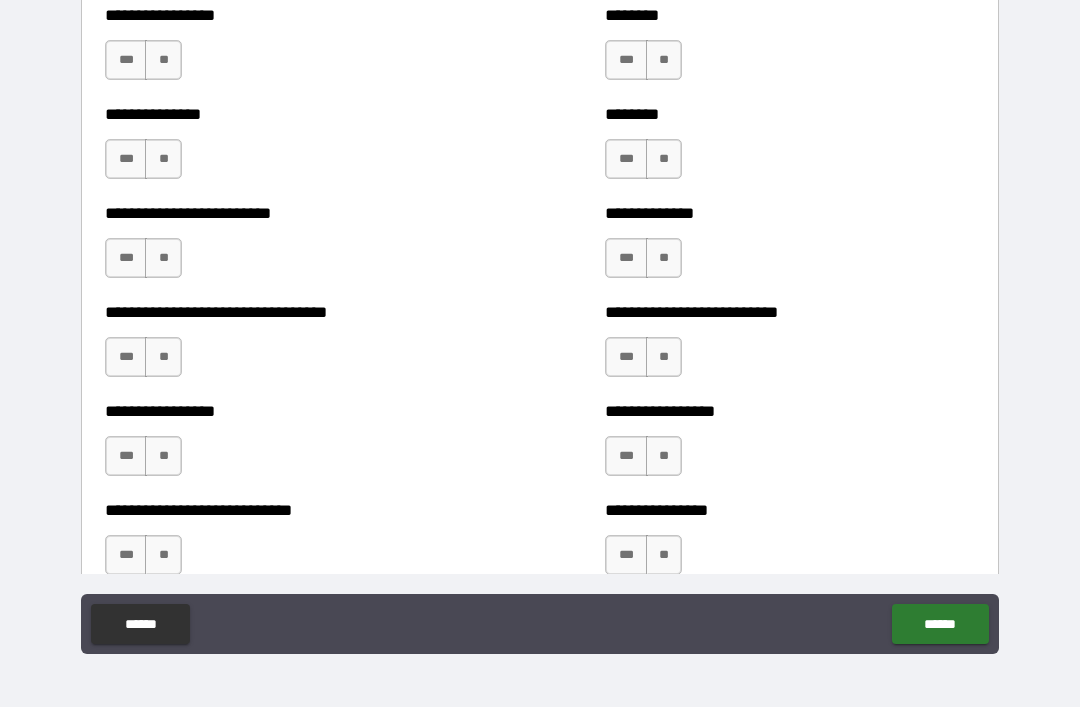 scroll, scrollTop: 1786, scrollLeft: 0, axis: vertical 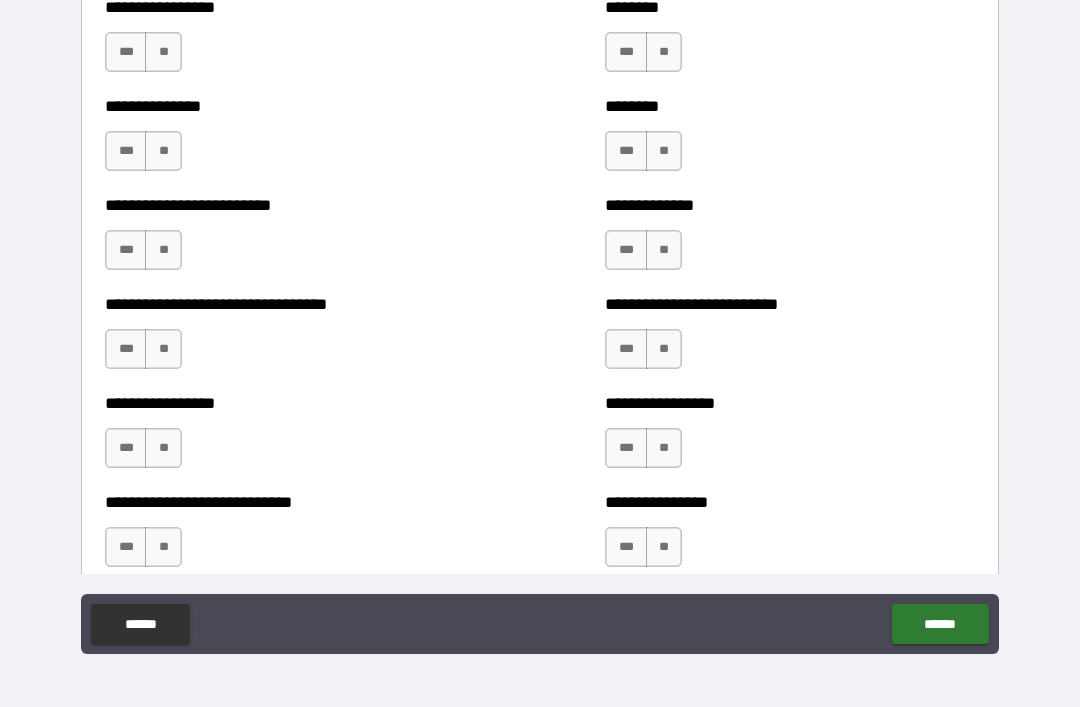 click on "**" at bounding box center (163, 52) 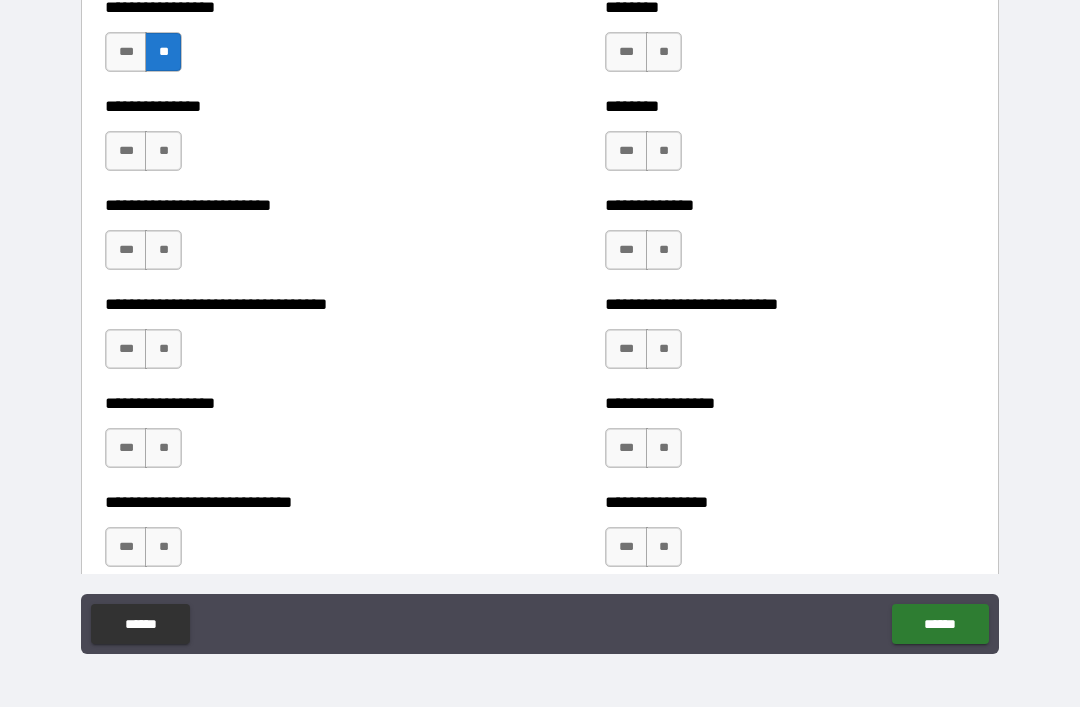 click on "**" at bounding box center (163, 151) 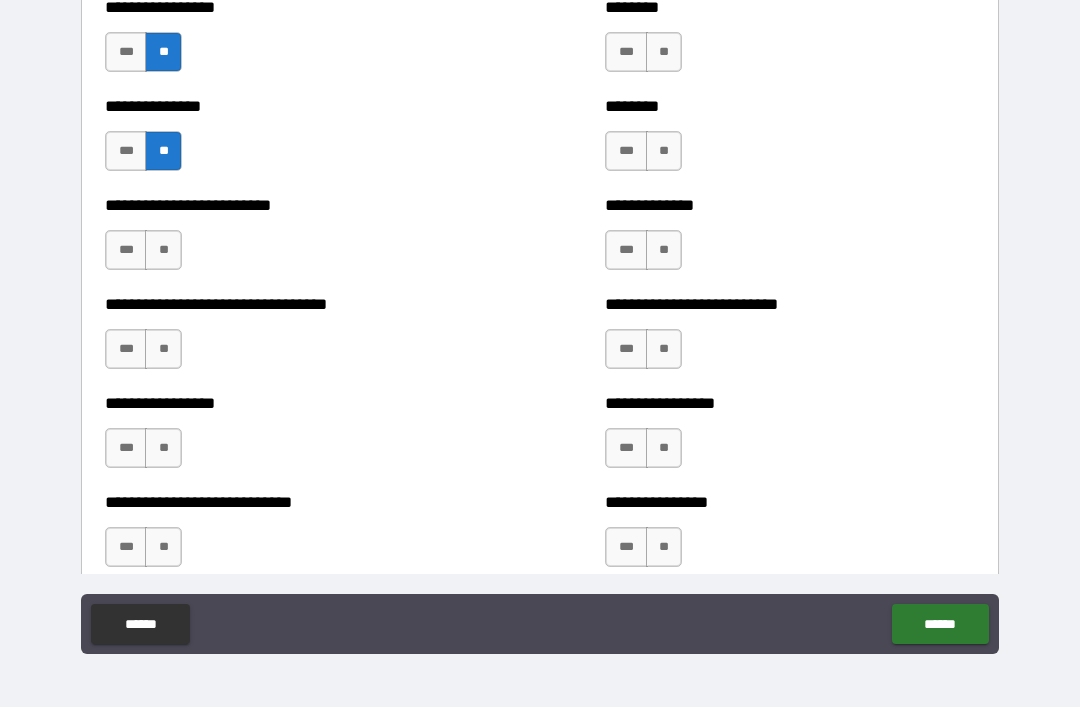click on "**" at bounding box center [163, 250] 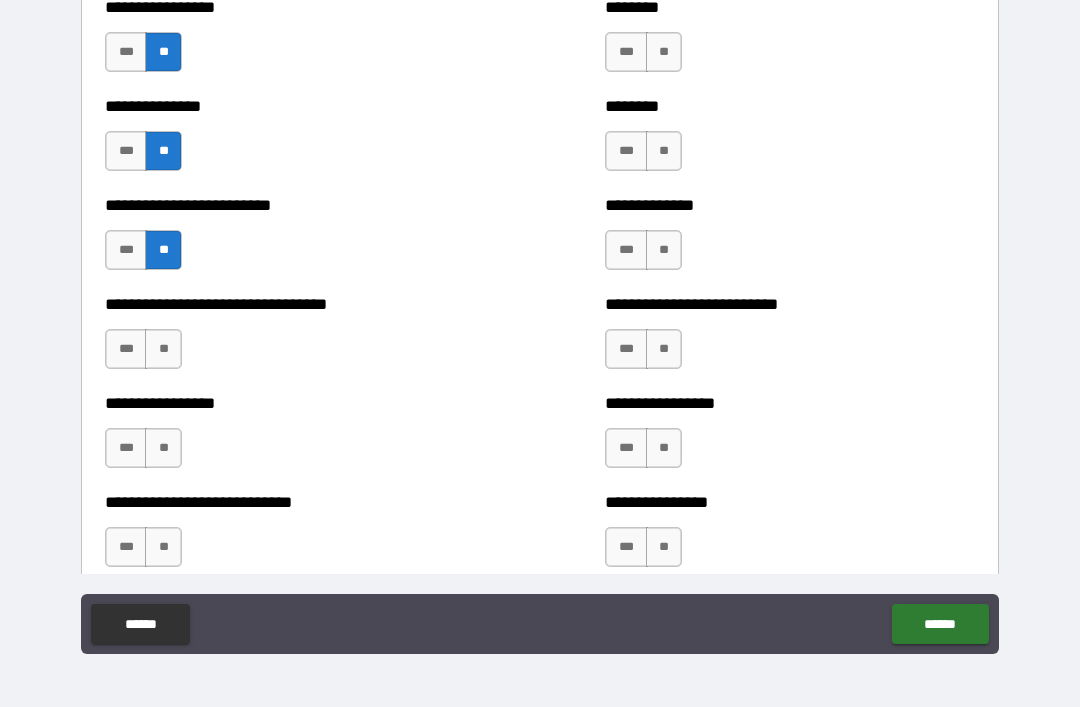 click on "**" at bounding box center [163, 349] 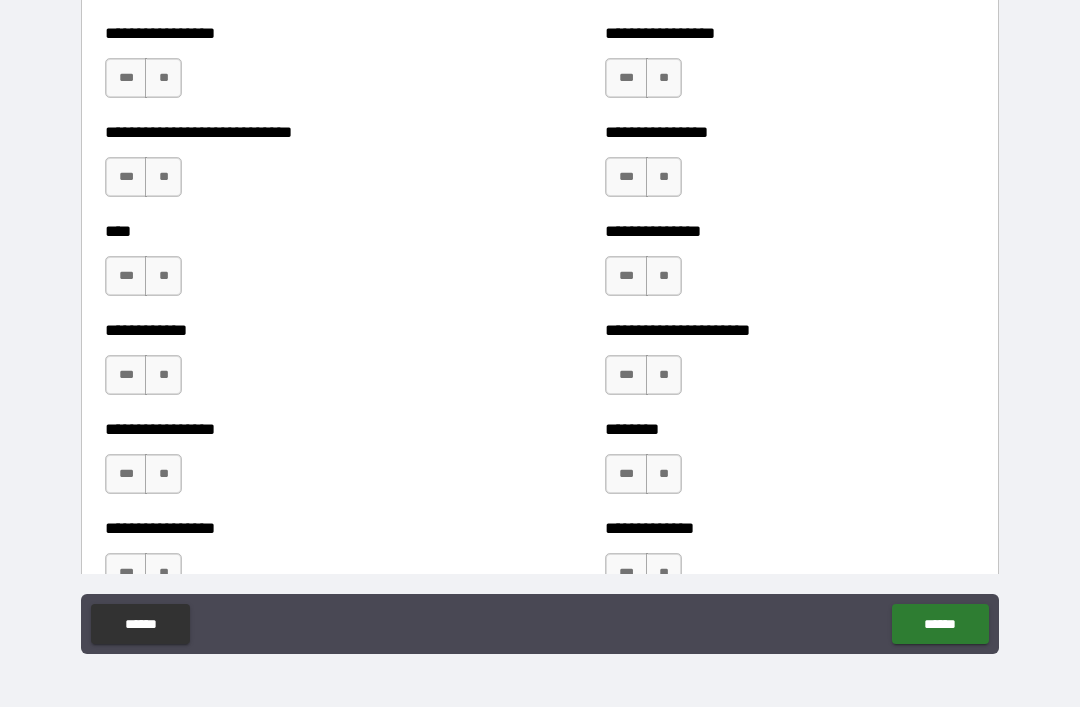 scroll, scrollTop: 2170, scrollLeft: 0, axis: vertical 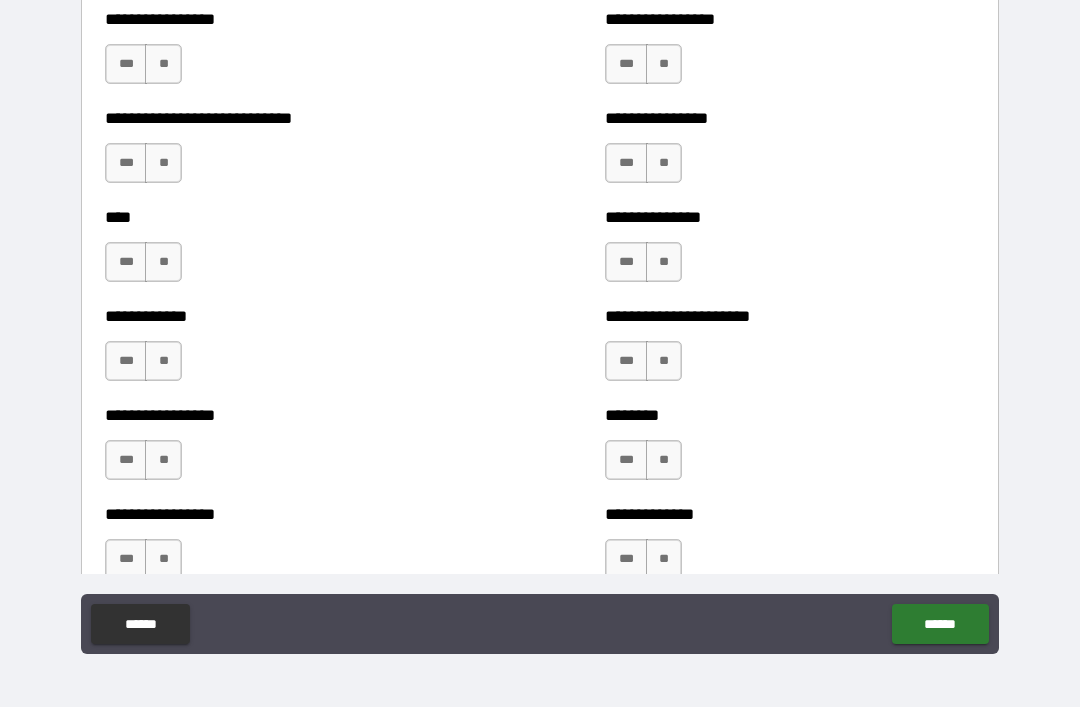 click on "**" at bounding box center [163, 64] 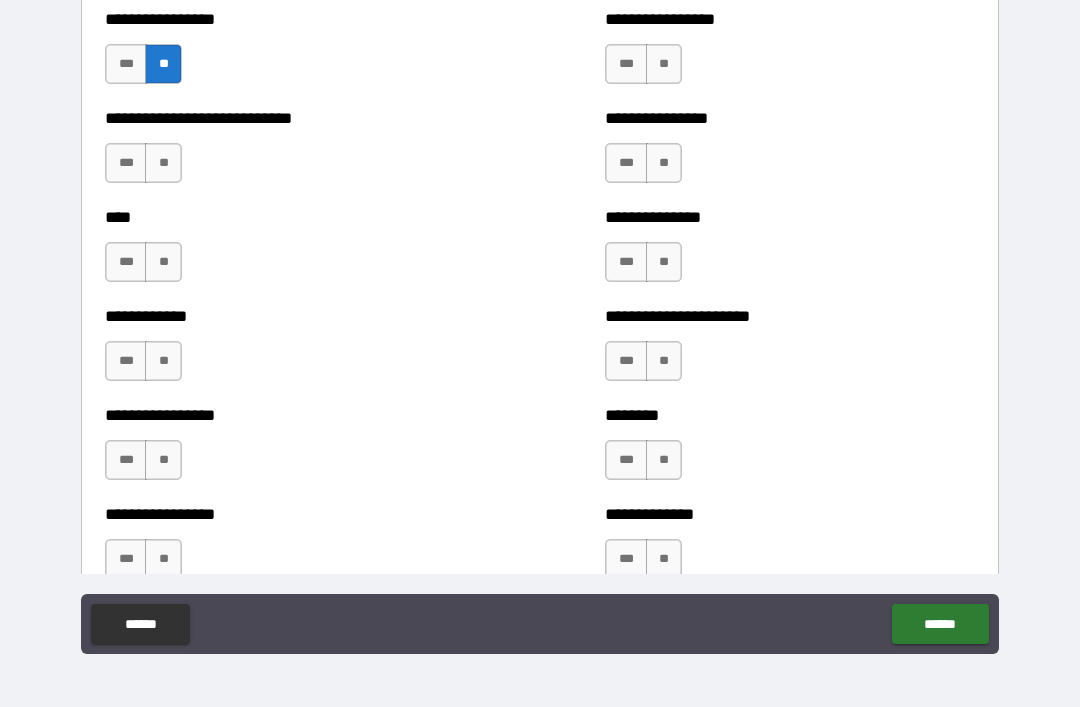 click on "**" at bounding box center (163, 163) 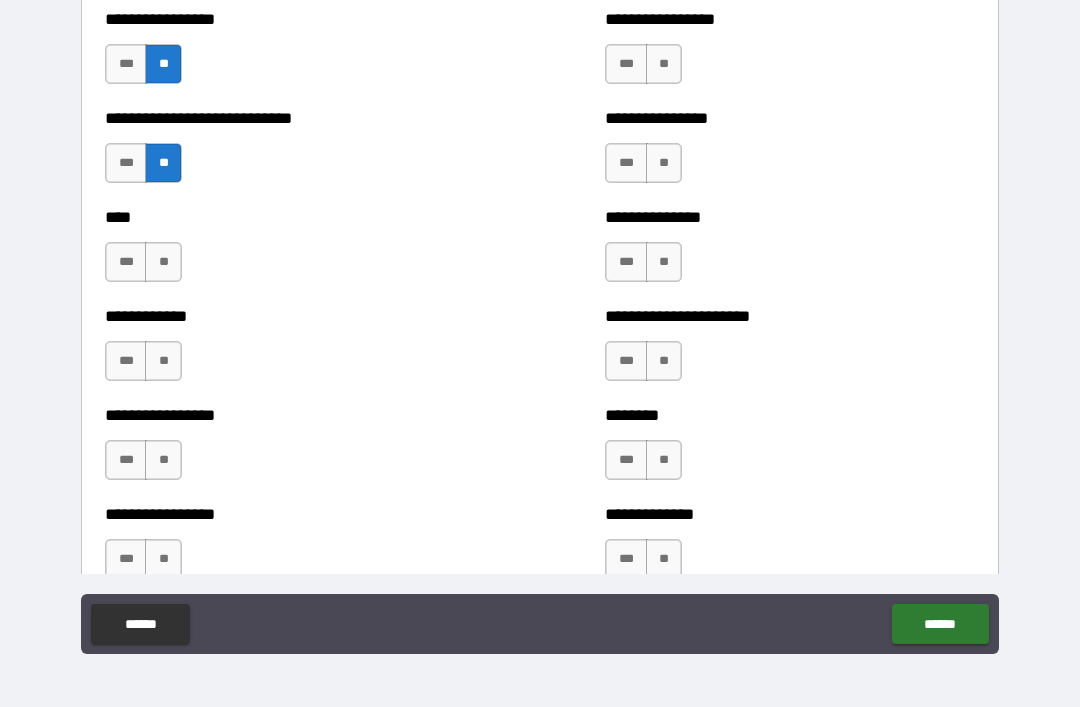 click on "**" at bounding box center (163, 262) 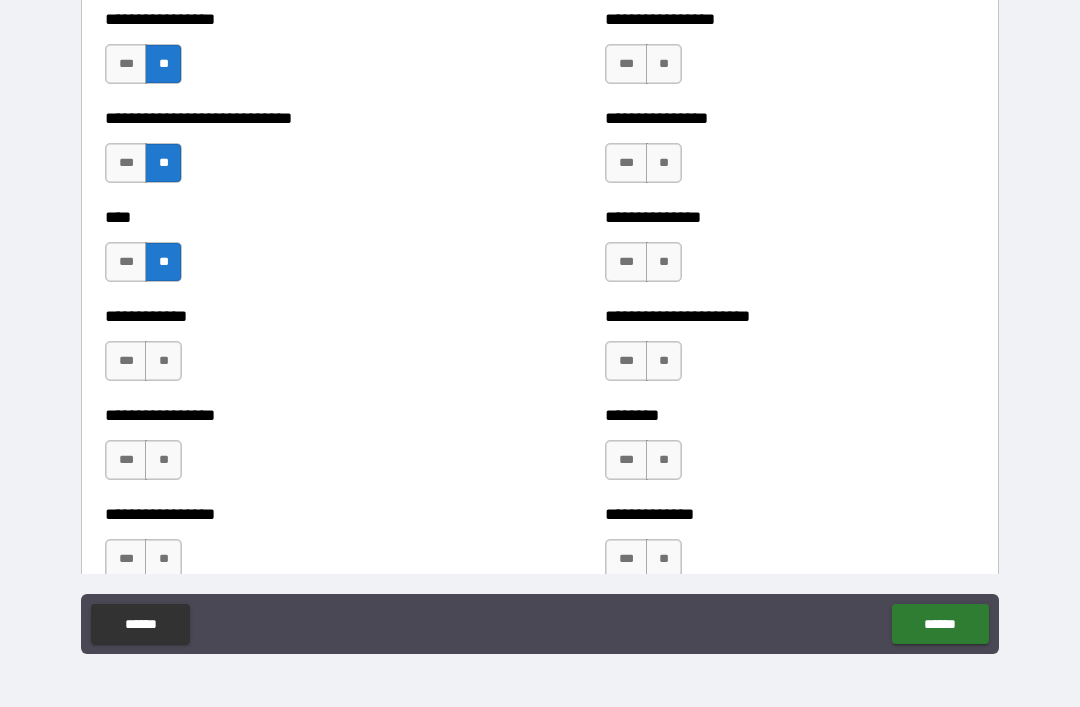 click on "**" at bounding box center (163, 361) 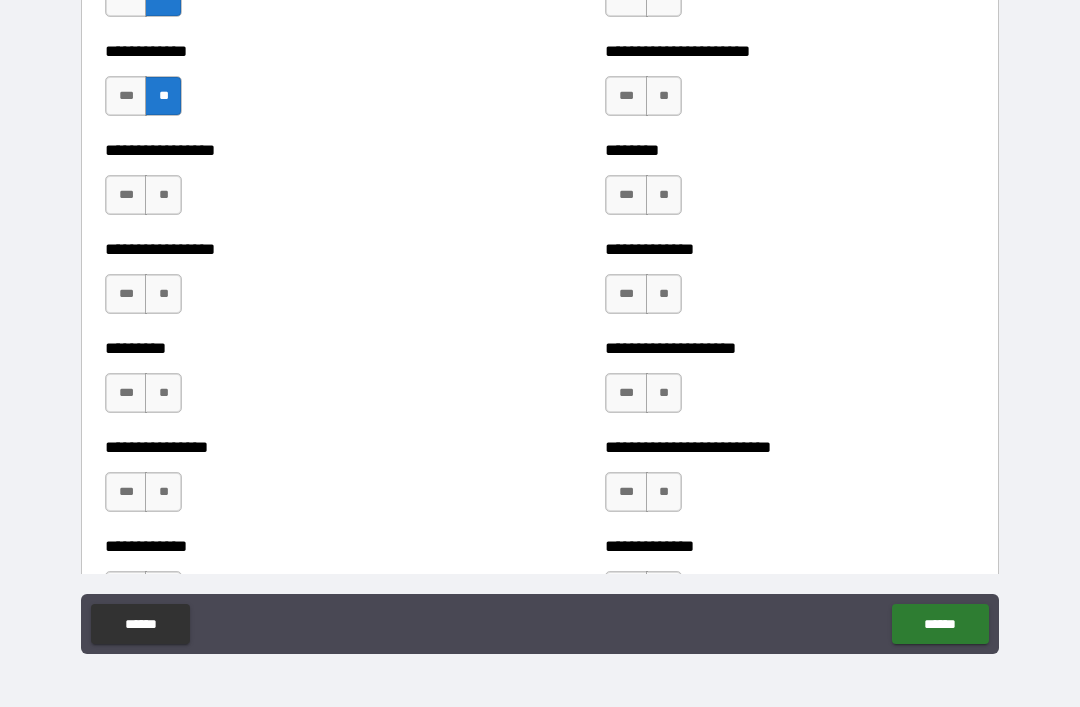 scroll, scrollTop: 2470, scrollLeft: 0, axis: vertical 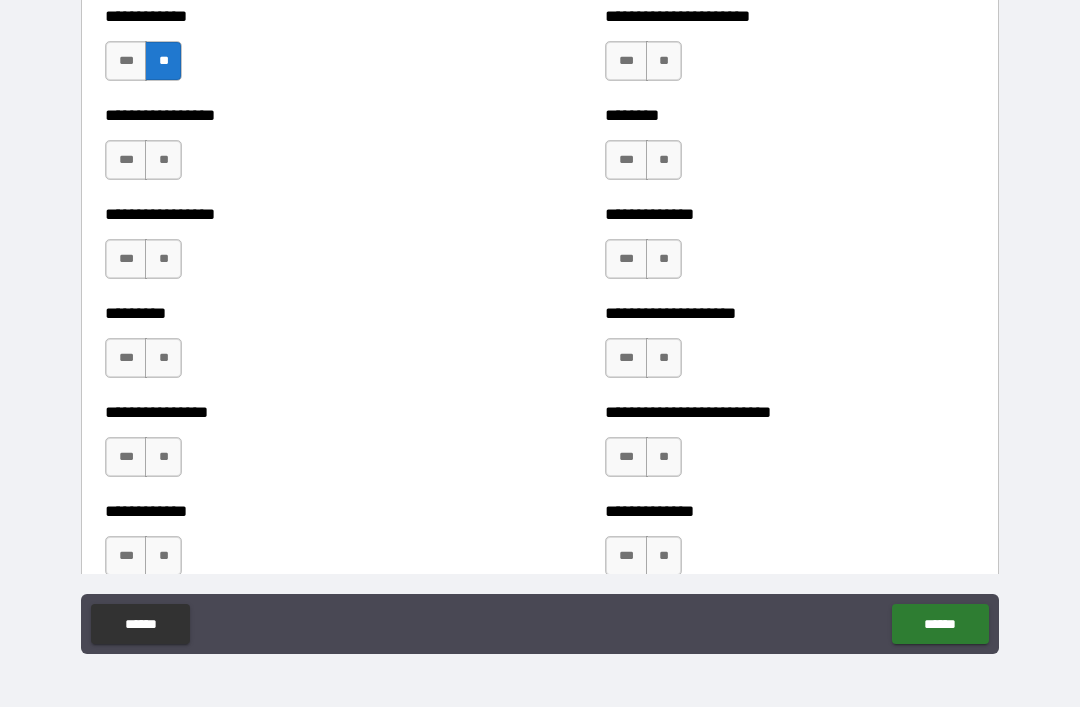click on "**" at bounding box center (163, 160) 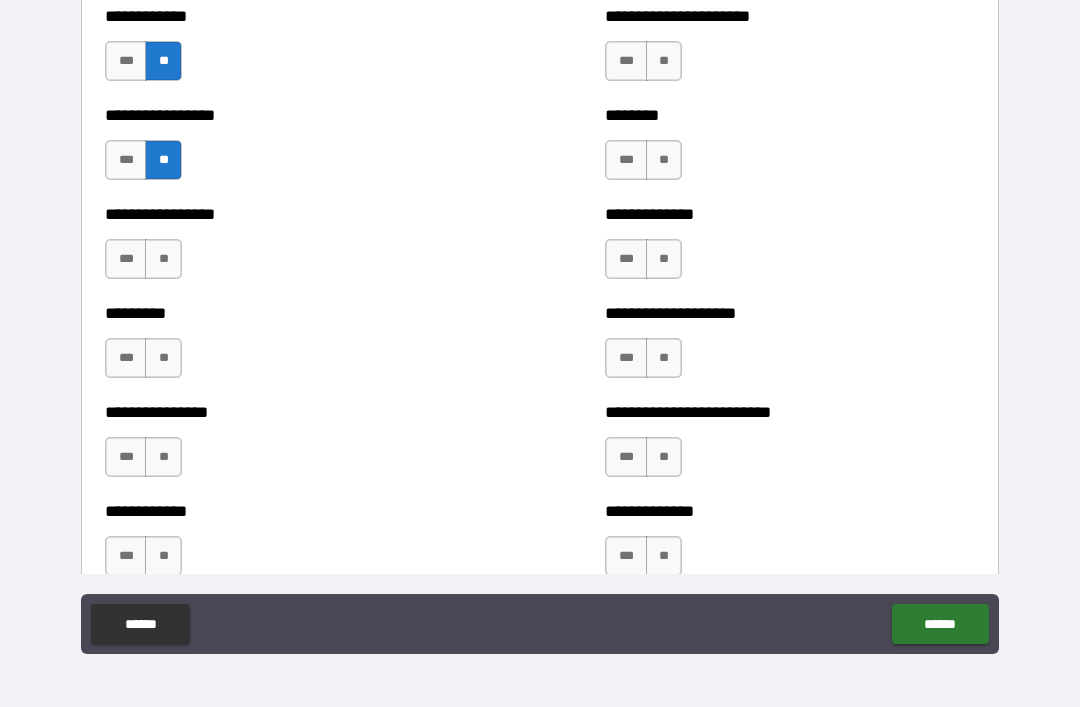 click on "**" at bounding box center [163, 259] 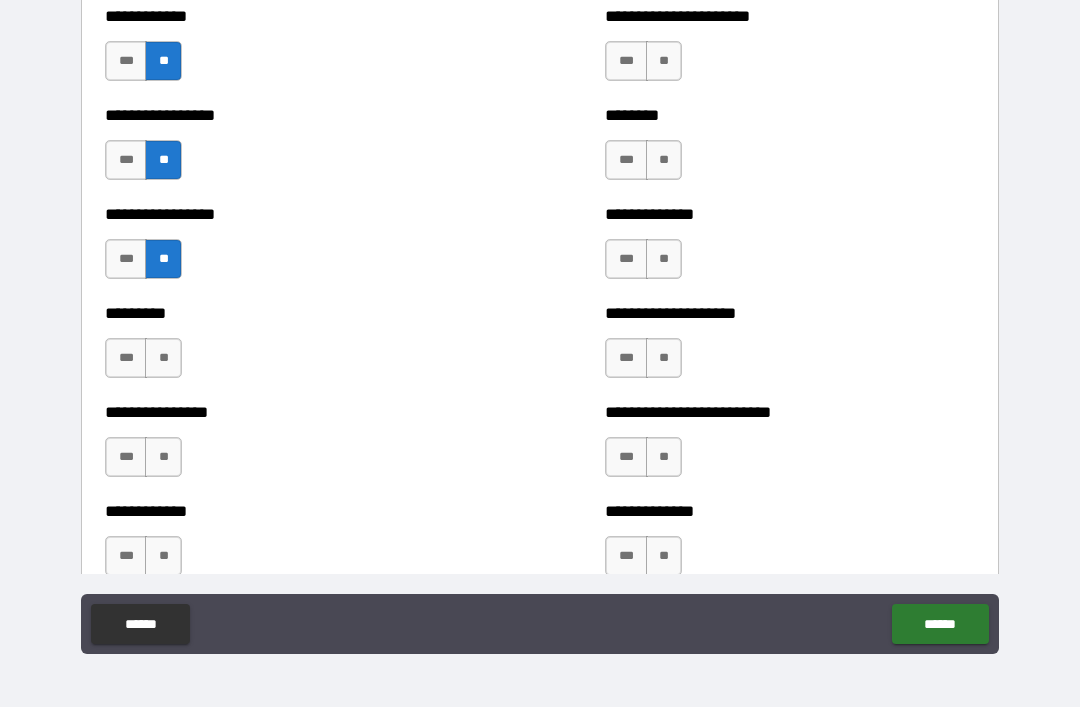 click on "**" at bounding box center [163, 358] 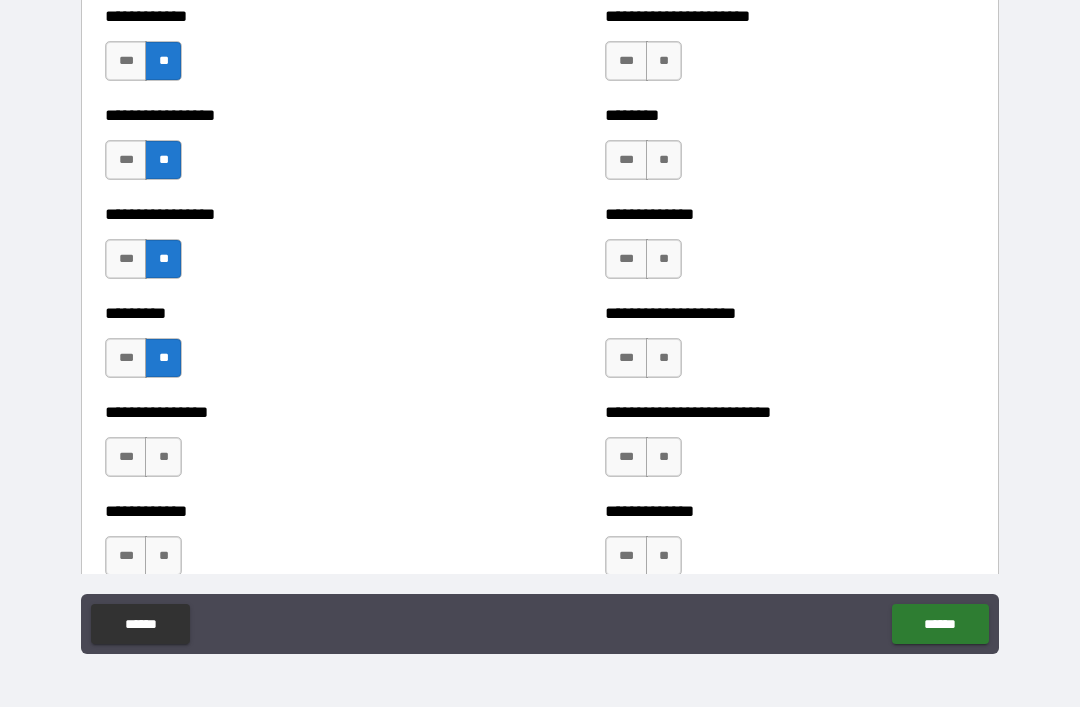 click on "**" at bounding box center [163, 457] 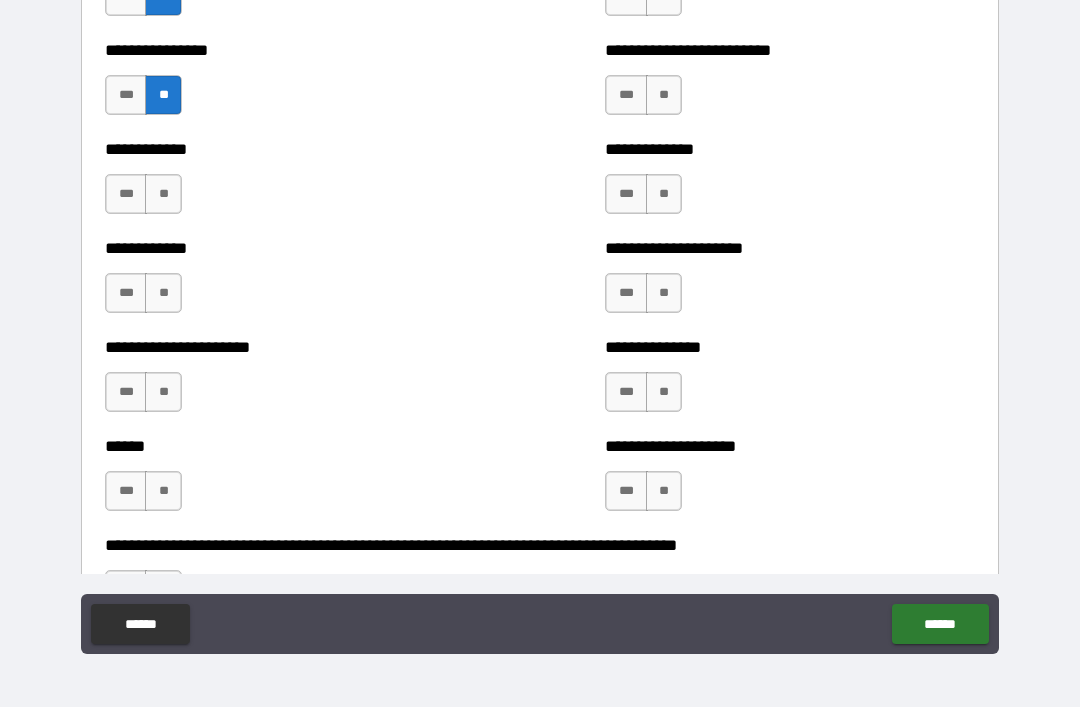 scroll, scrollTop: 2840, scrollLeft: 0, axis: vertical 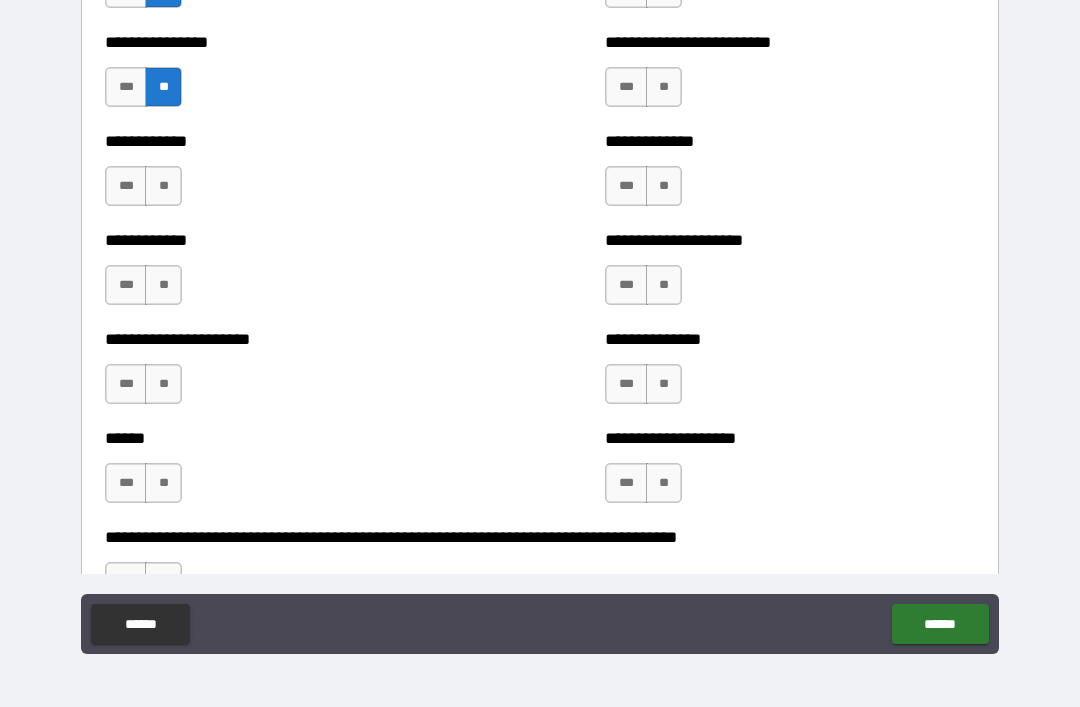 click on "**" at bounding box center [163, 186] 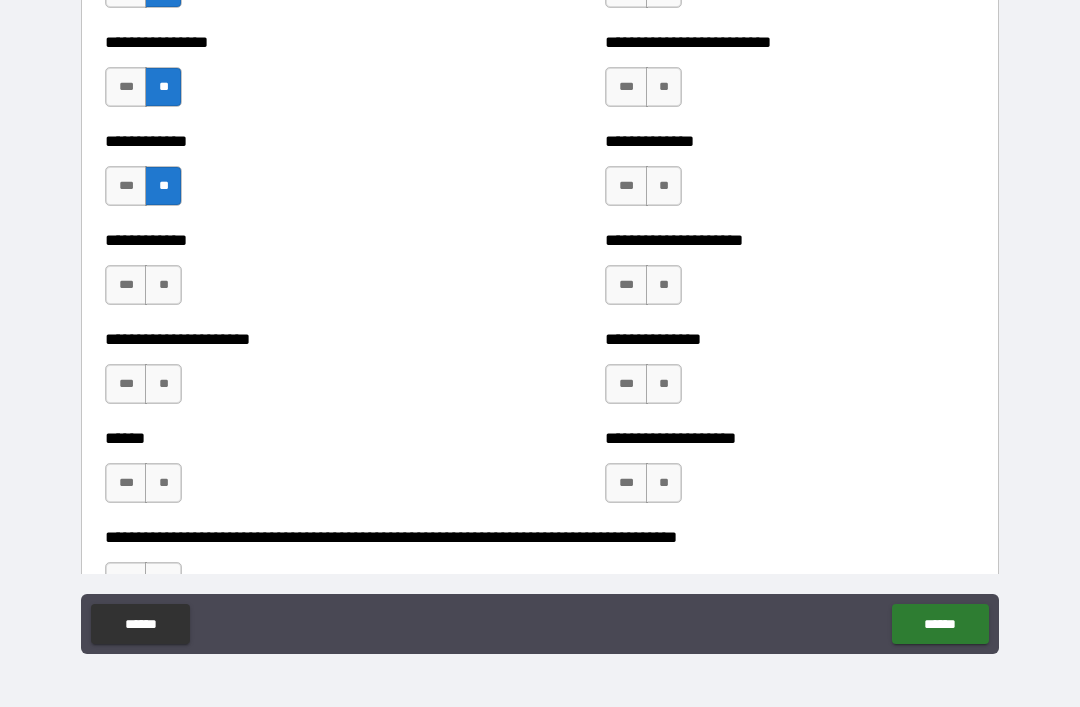 click on "**" at bounding box center (163, 285) 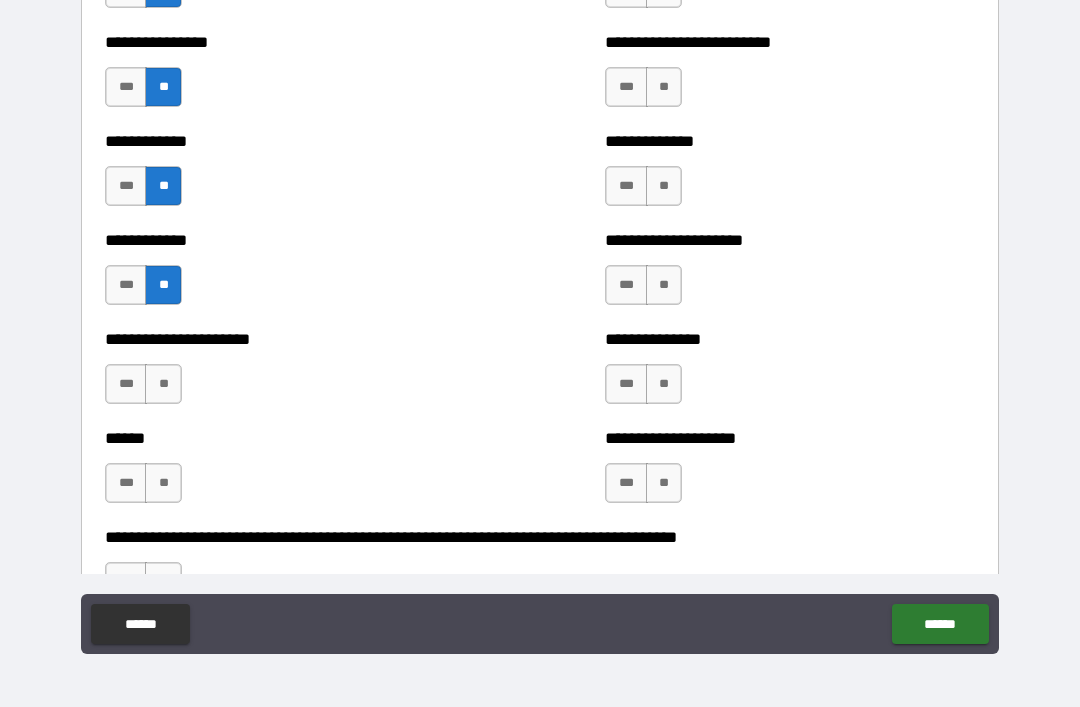 click on "**" at bounding box center [163, 384] 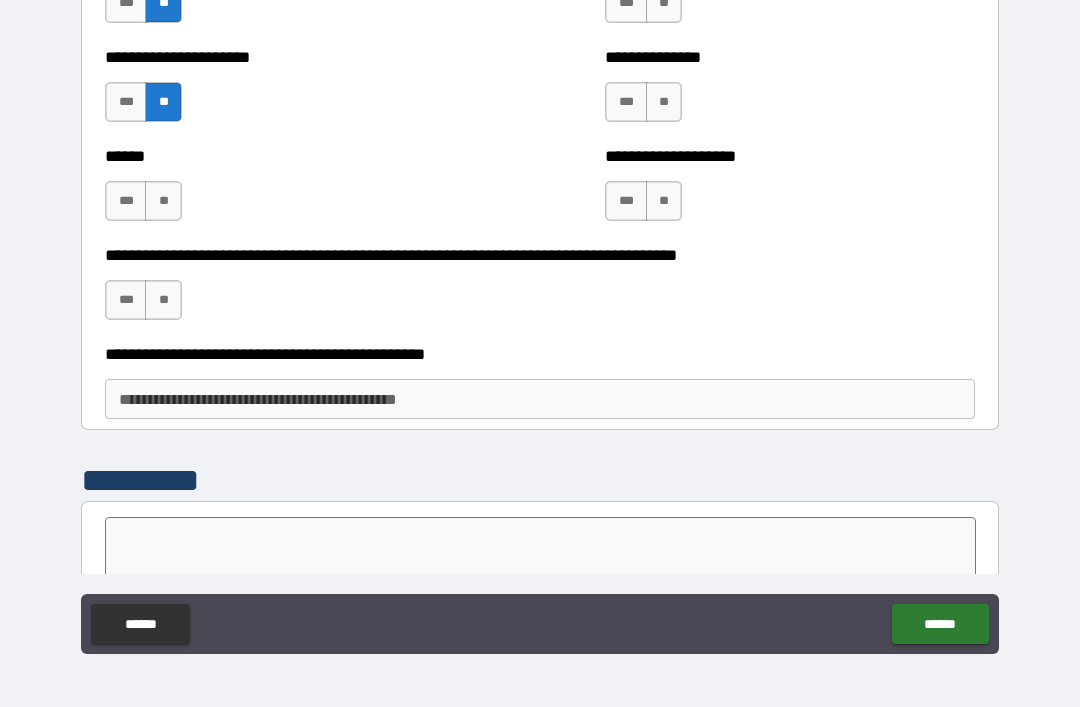scroll, scrollTop: 3150, scrollLeft: 0, axis: vertical 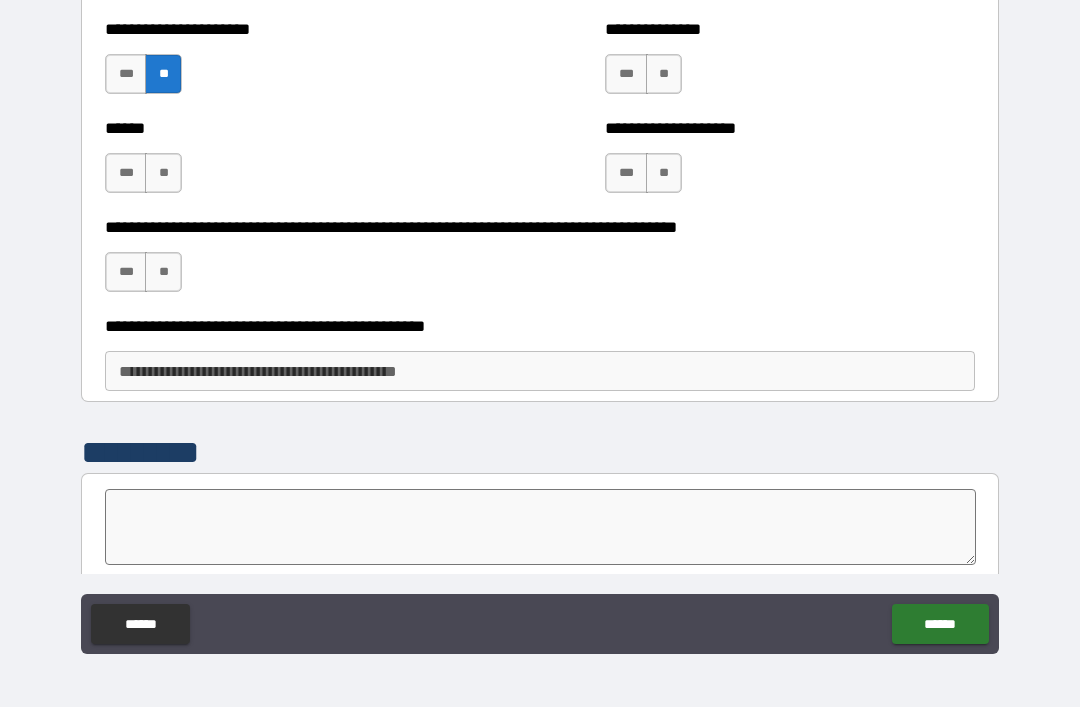 click on "**" at bounding box center (163, 173) 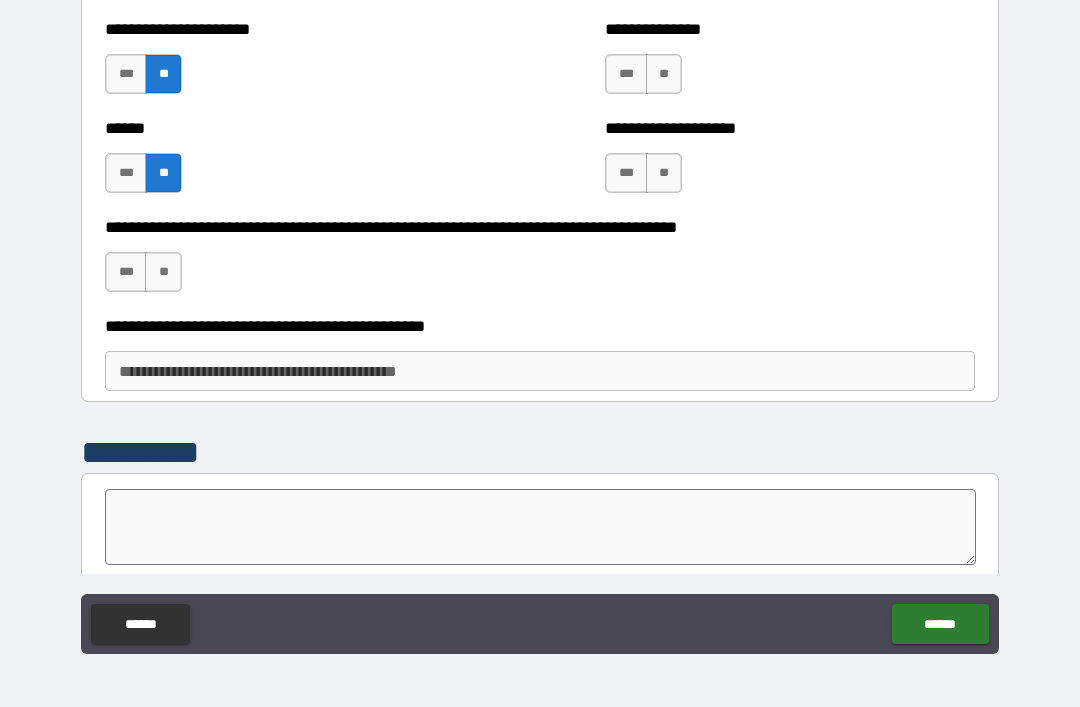 click on "**" at bounding box center [163, 272] 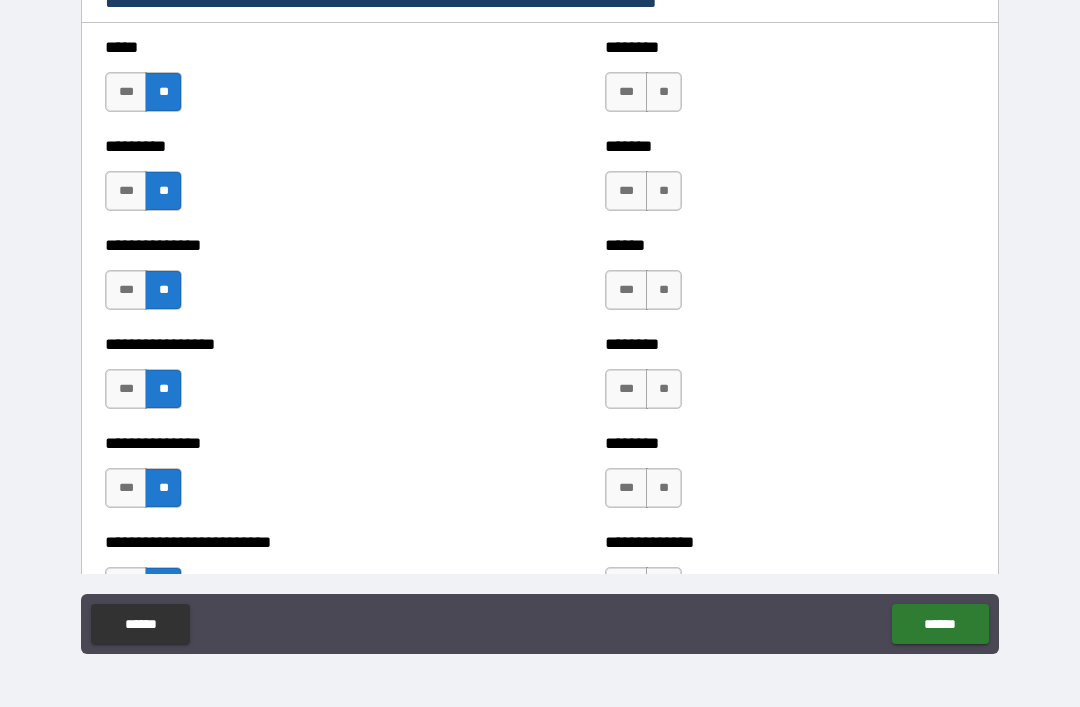 scroll, scrollTop: 1450, scrollLeft: 0, axis: vertical 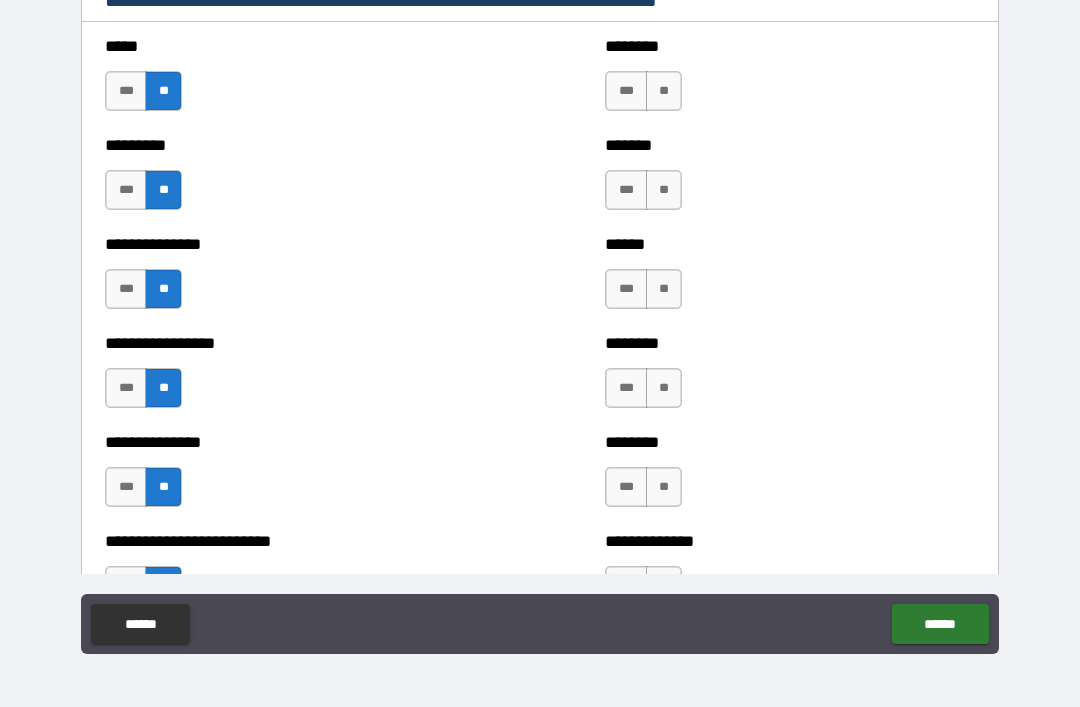 click on "**" at bounding box center (664, 91) 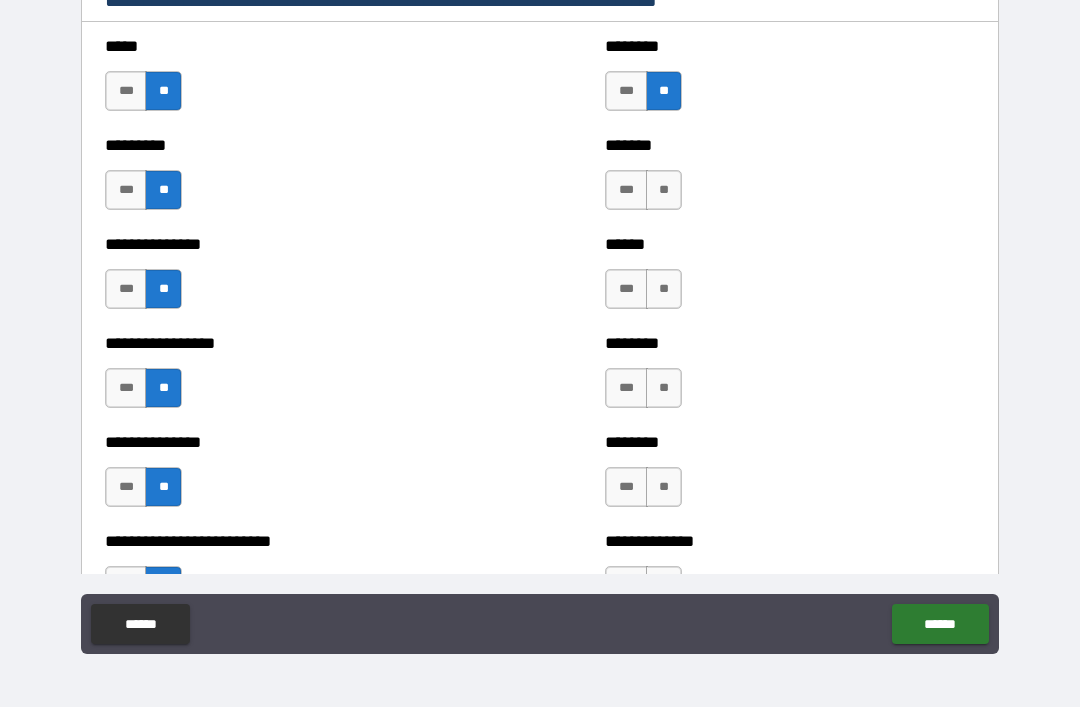 click on "**" at bounding box center (664, 190) 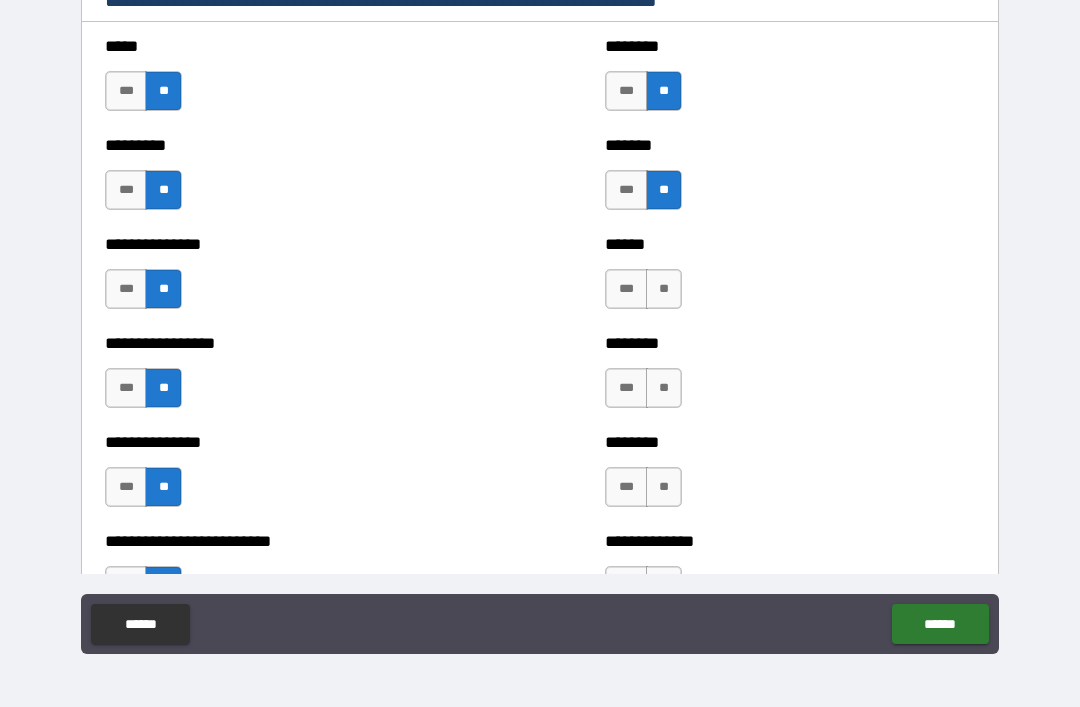 click on "**" at bounding box center (664, 289) 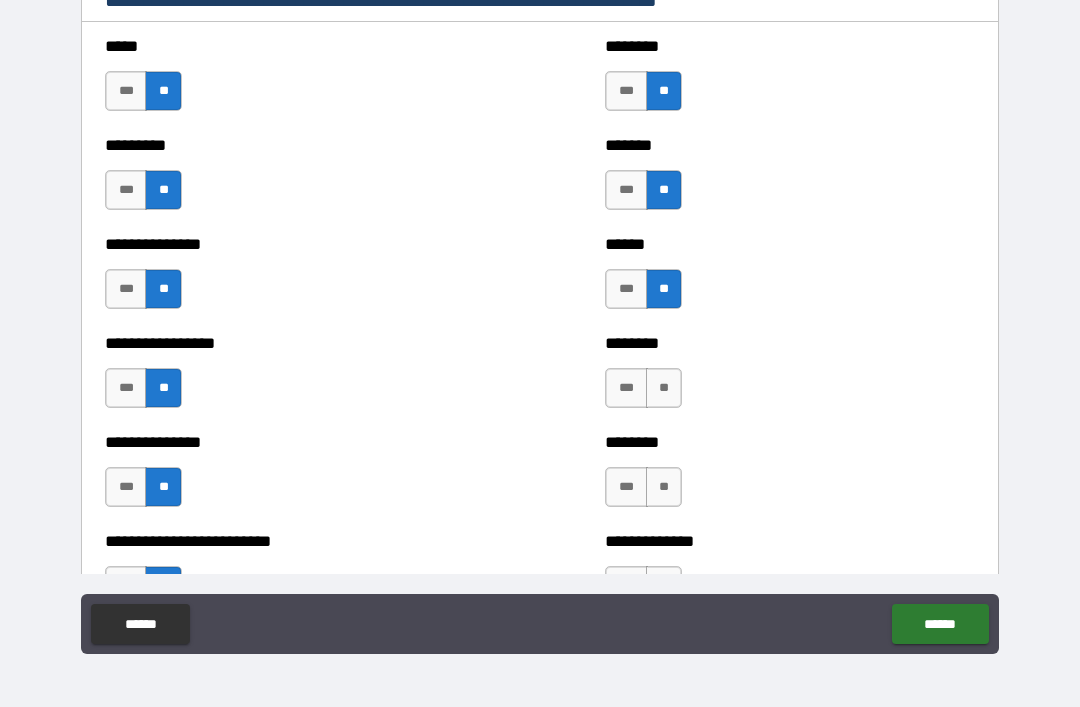 click on "**" at bounding box center (664, 388) 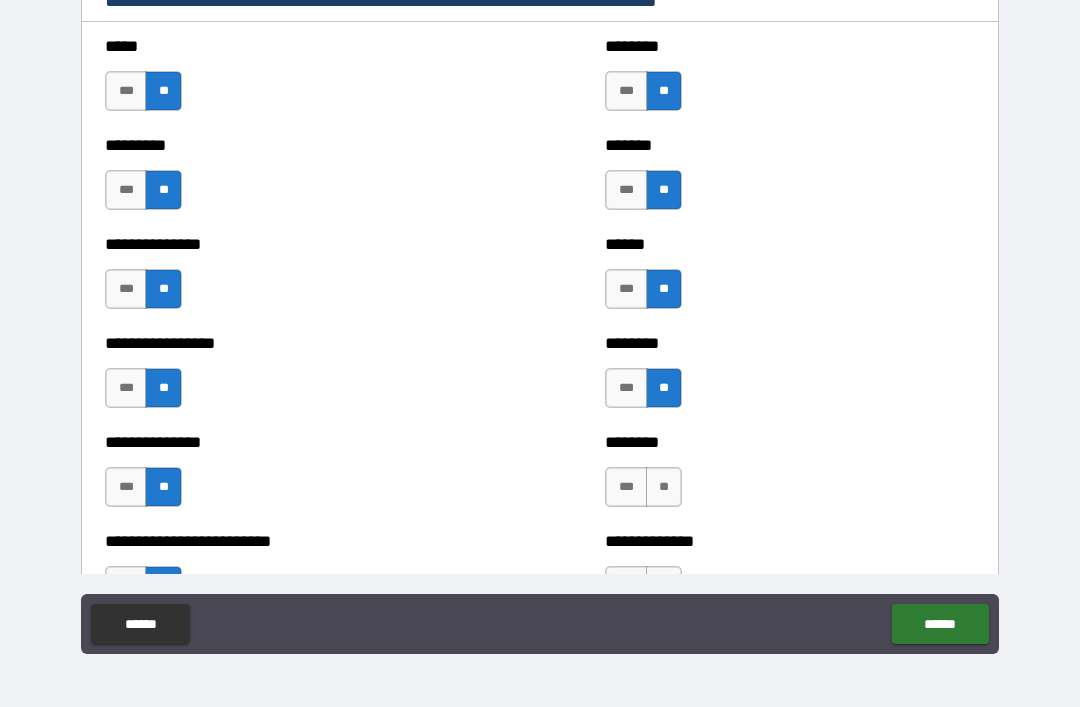 click on "**" at bounding box center (664, 487) 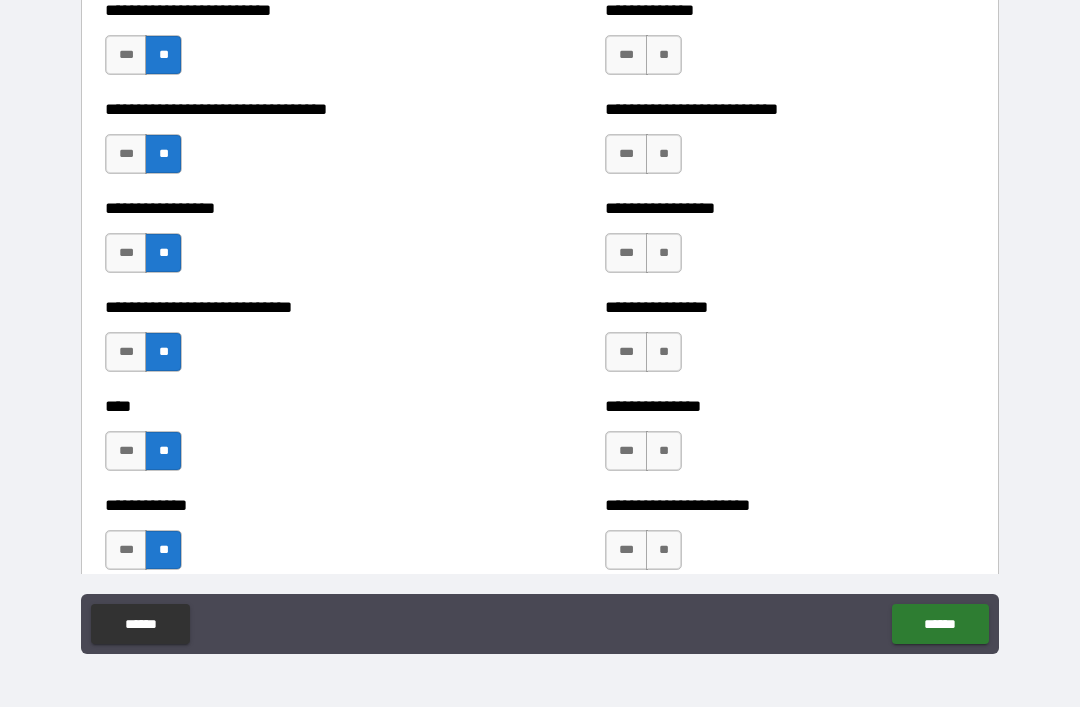 scroll, scrollTop: 1978, scrollLeft: 0, axis: vertical 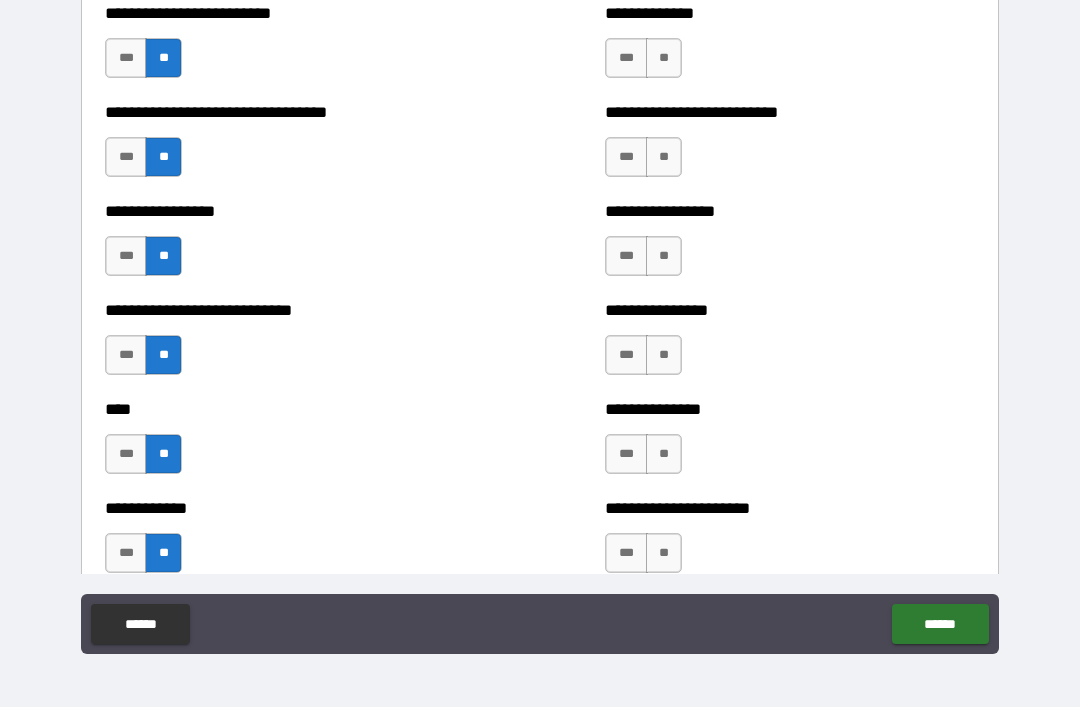 click on "**" at bounding box center [664, 58] 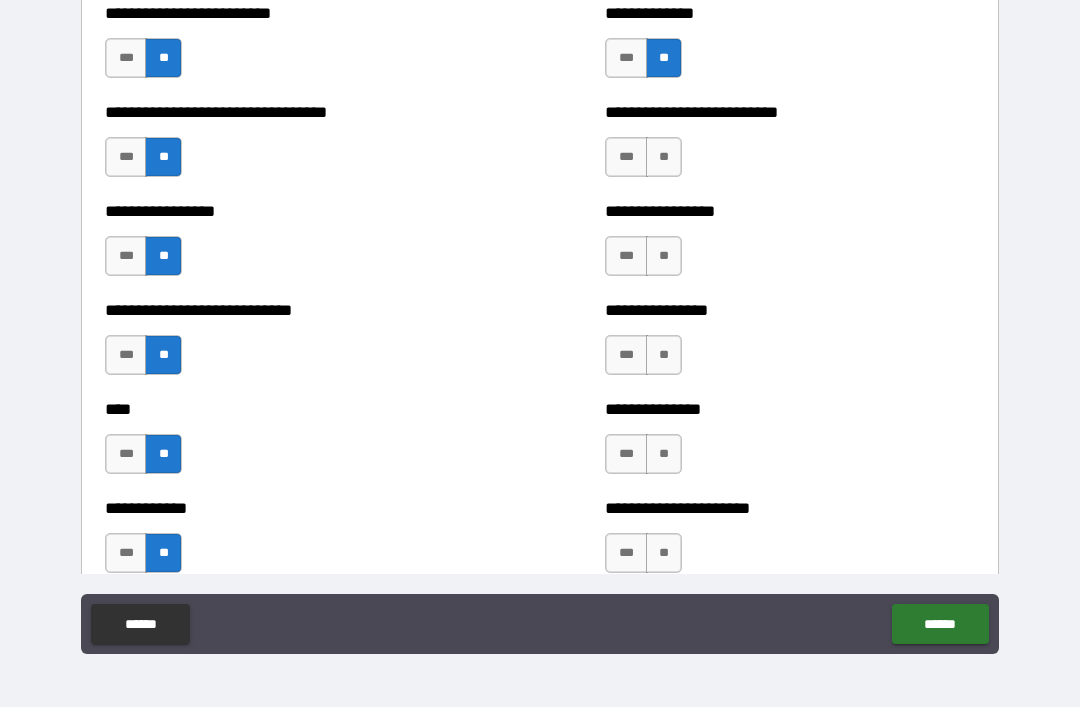click on "**" at bounding box center [664, 157] 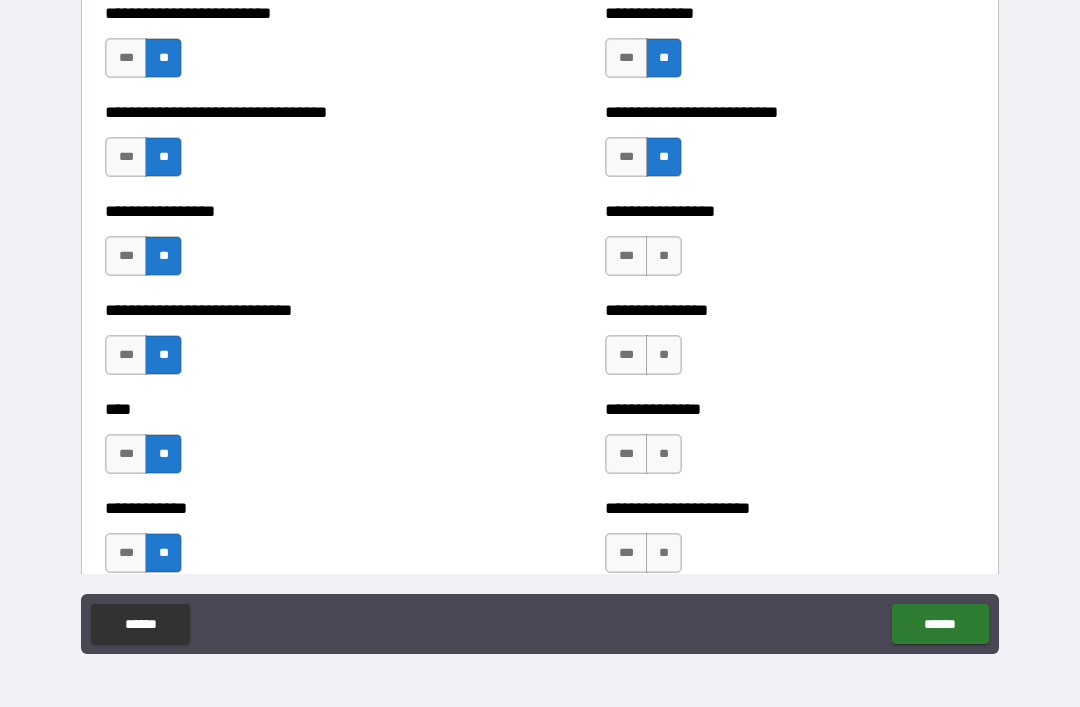 click on "**" at bounding box center [664, 256] 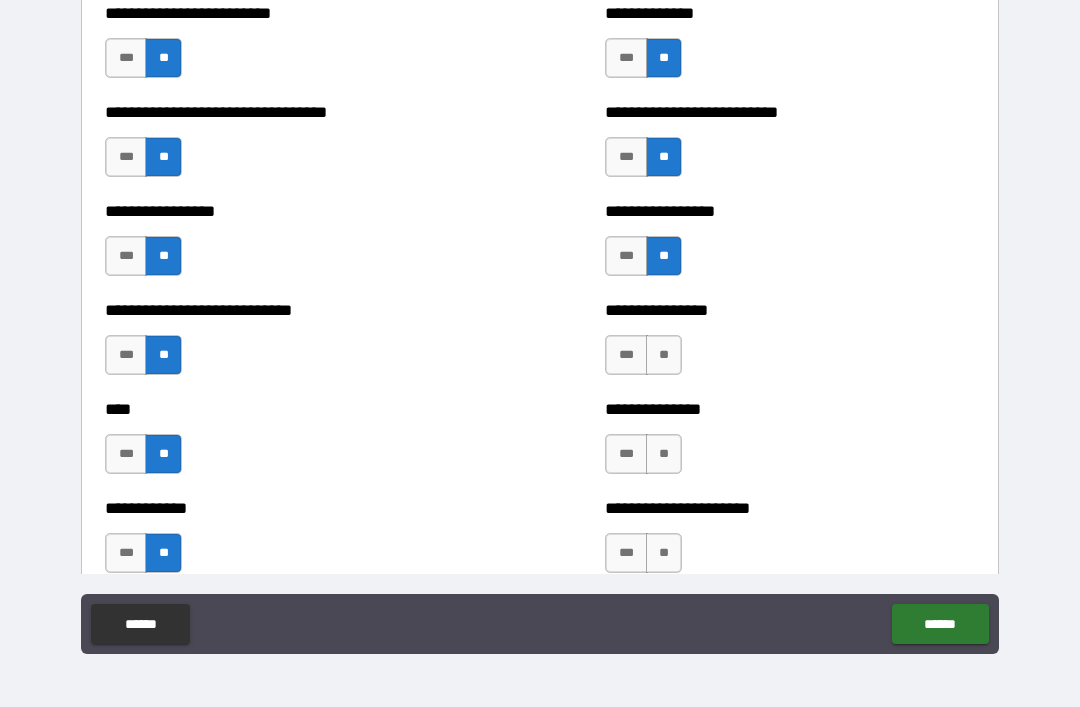 click on "**" at bounding box center [664, 355] 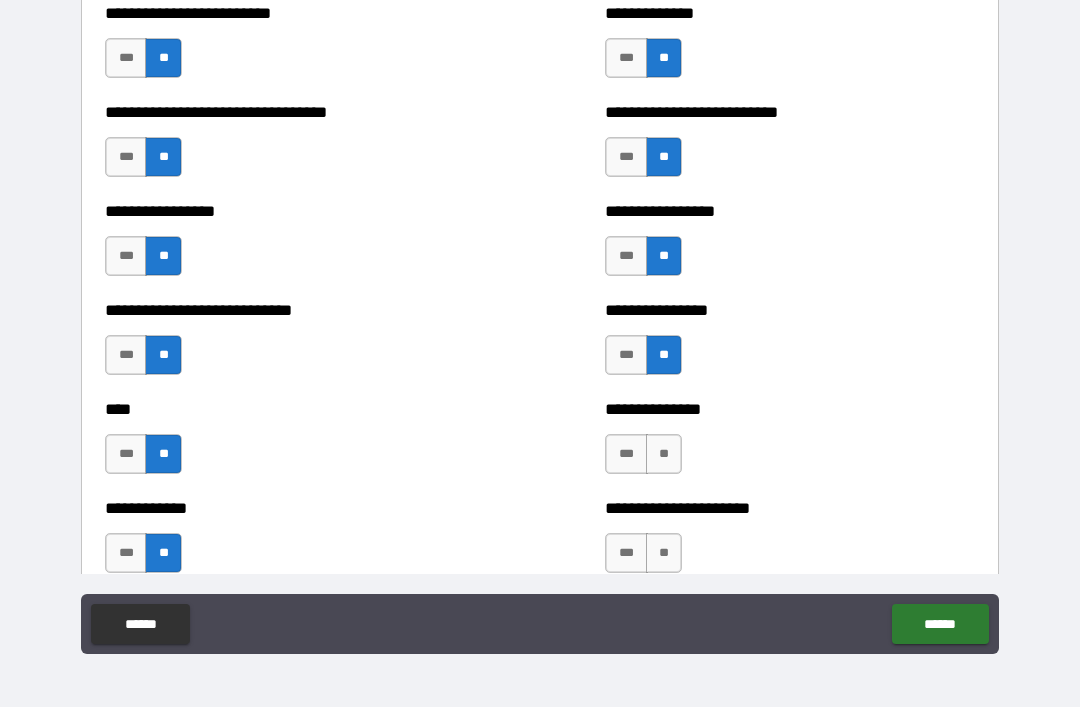 click on "**" at bounding box center (664, 454) 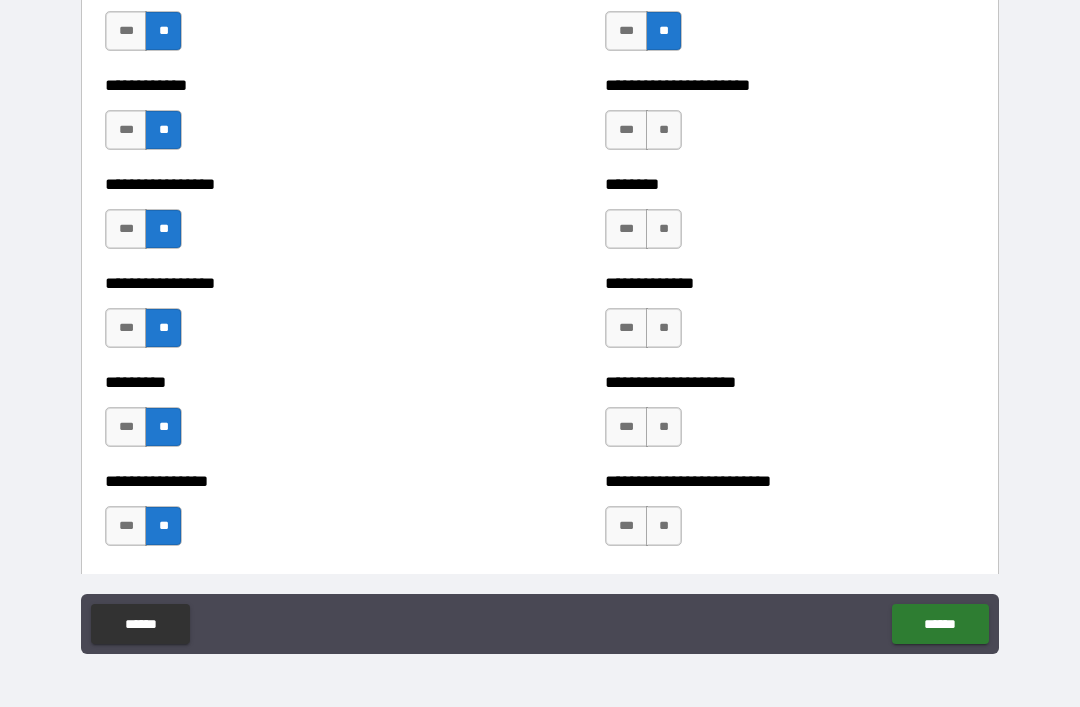 scroll, scrollTop: 2409, scrollLeft: 0, axis: vertical 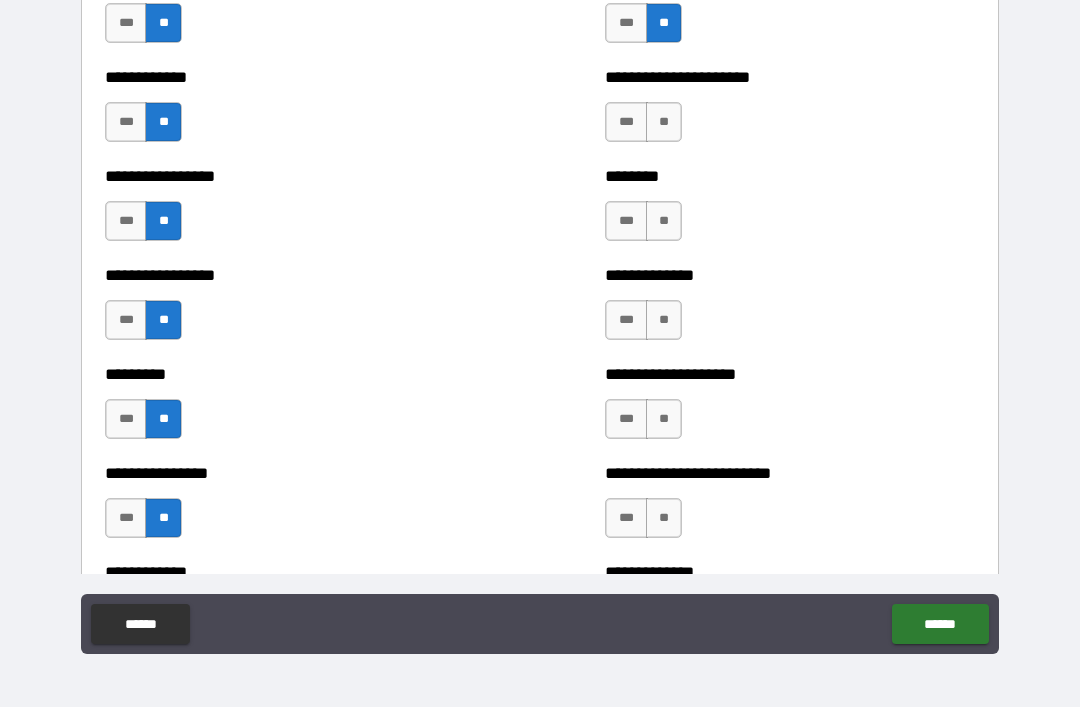 click on "**" at bounding box center (664, 122) 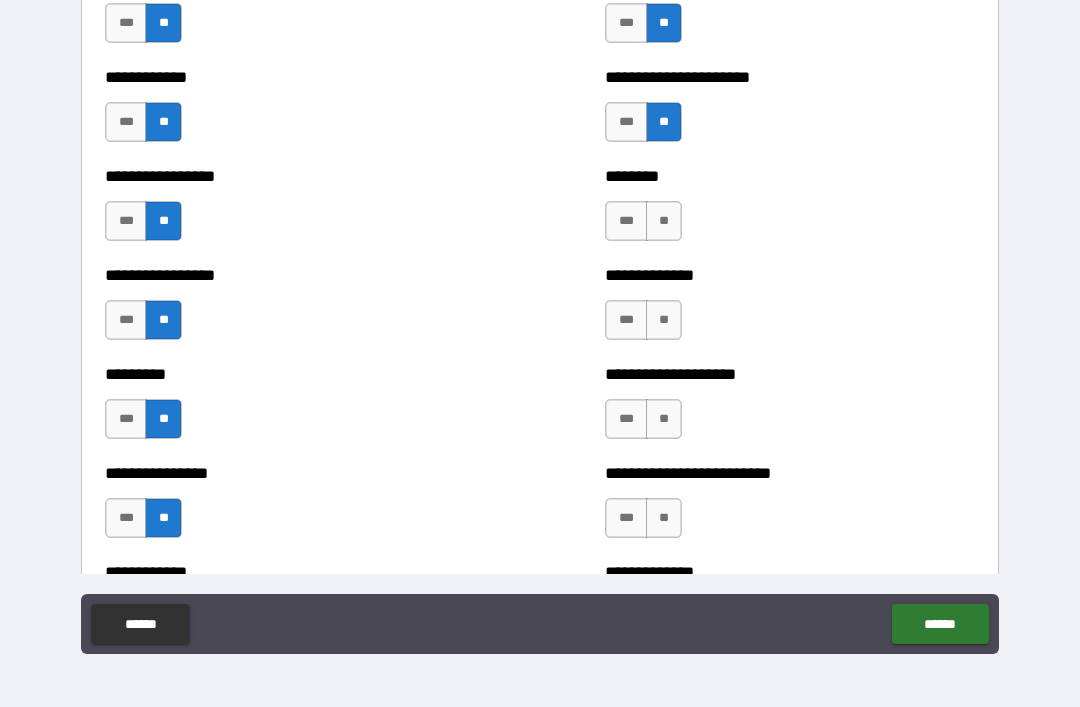 click on "**" at bounding box center [664, 221] 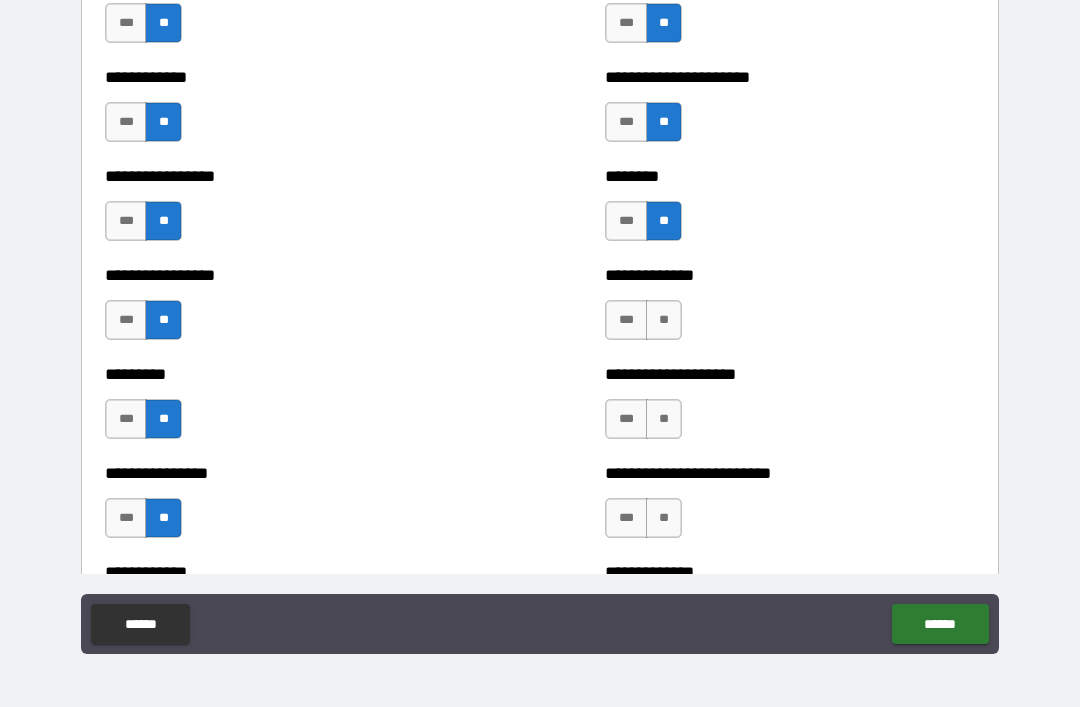 click on "**" at bounding box center [664, 320] 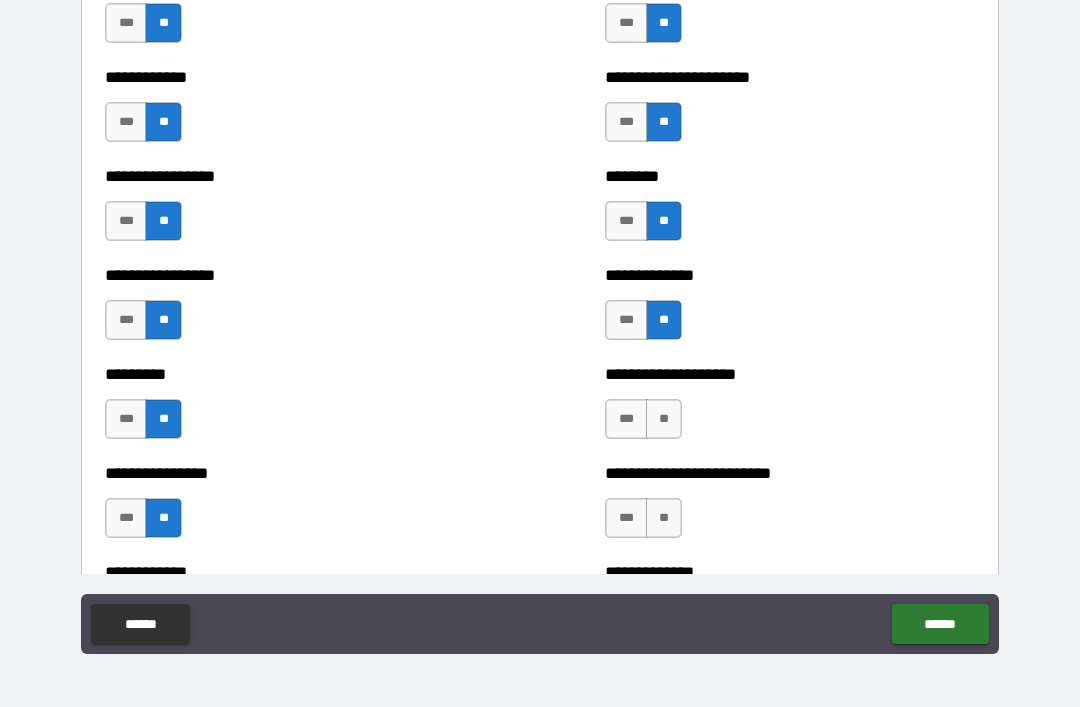 click on "**" at bounding box center [664, 419] 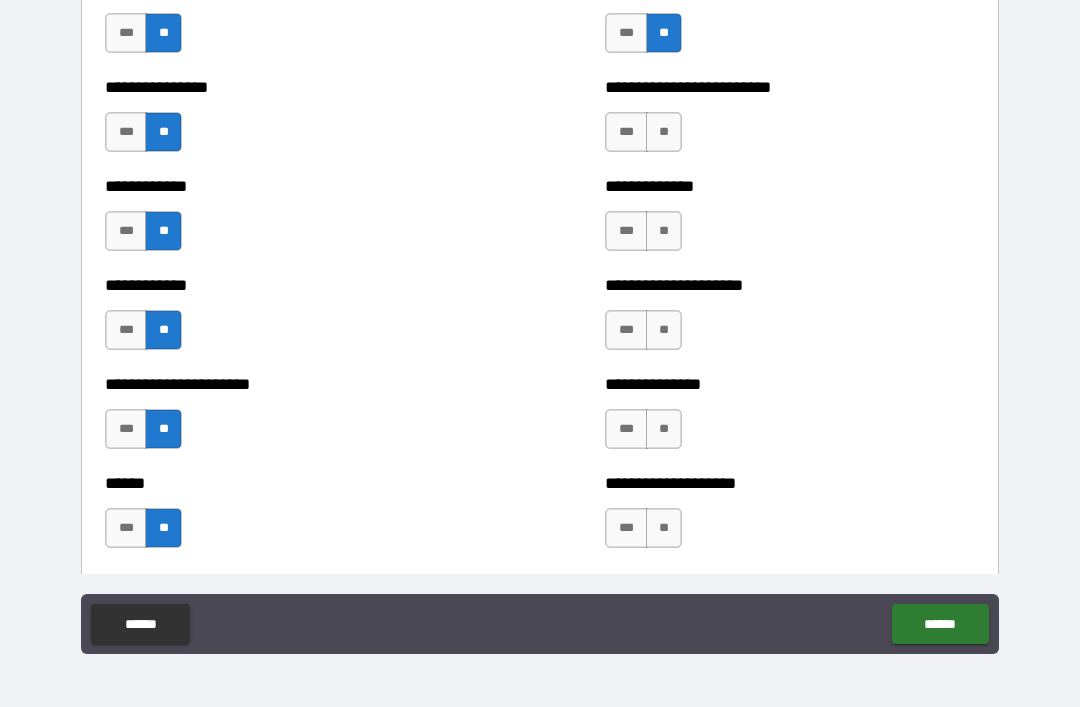 scroll, scrollTop: 2806, scrollLeft: 0, axis: vertical 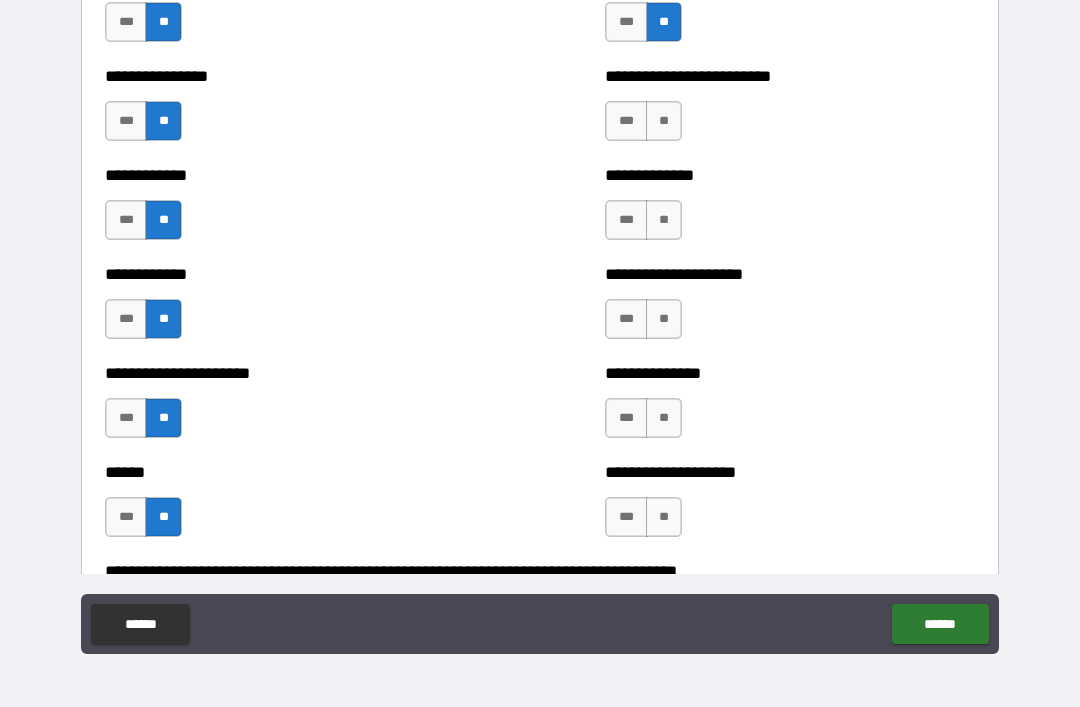 click on "**" at bounding box center (664, 121) 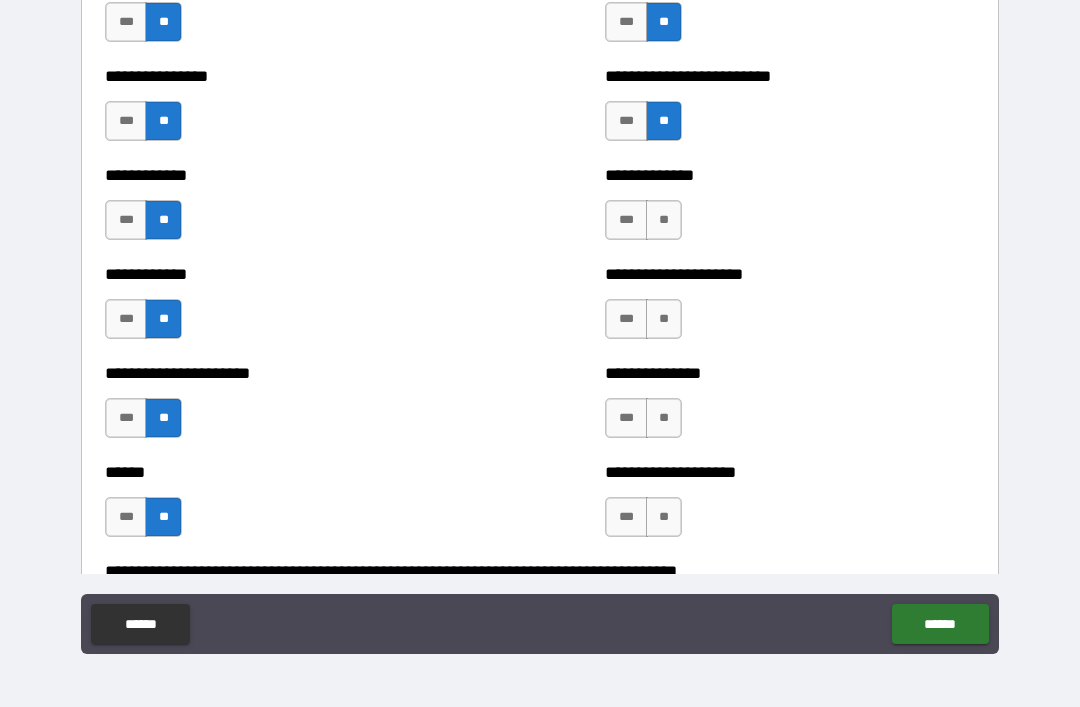 click on "**" at bounding box center (664, 220) 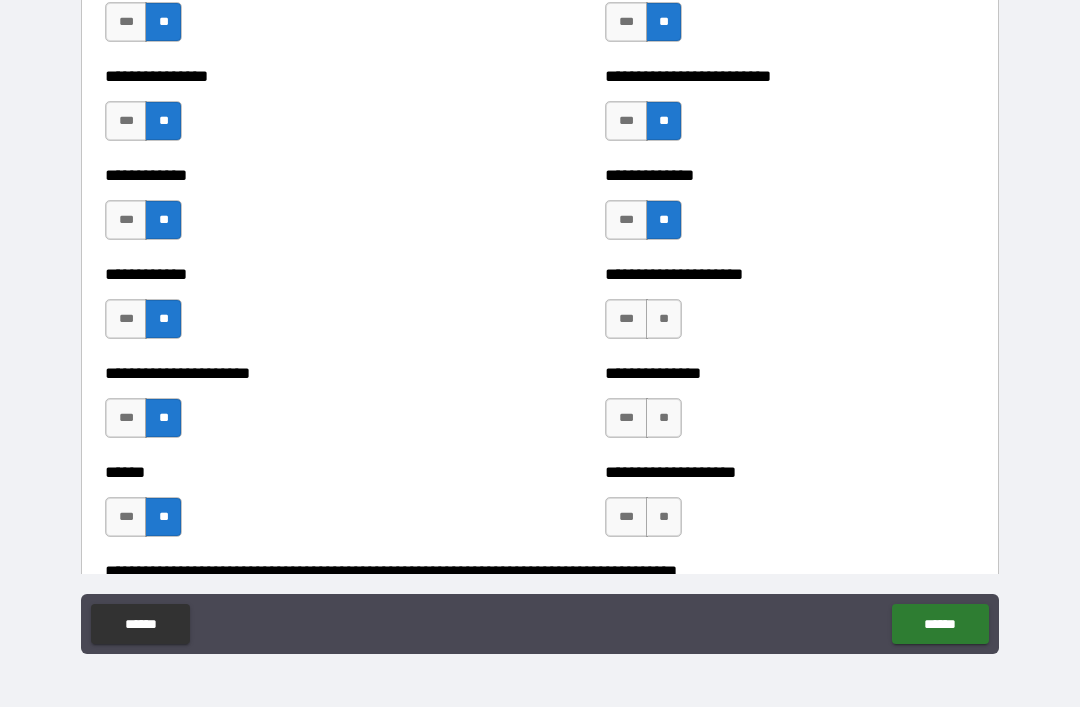 click on "**" at bounding box center [664, 319] 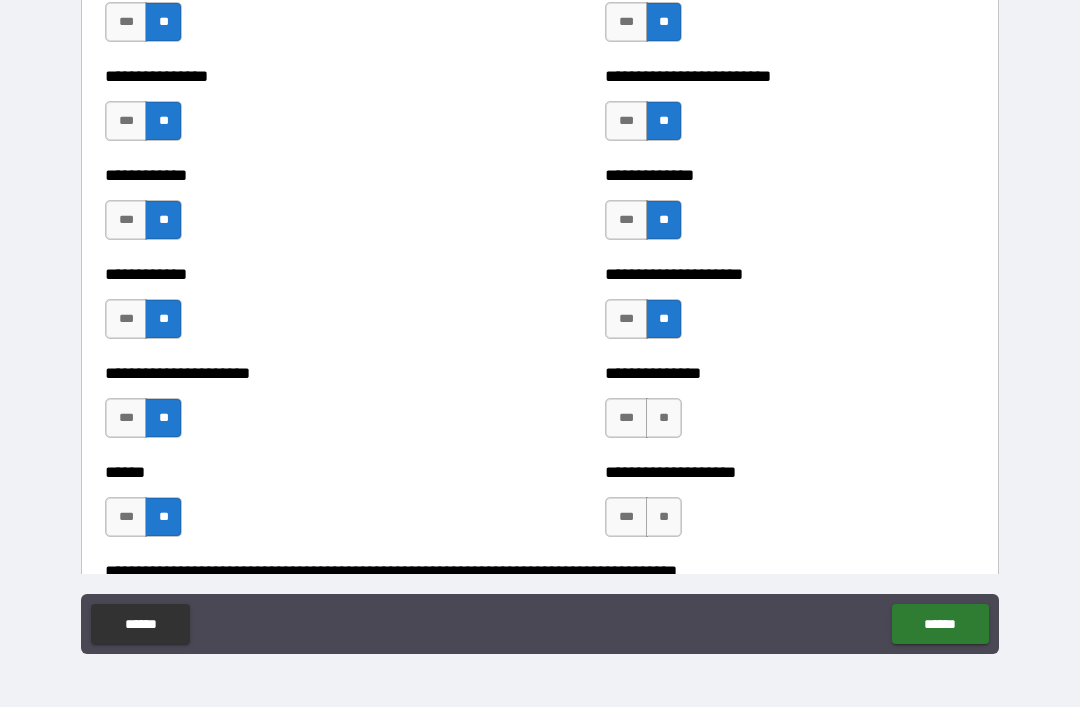 click on "**" at bounding box center (664, 418) 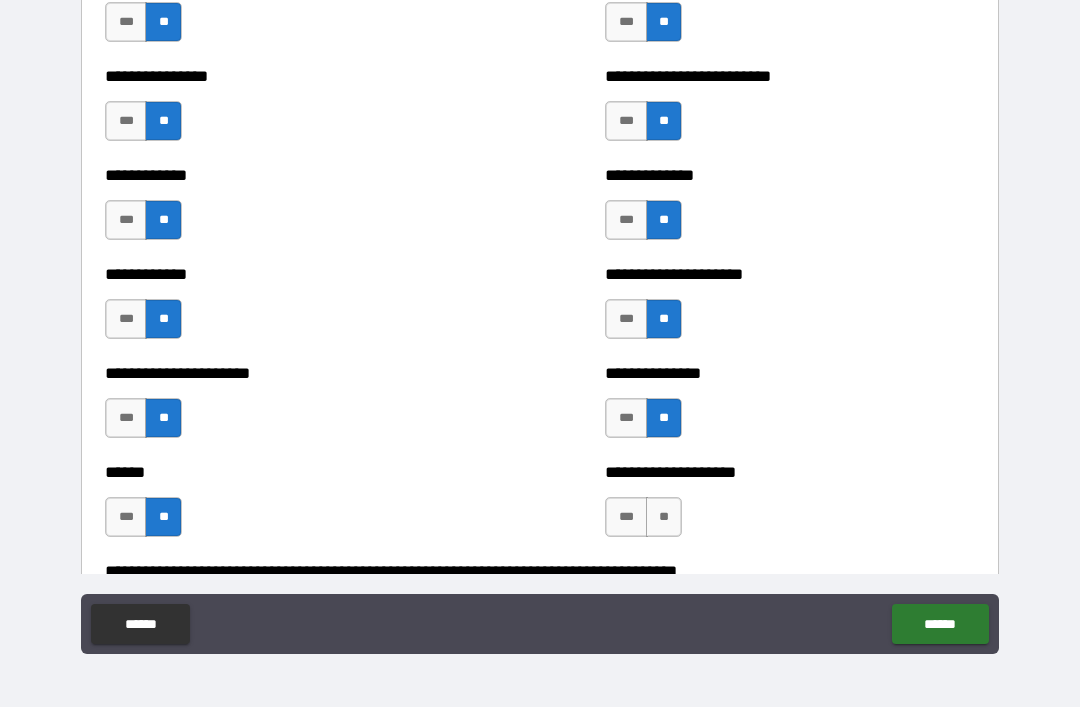 click on "**" at bounding box center (664, 517) 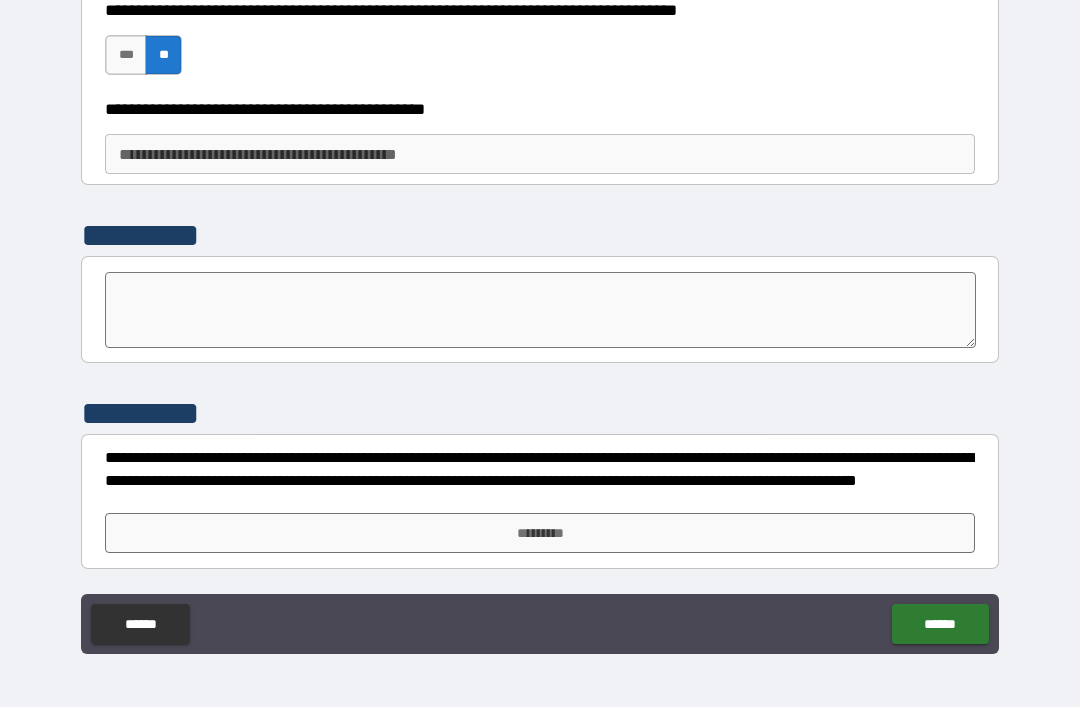 scroll, scrollTop: 3367, scrollLeft: 0, axis: vertical 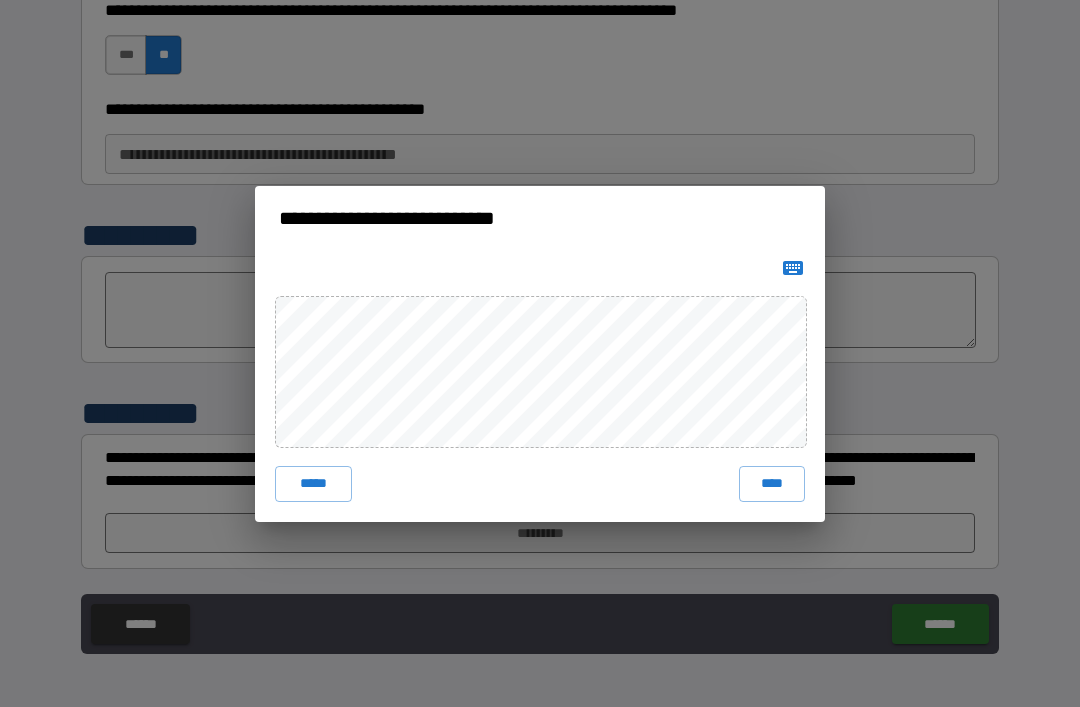 click on "****" at bounding box center [772, 484] 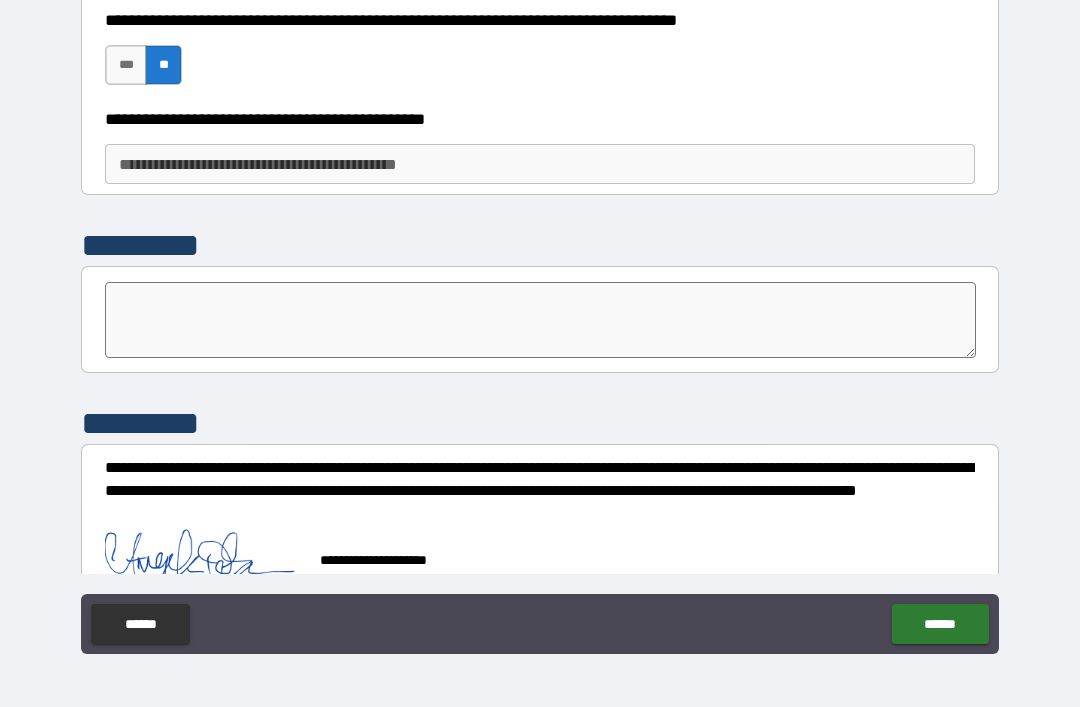 click on "******" at bounding box center (940, 624) 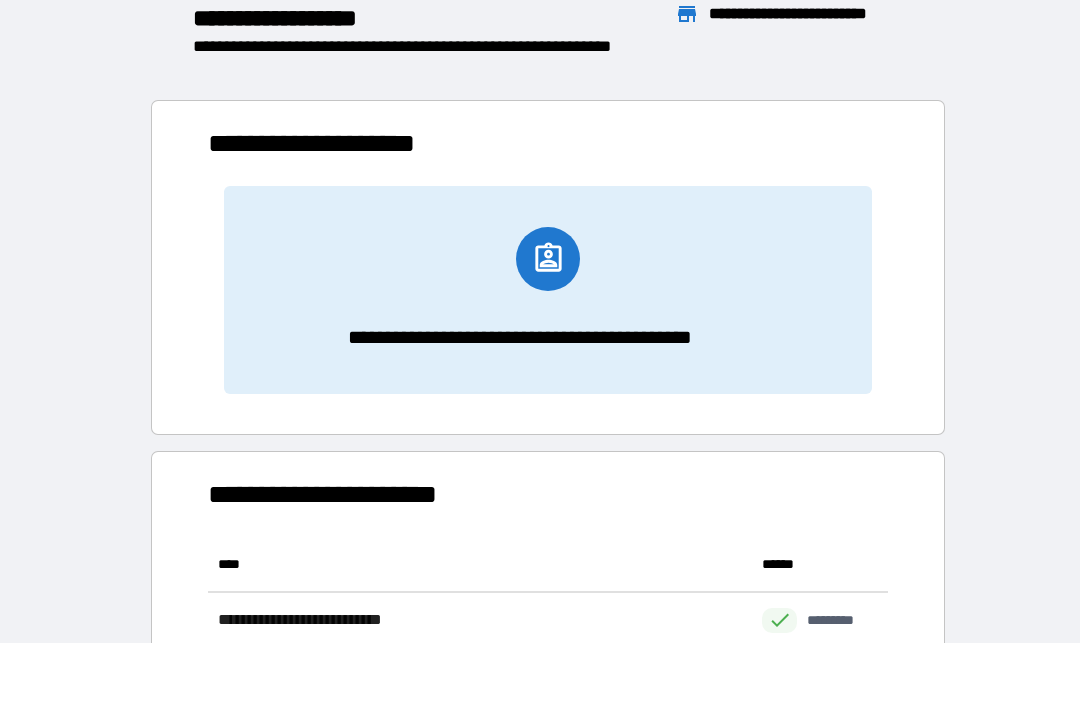 scroll, scrollTop: 1, scrollLeft: 1, axis: both 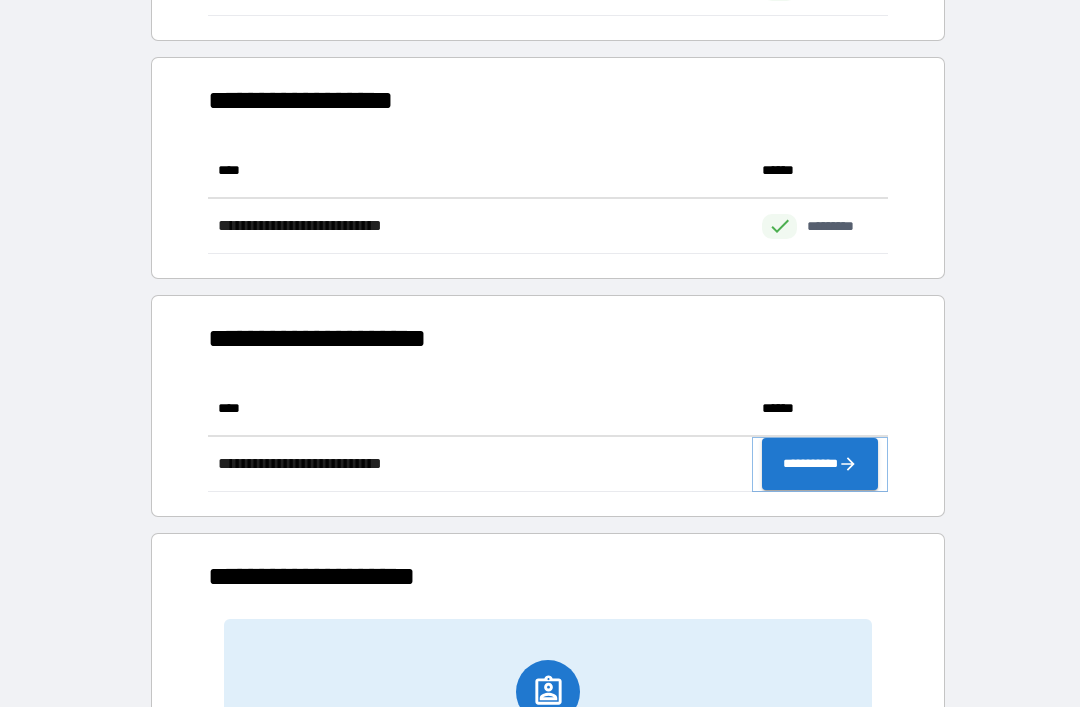 click on "**********" at bounding box center [820, 464] 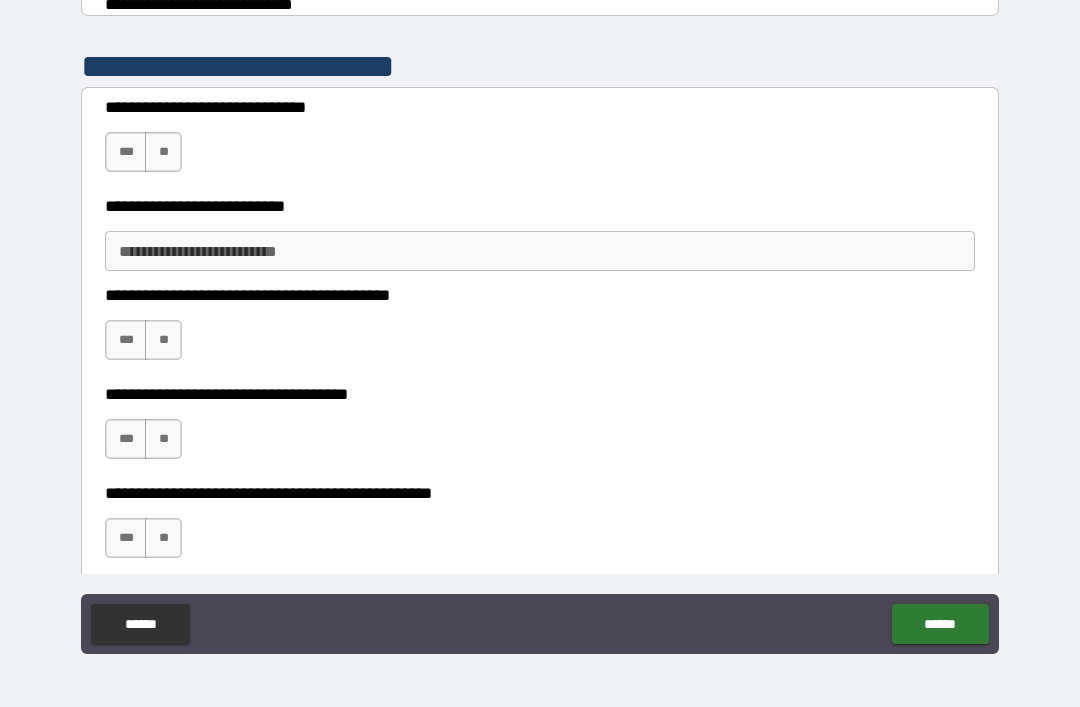 scroll, scrollTop: 374, scrollLeft: 0, axis: vertical 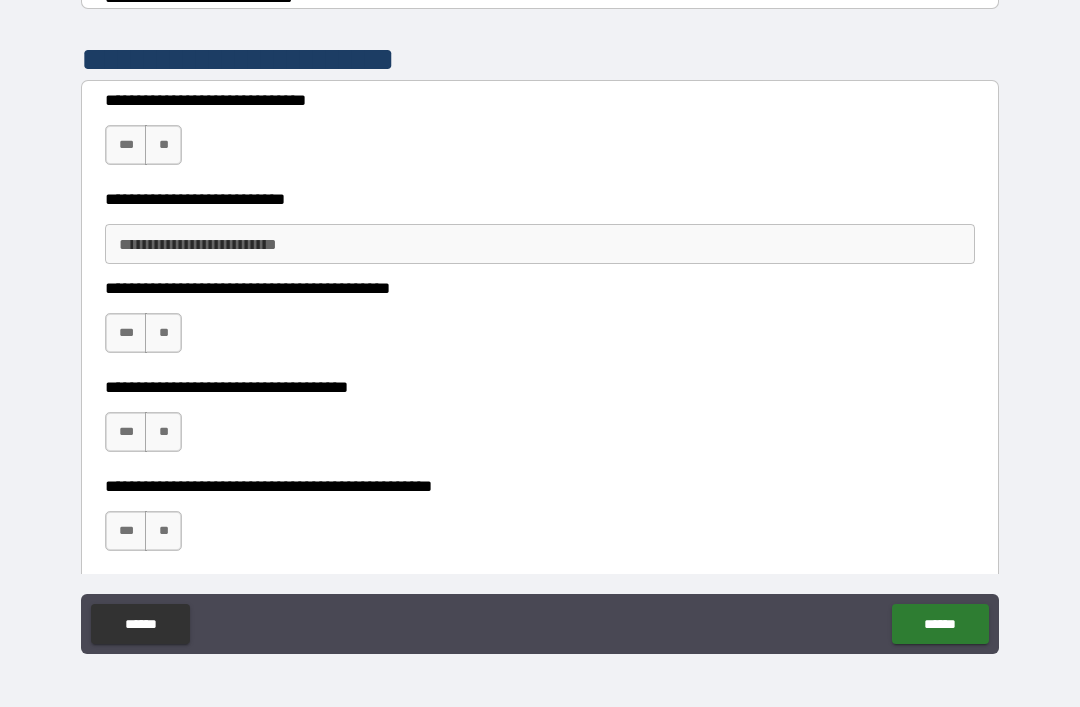 click on "***" at bounding box center (126, 145) 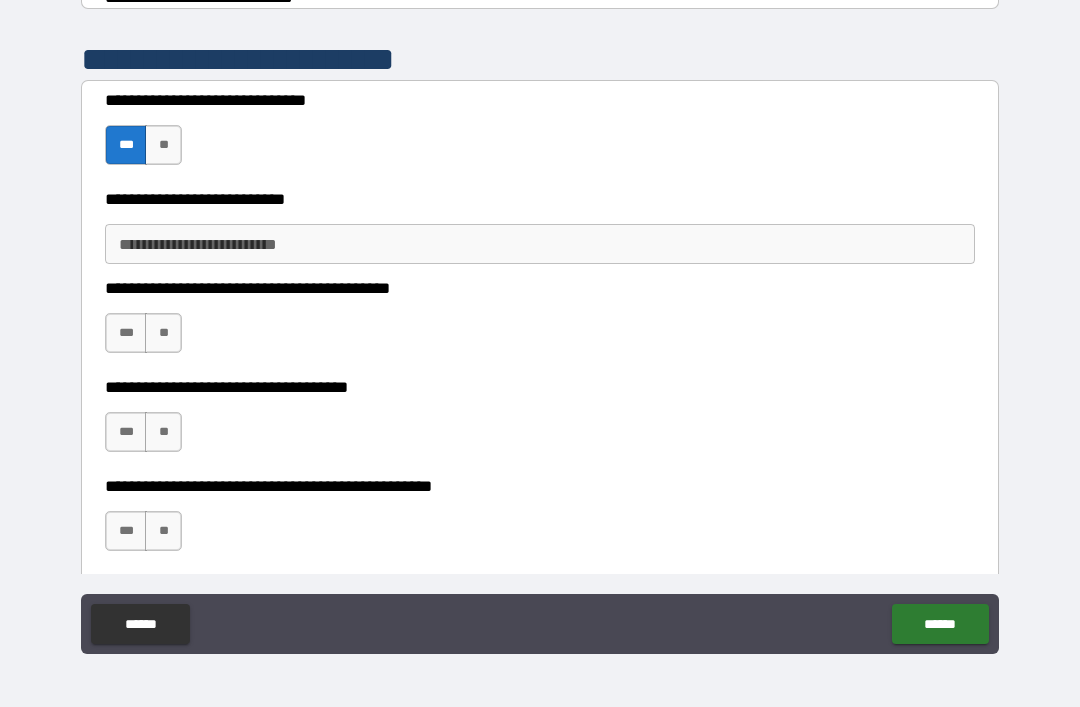 click on "**********" at bounding box center [540, 244] 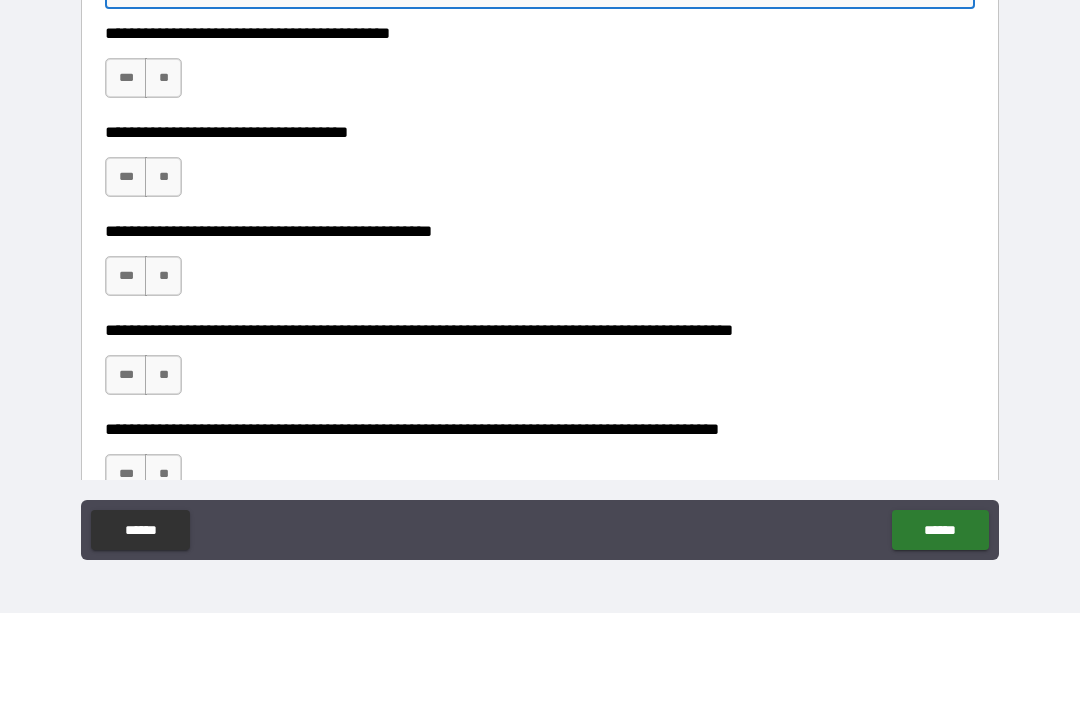 scroll, scrollTop: 536, scrollLeft: 0, axis: vertical 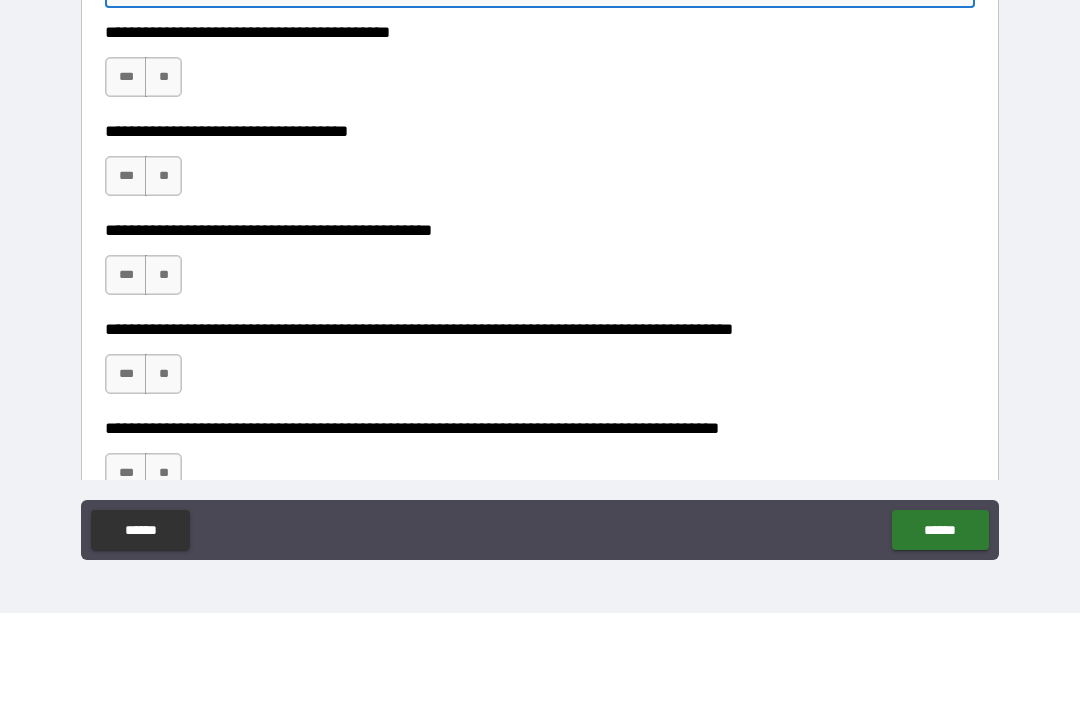 type on "*********" 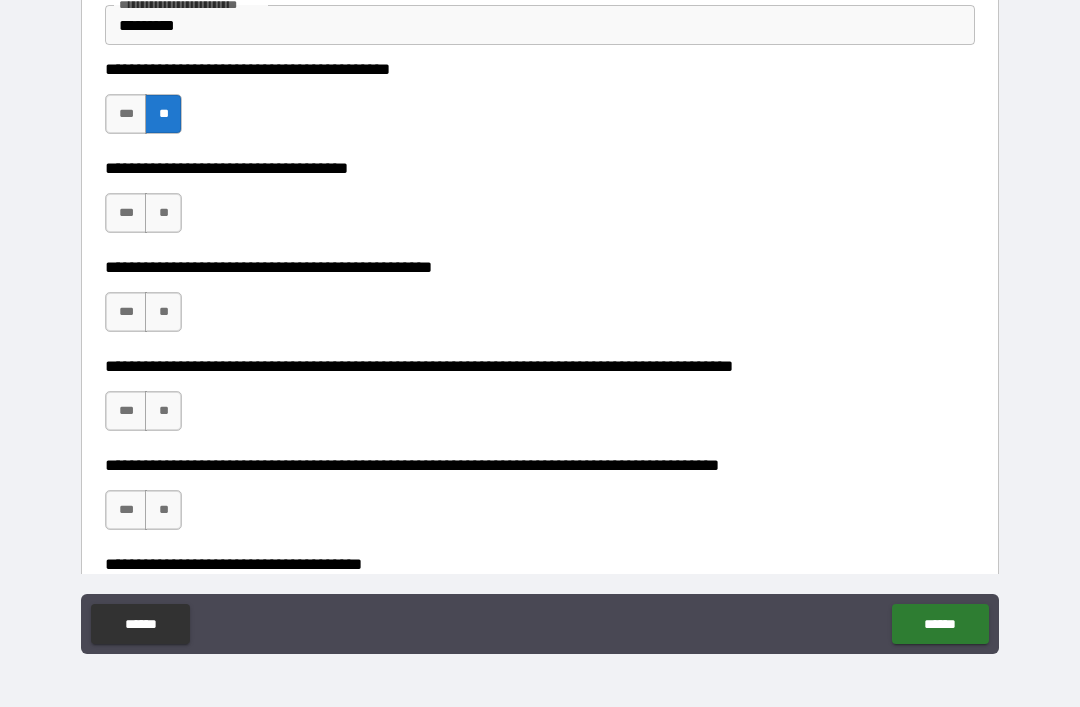 scroll, scrollTop: 594, scrollLeft: 0, axis: vertical 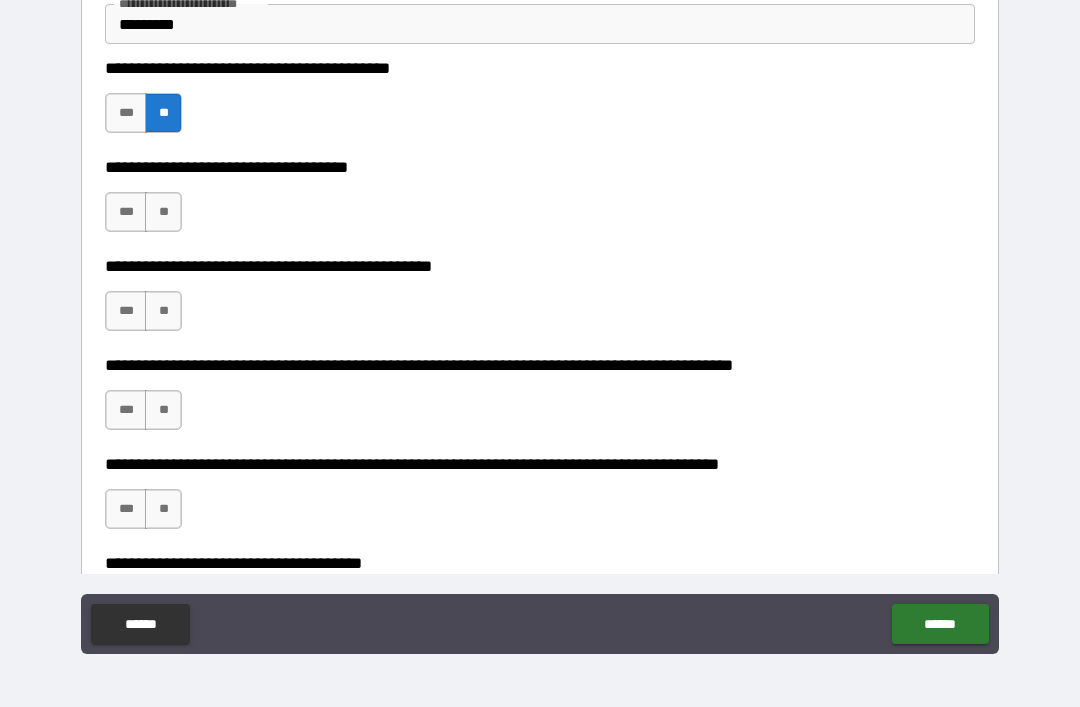 click on "**" at bounding box center [163, 212] 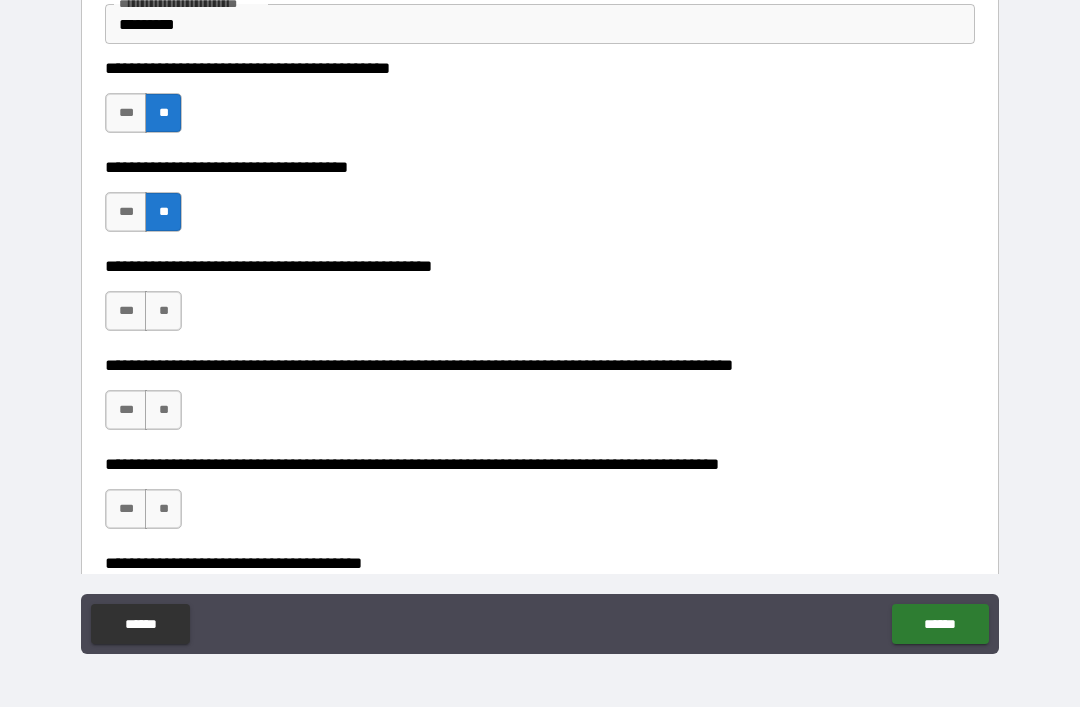 click on "**" at bounding box center [163, 311] 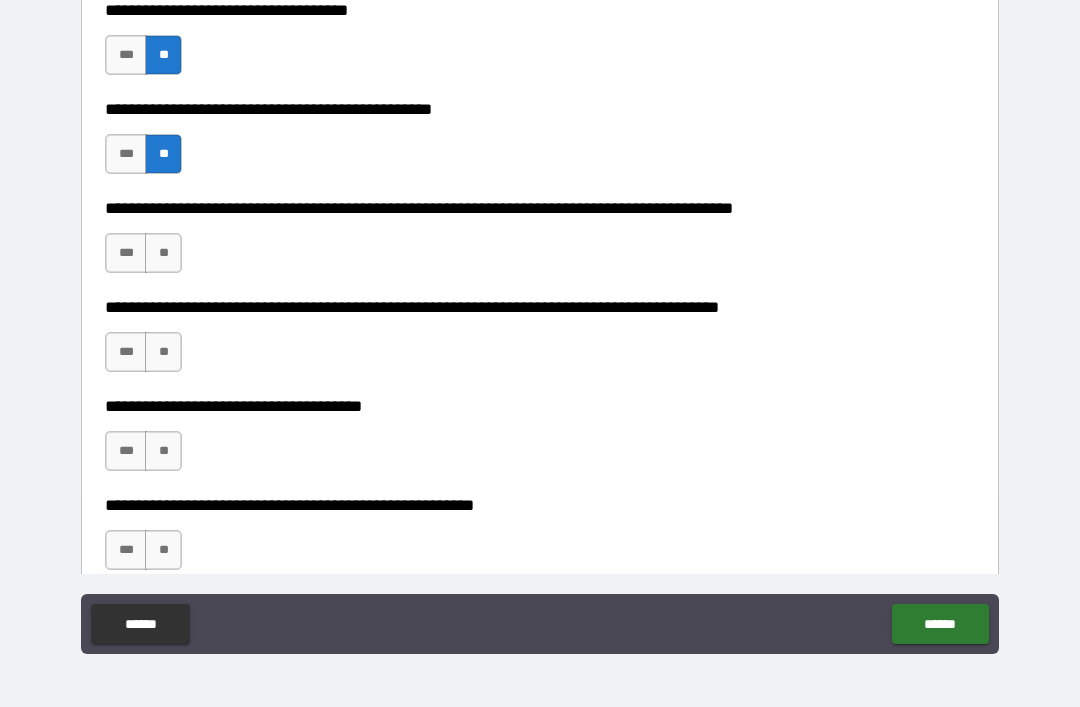 scroll, scrollTop: 752, scrollLeft: 0, axis: vertical 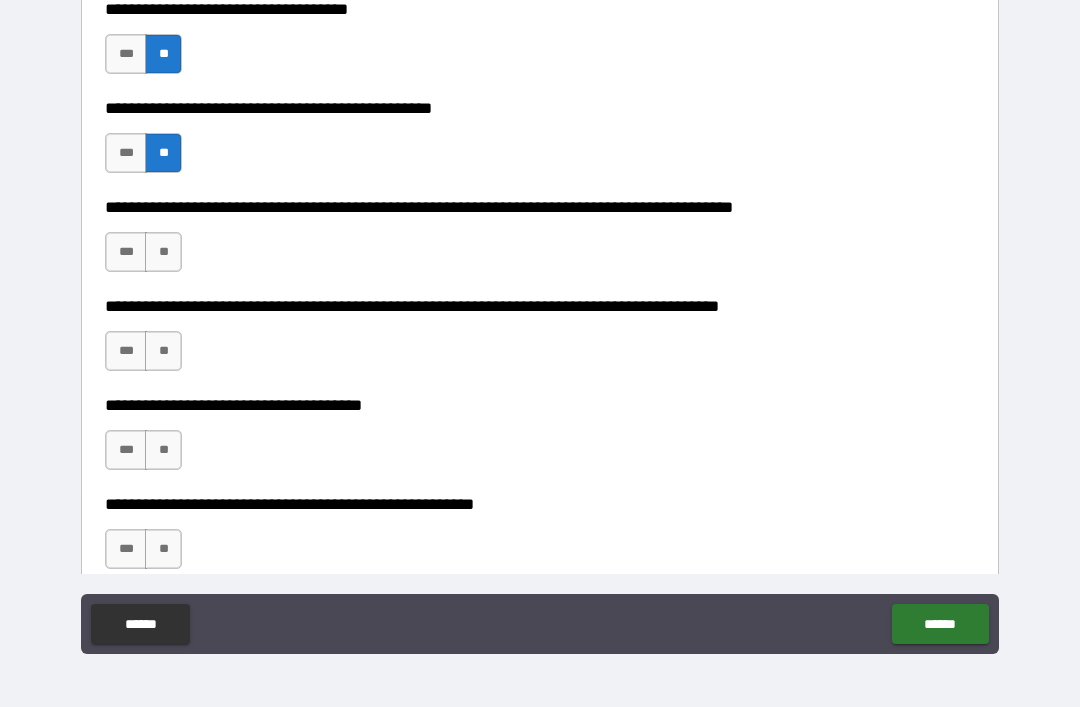 click on "***" at bounding box center (126, 153) 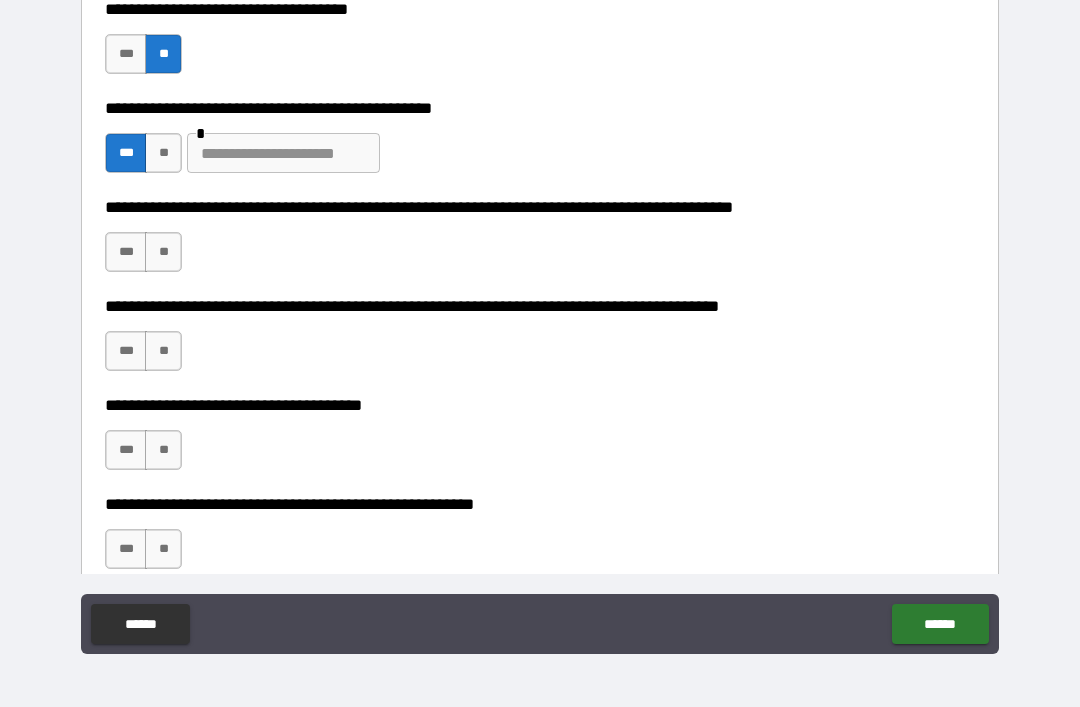 click at bounding box center (283, 153) 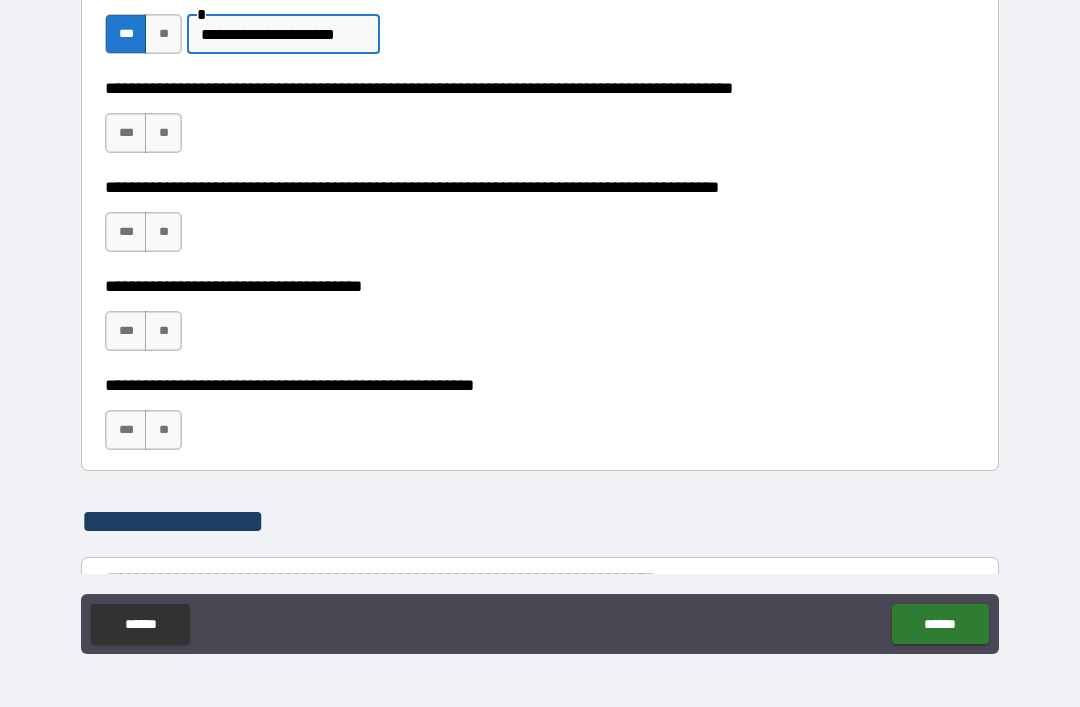 scroll, scrollTop: 880, scrollLeft: 0, axis: vertical 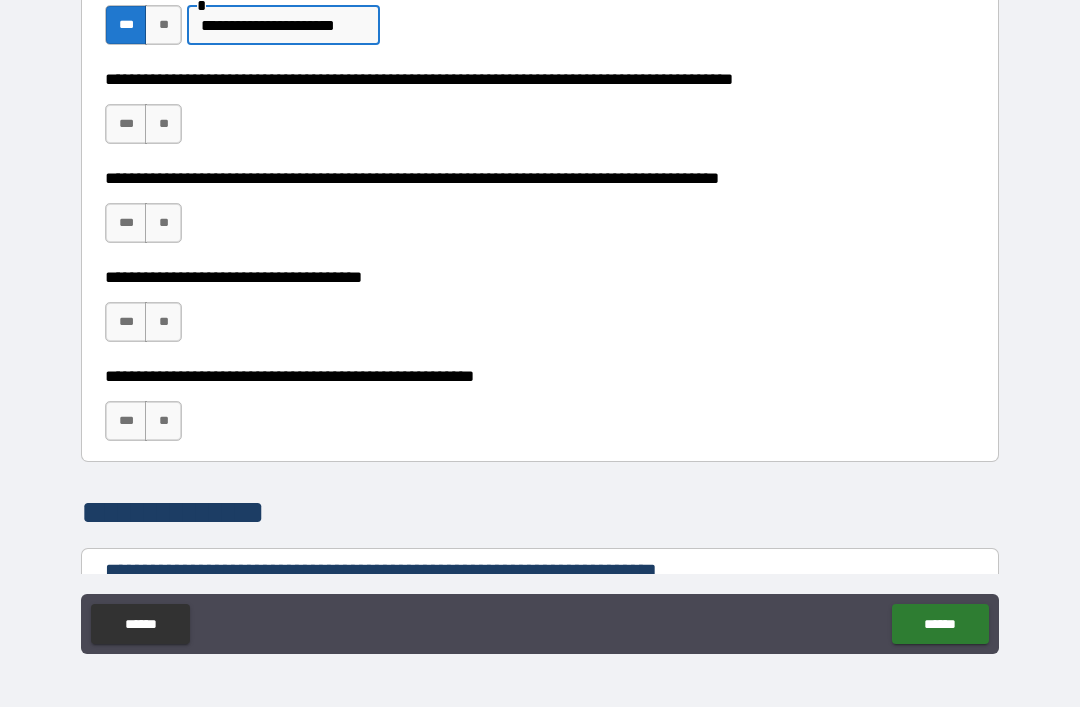 type on "**********" 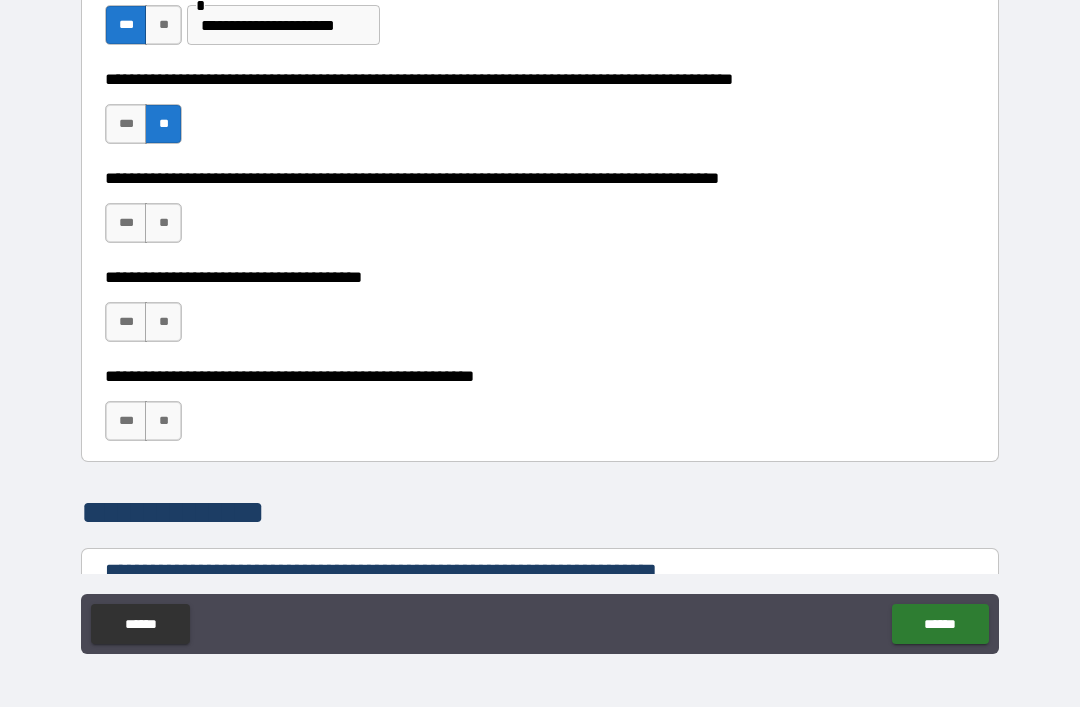 click on "**" at bounding box center (163, 223) 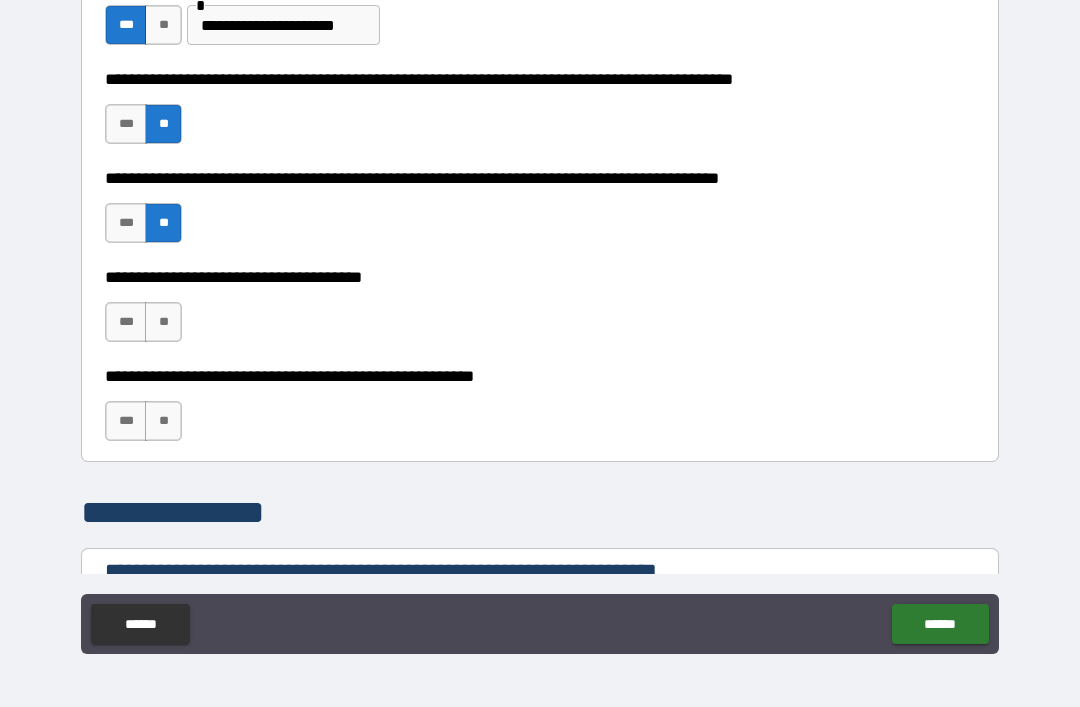 click on "**" at bounding box center (163, 322) 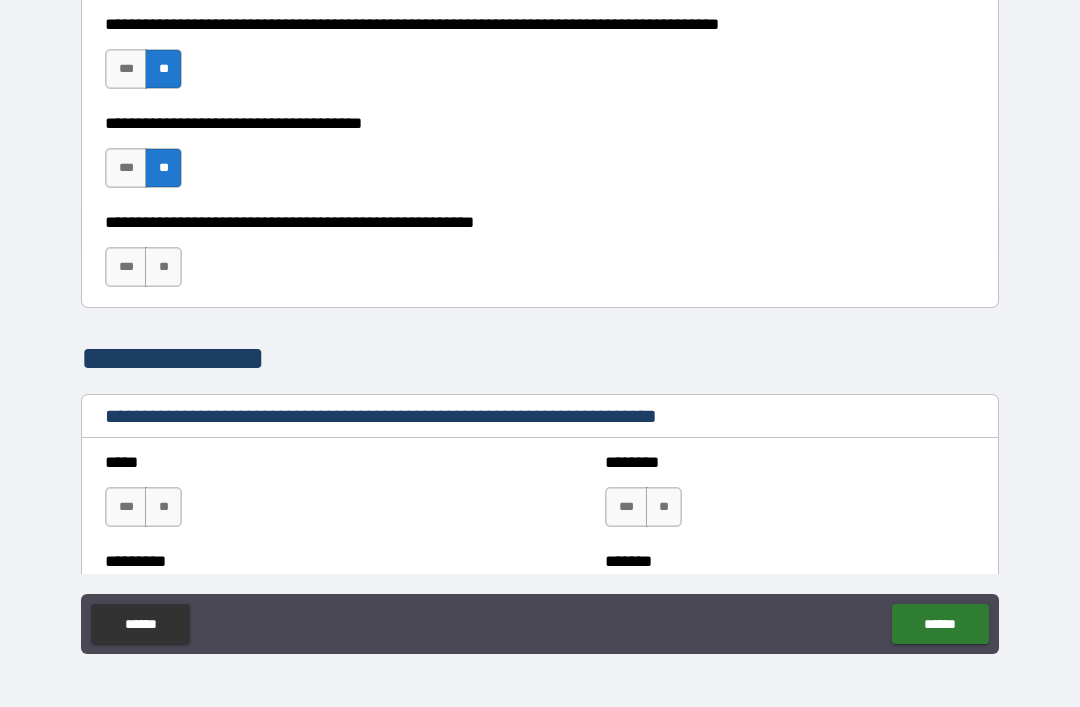 scroll, scrollTop: 1046, scrollLeft: 0, axis: vertical 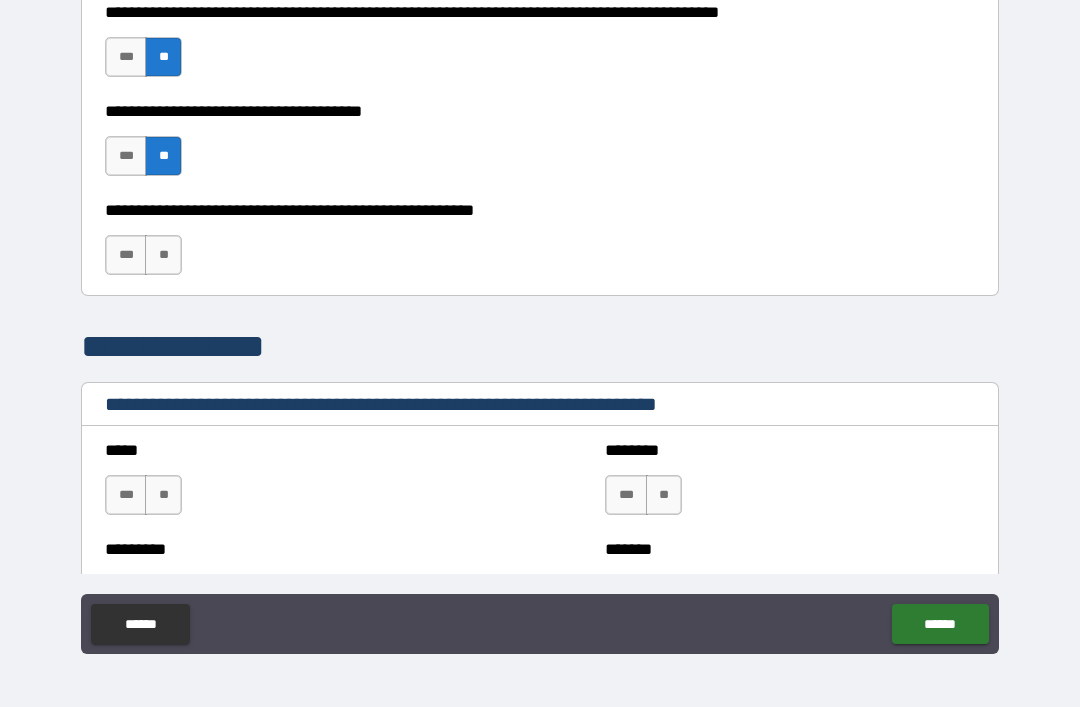 click on "***" at bounding box center [126, 255] 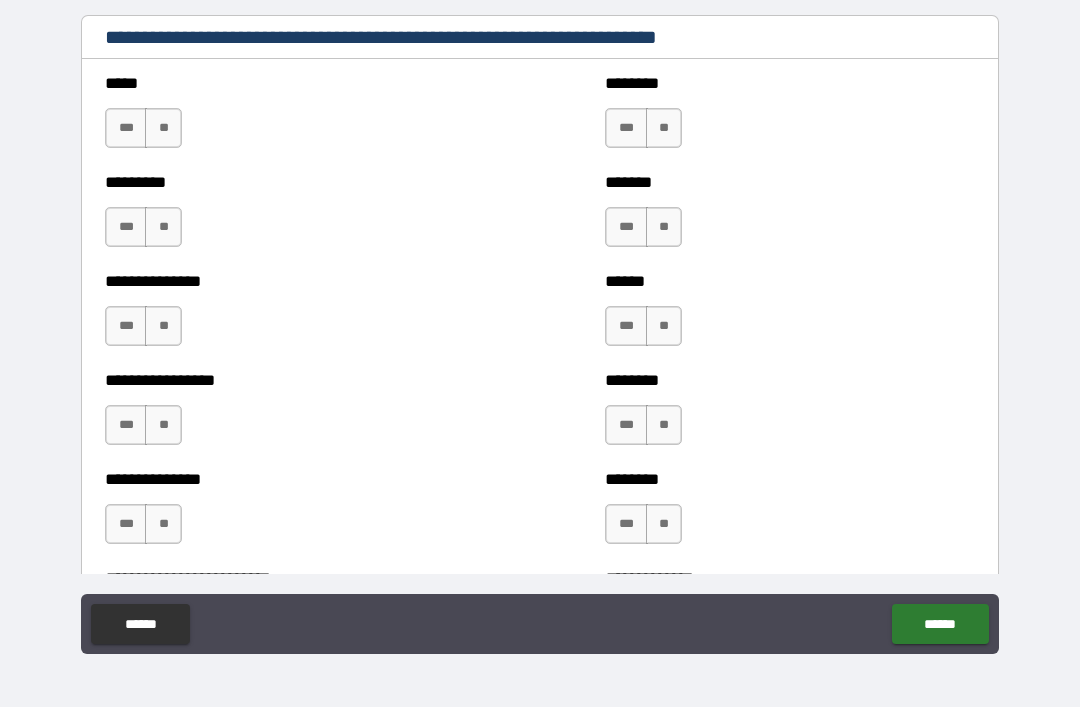 scroll, scrollTop: 1455, scrollLeft: 0, axis: vertical 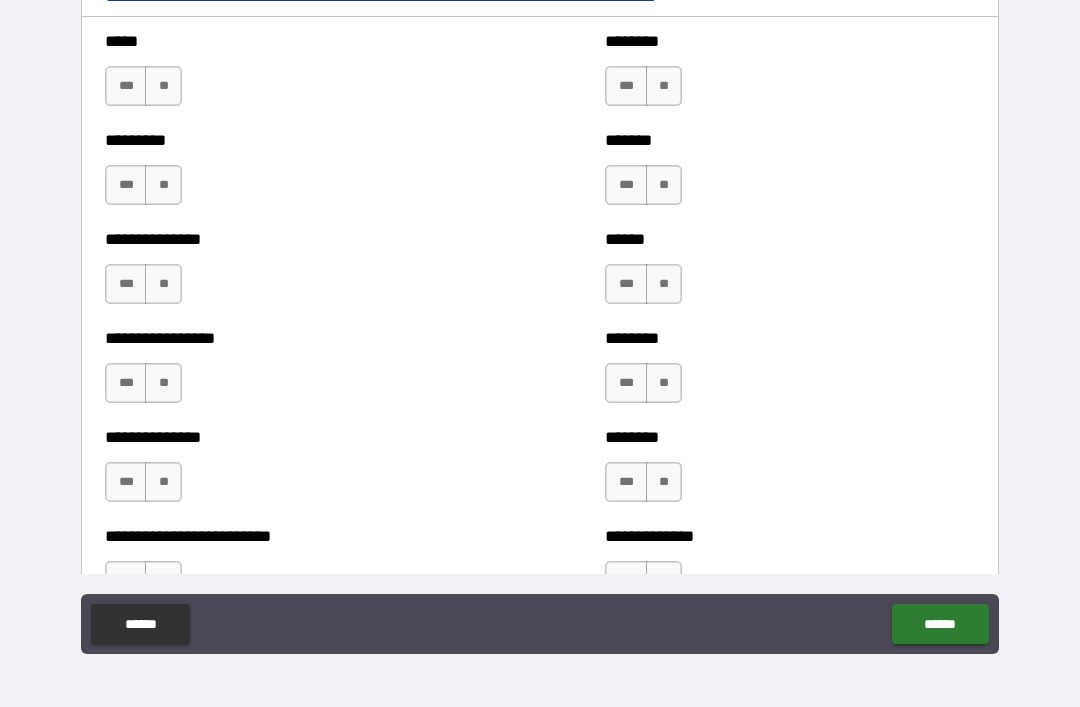 click on "**" at bounding box center [163, 86] 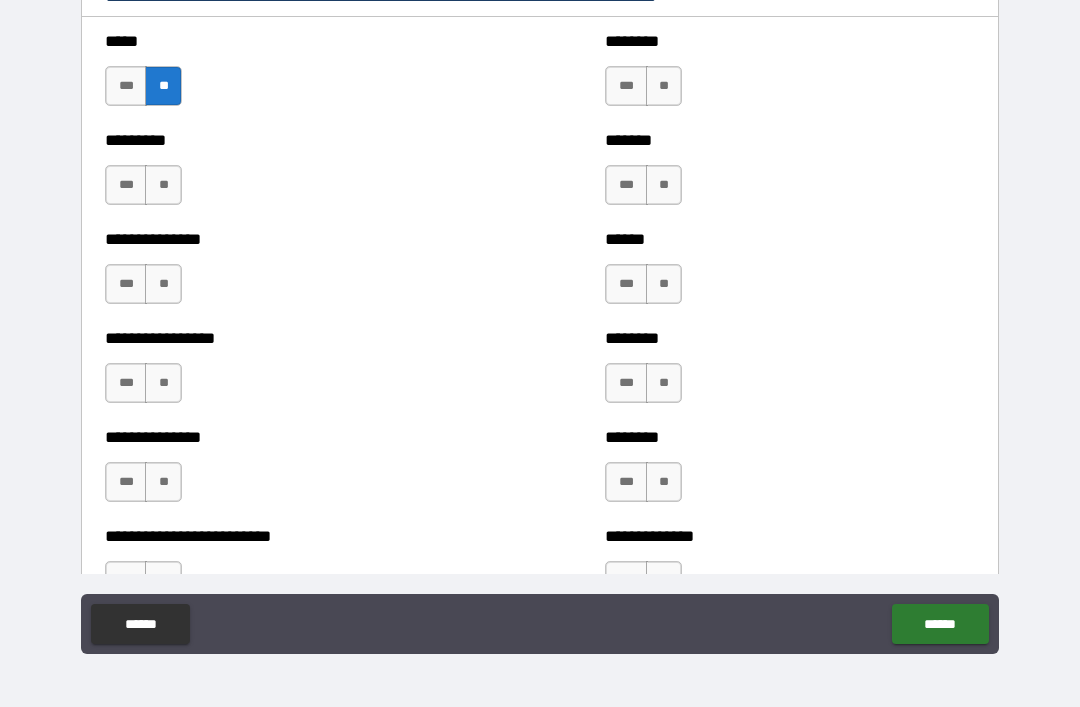 click on "**" at bounding box center (163, 185) 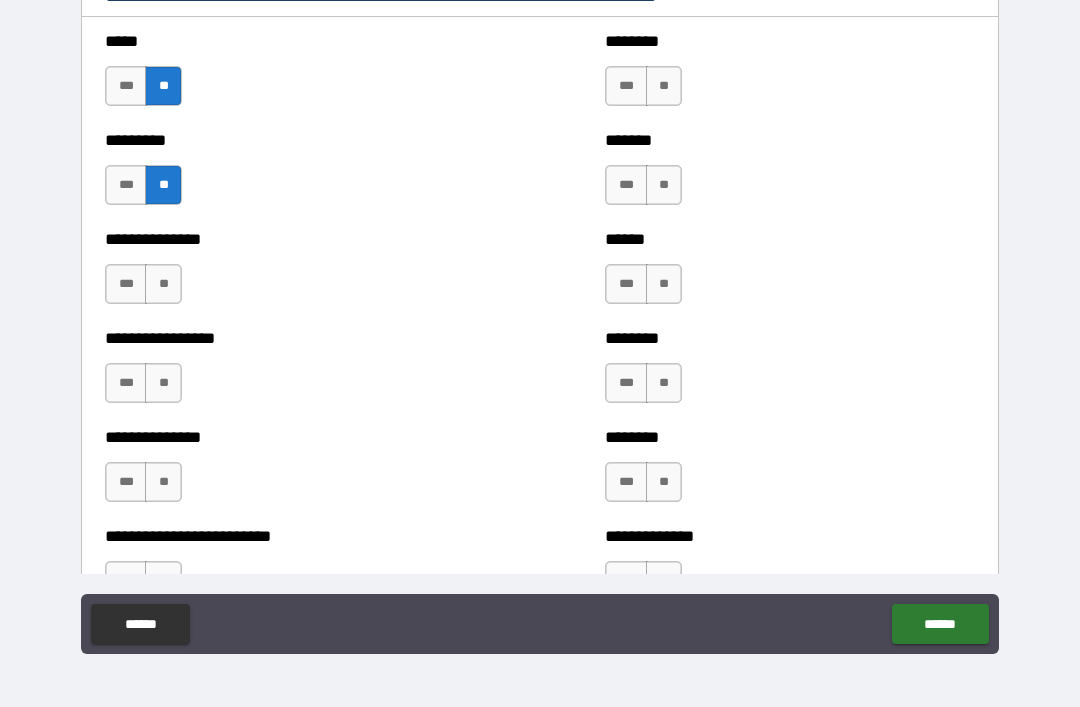 click on "**" at bounding box center (163, 284) 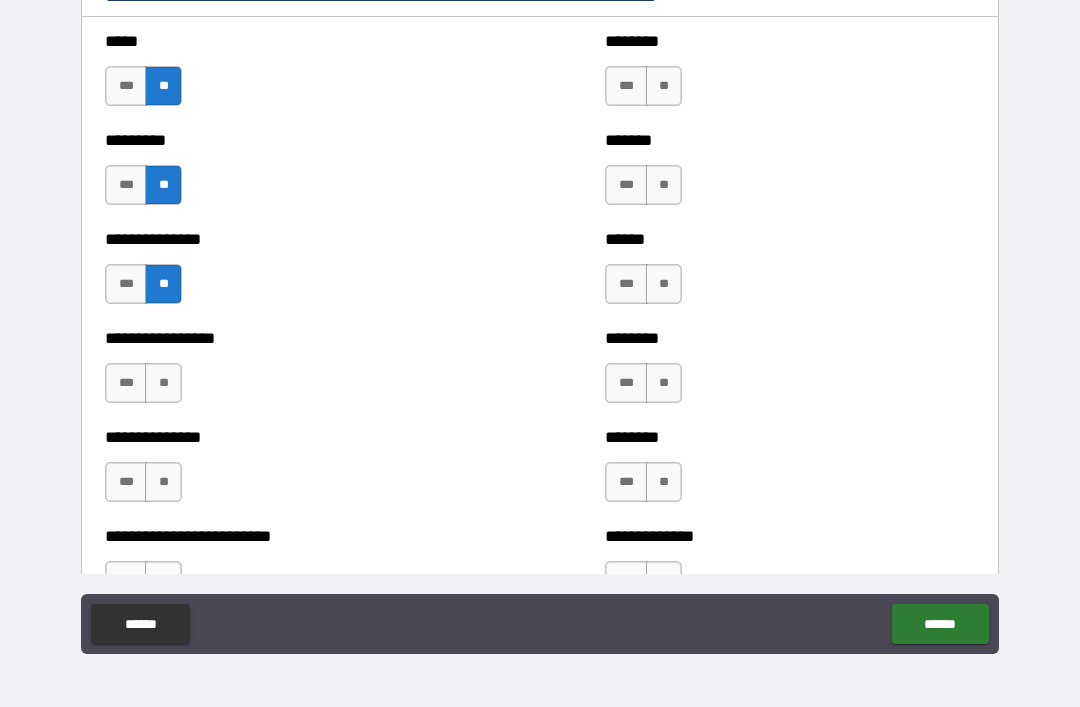 click on "**" at bounding box center (163, 383) 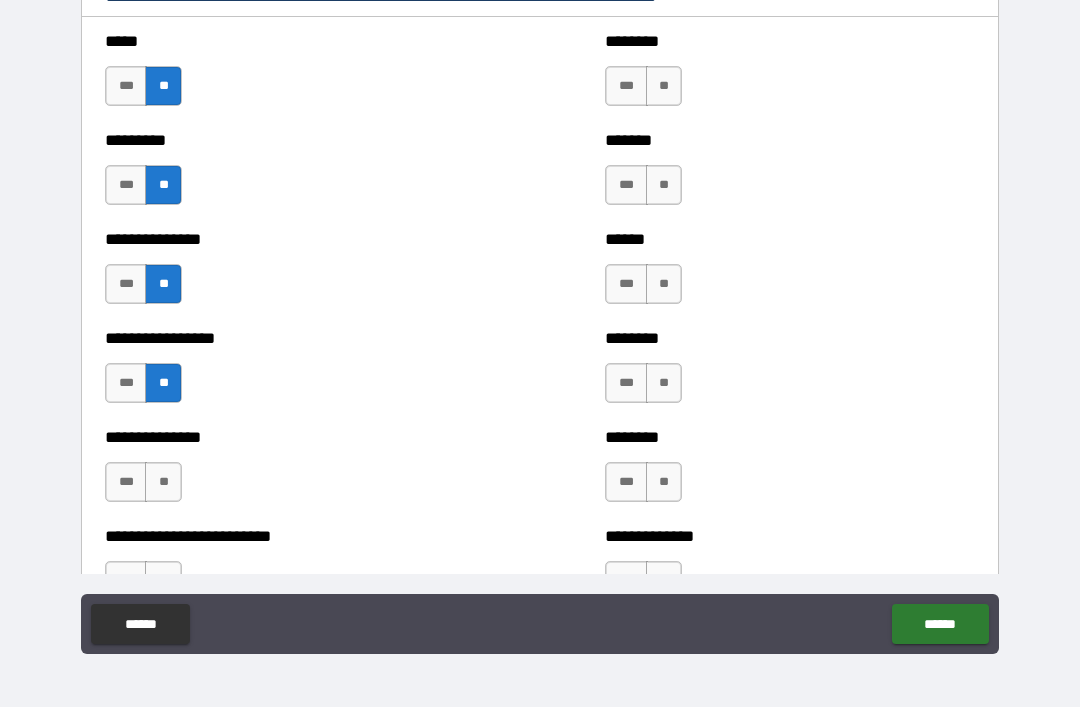 click on "**" at bounding box center [163, 482] 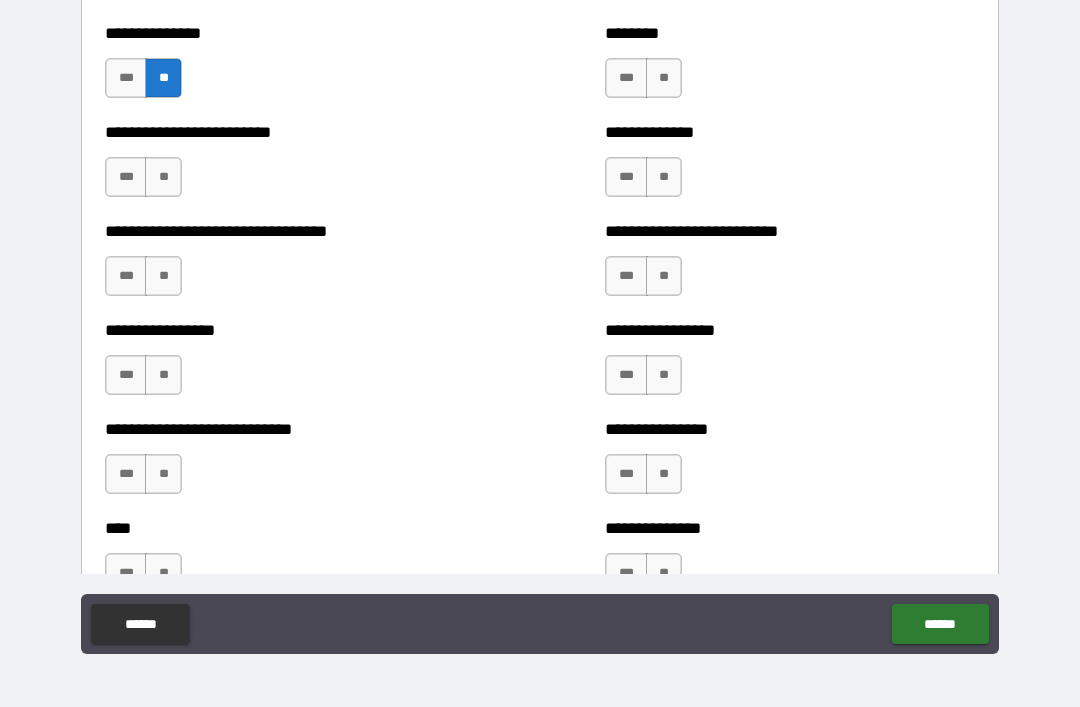 scroll, scrollTop: 1879, scrollLeft: 0, axis: vertical 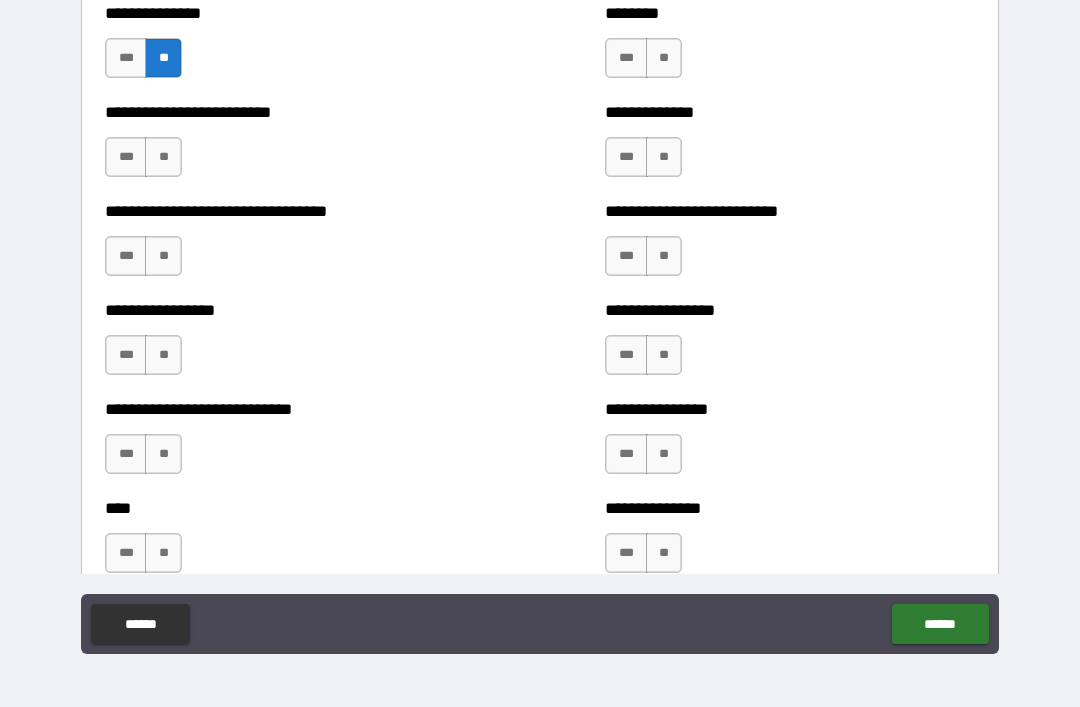 click on "**" at bounding box center (163, 157) 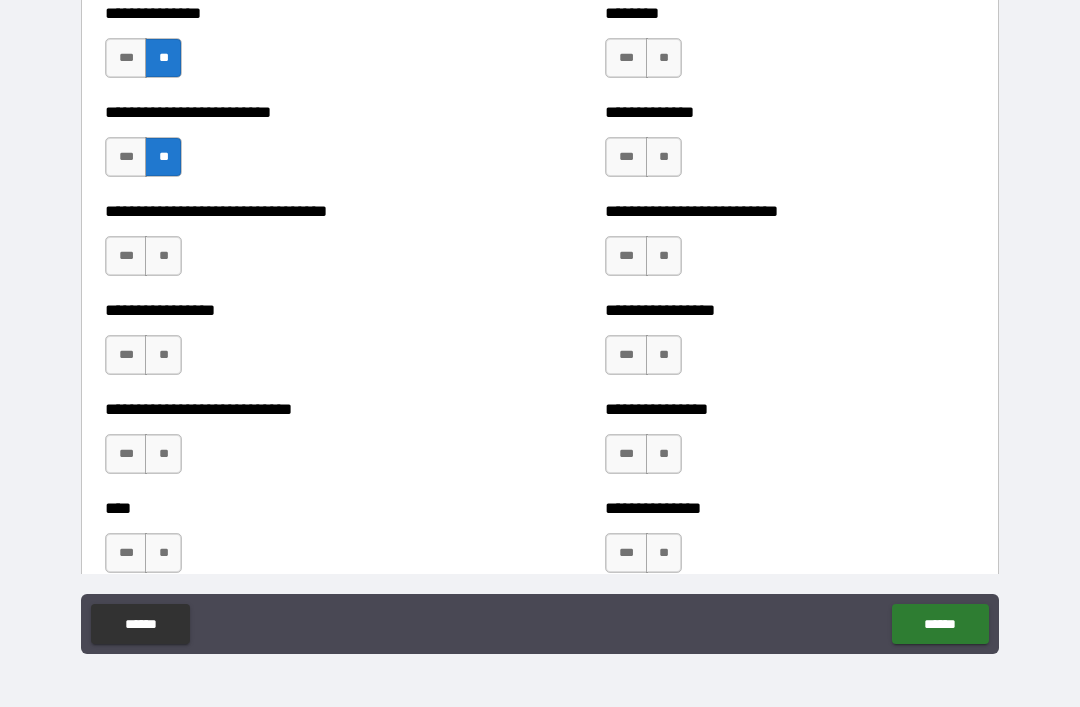 click on "**" at bounding box center (163, 256) 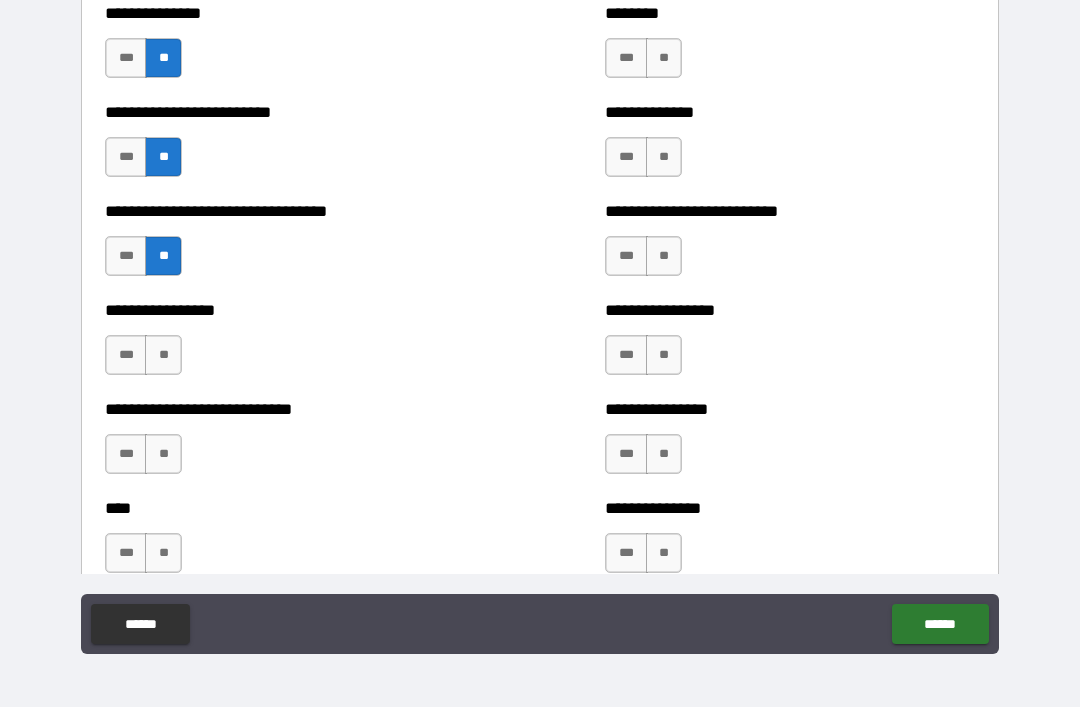 click on "**" at bounding box center (163, 355) 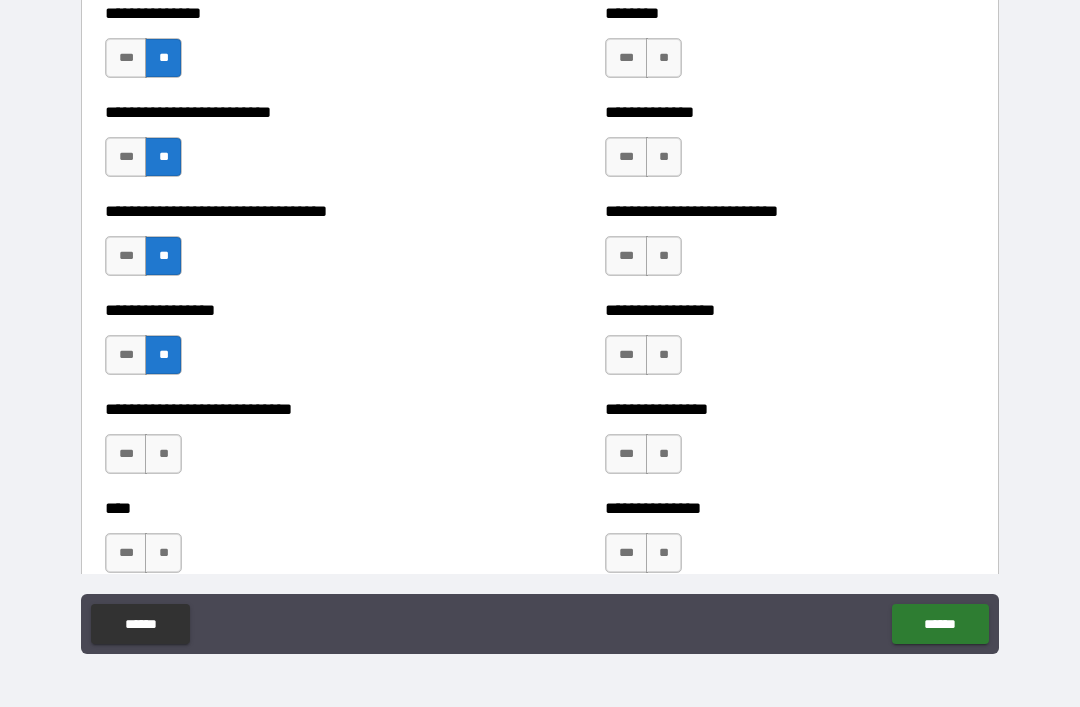click on "**" at bounding box center [163, 454] 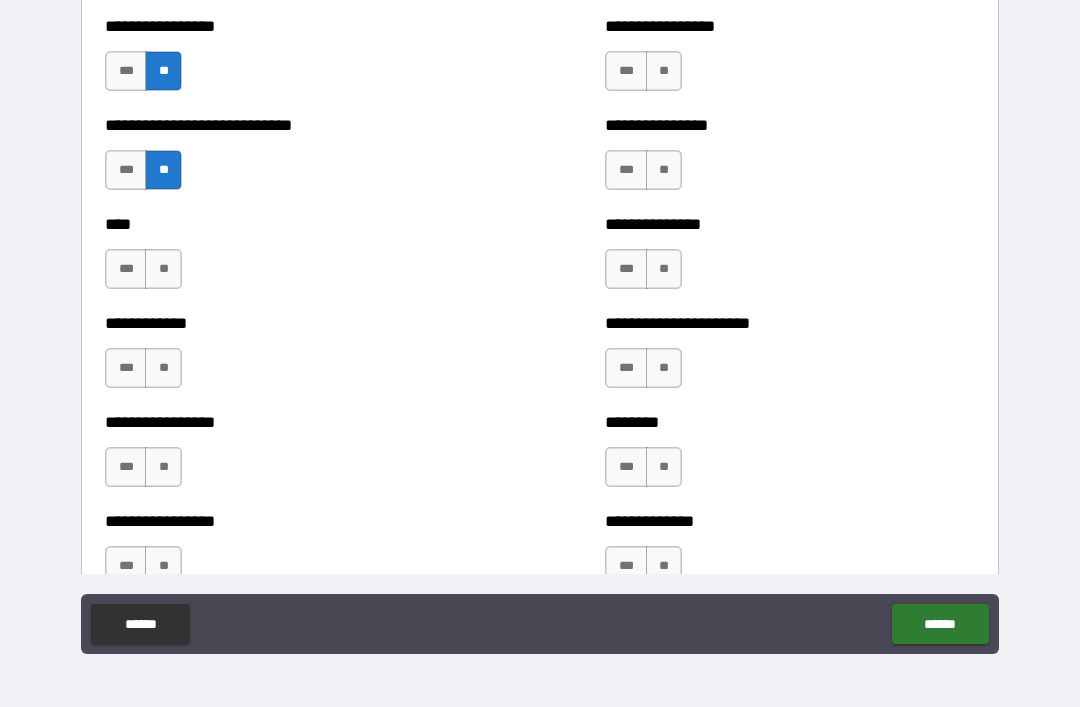 scroll, scrollTop: 2265, scrollLeft: 0, axis: vertical 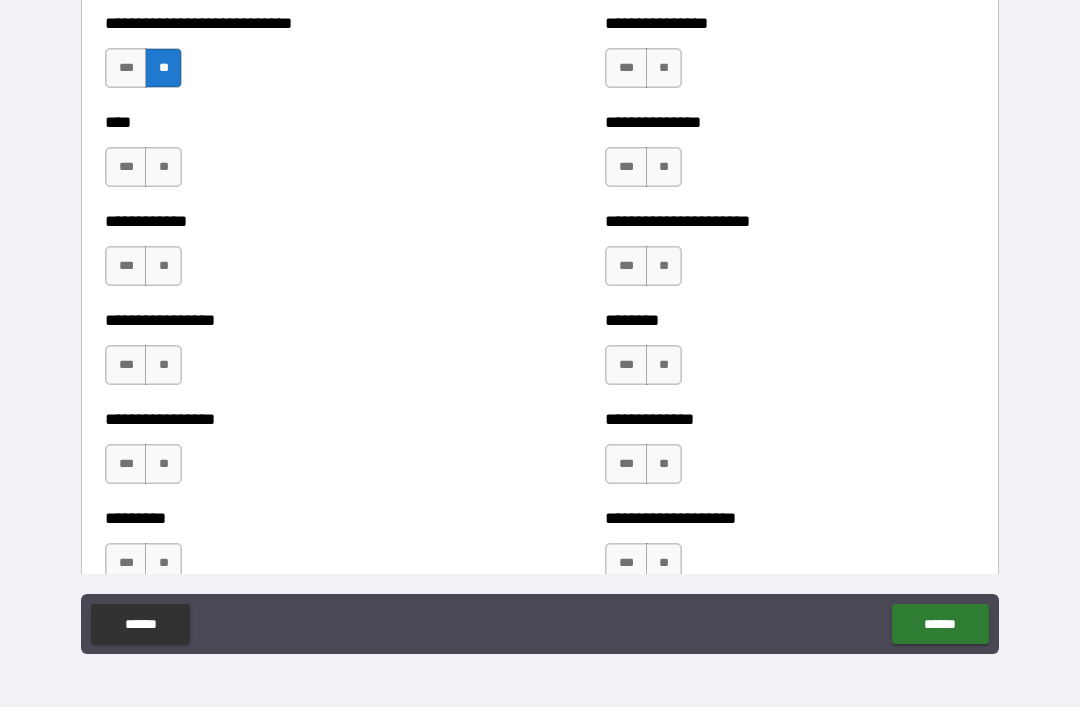 click on "**" at bounding box center (163, 167) 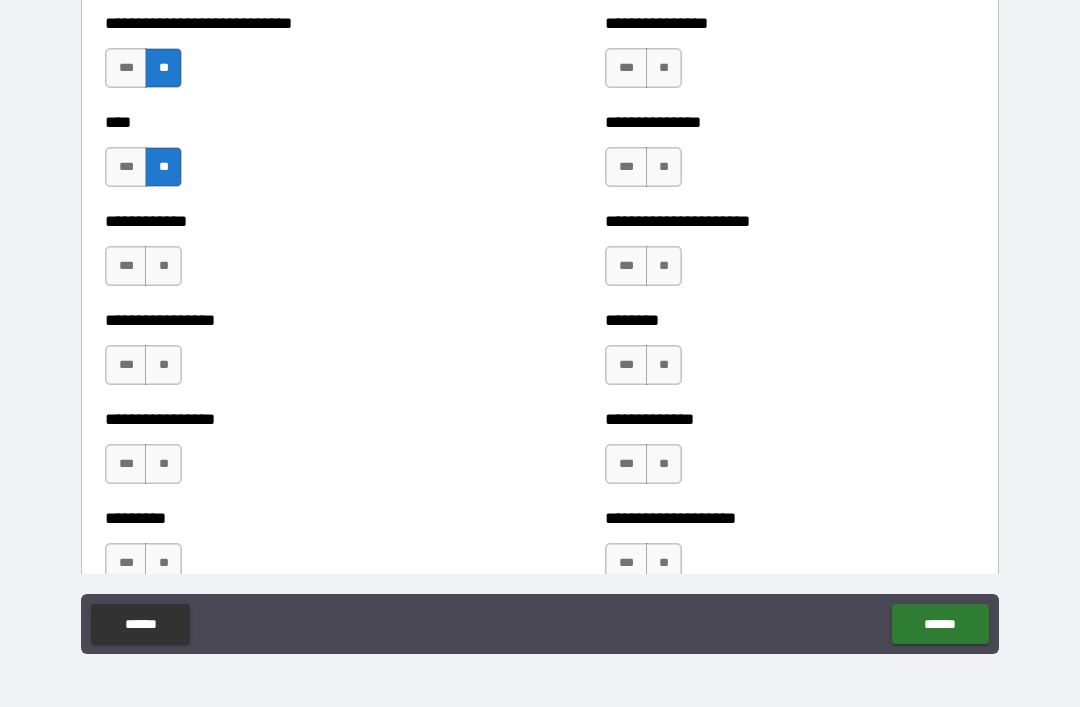 click on "**" at bounding box center (163, 266) 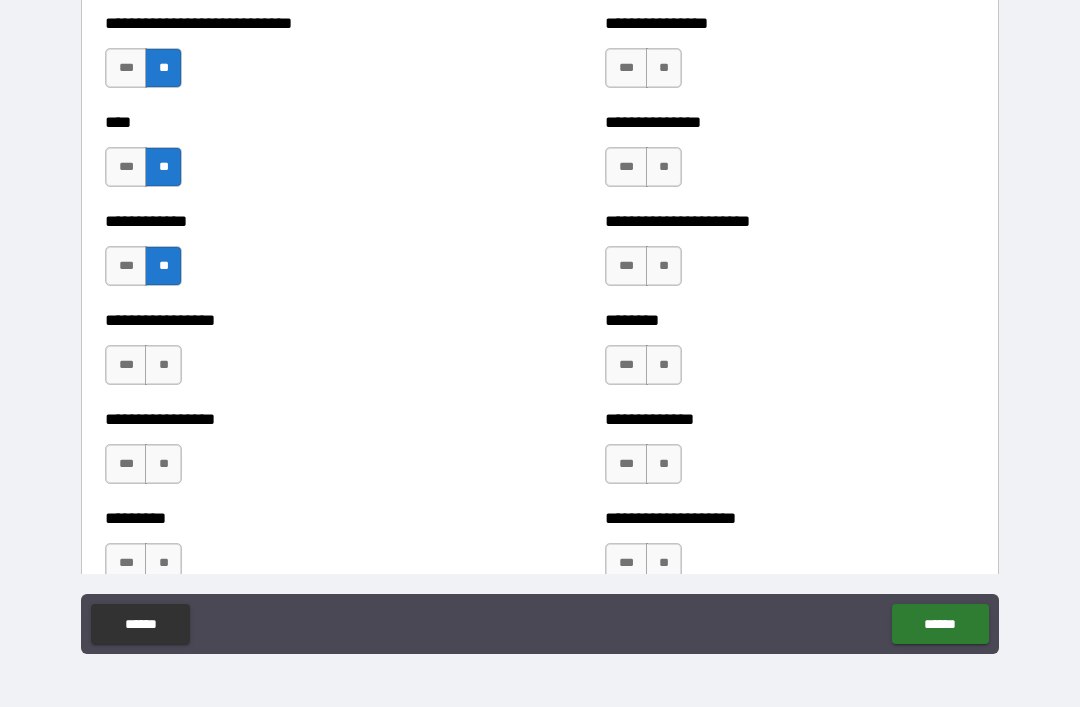click on "***" at bounding box center [126, 365] 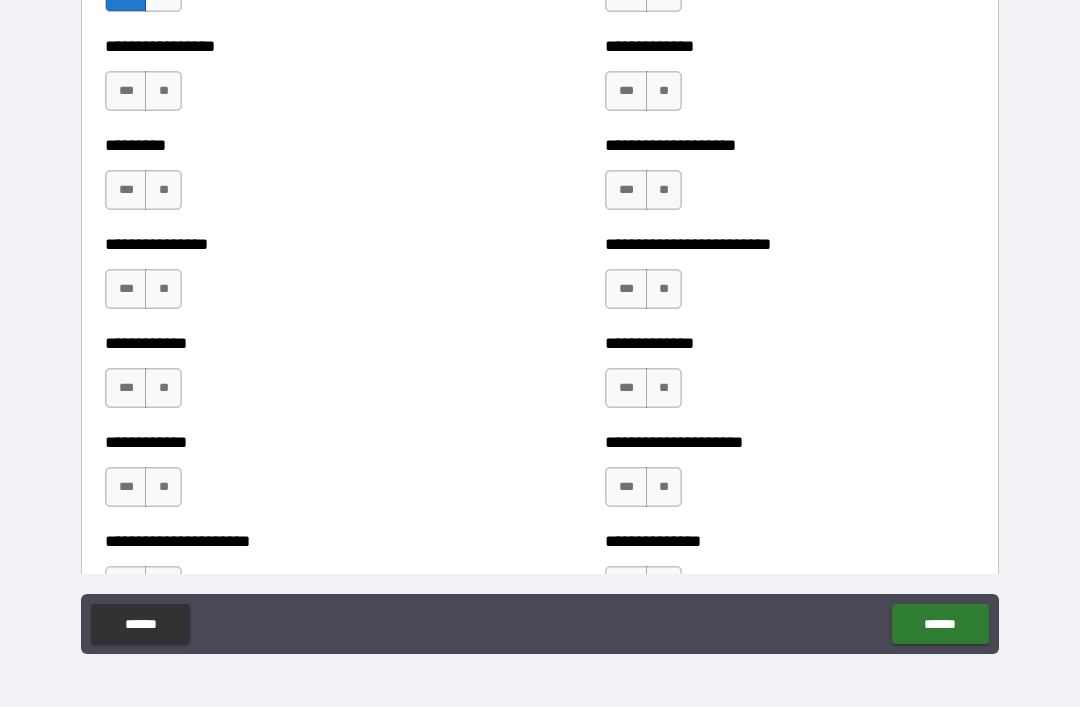 scroll, scrollTop: 2639, scrollLeft: 0, axis: vertical 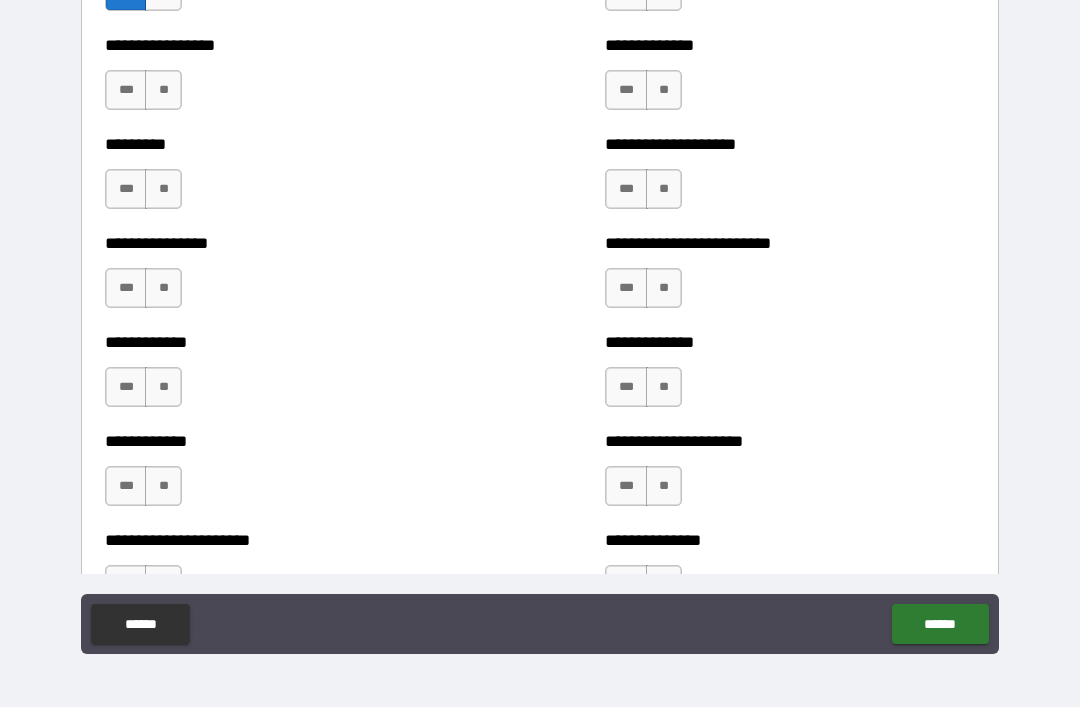 click on "**" at bounding box center (163, 90) 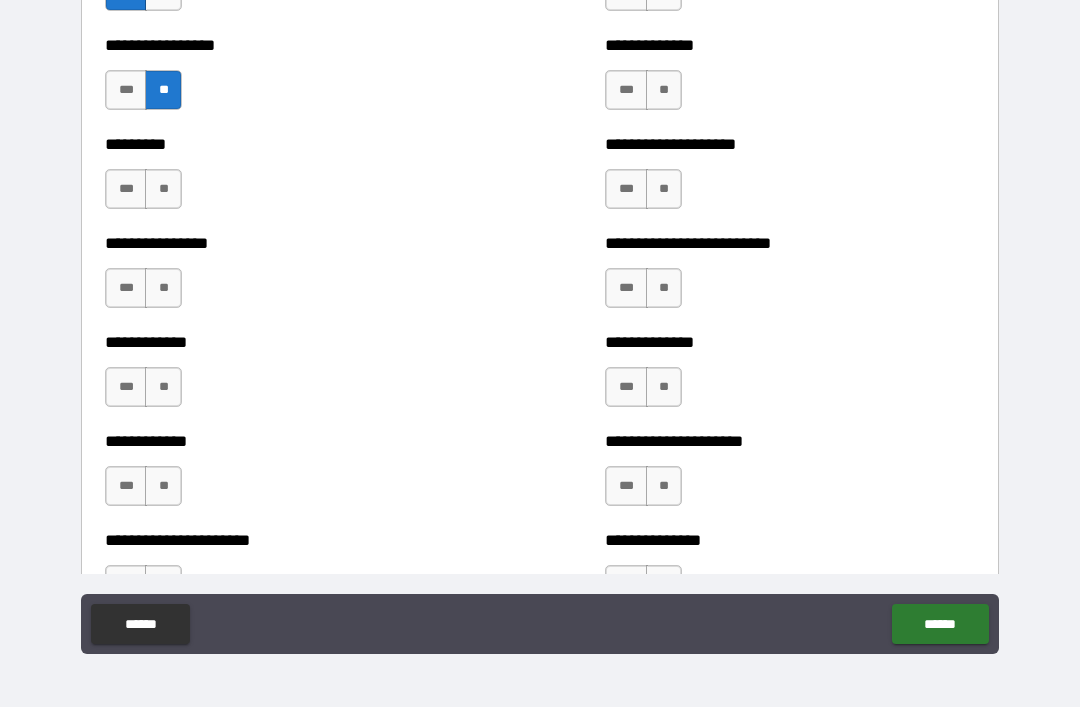 click on "**" at bounding box center (163, 189) 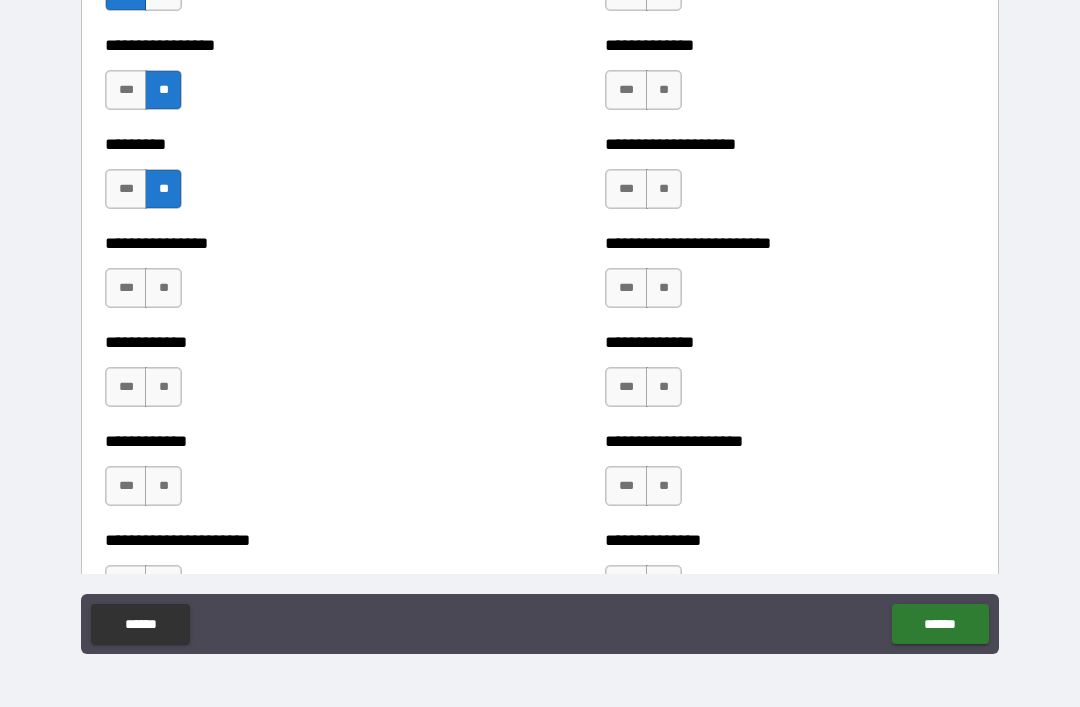 click on "**" at bounding box center (163, 288) 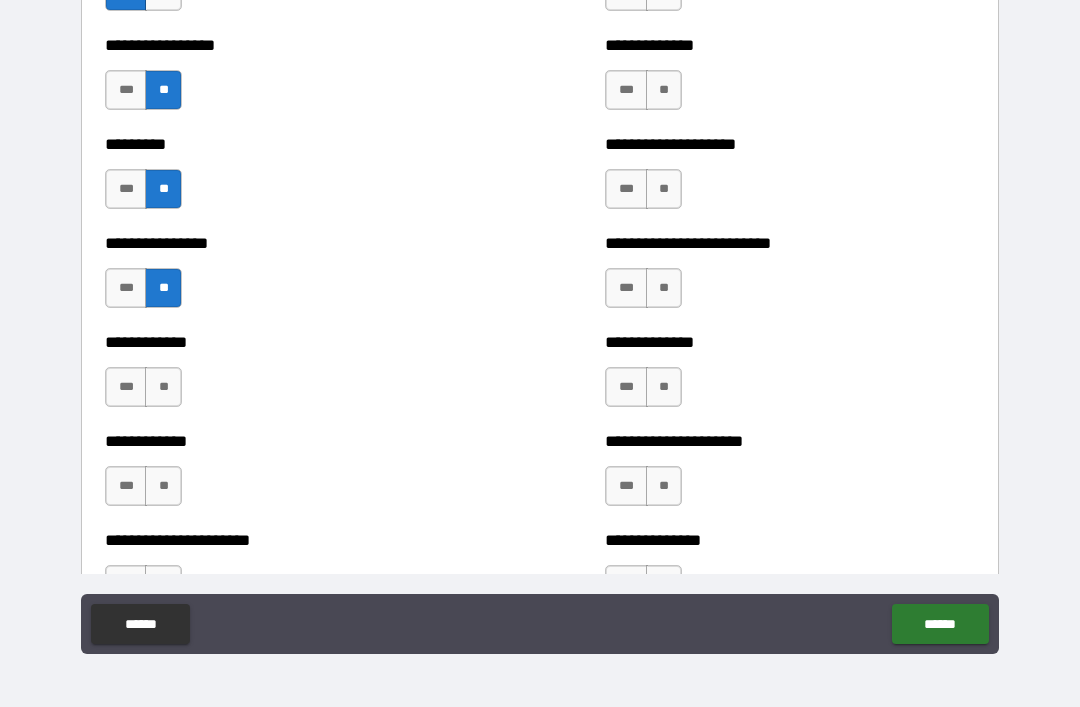 click on "**" at bounding box center [163, 387] 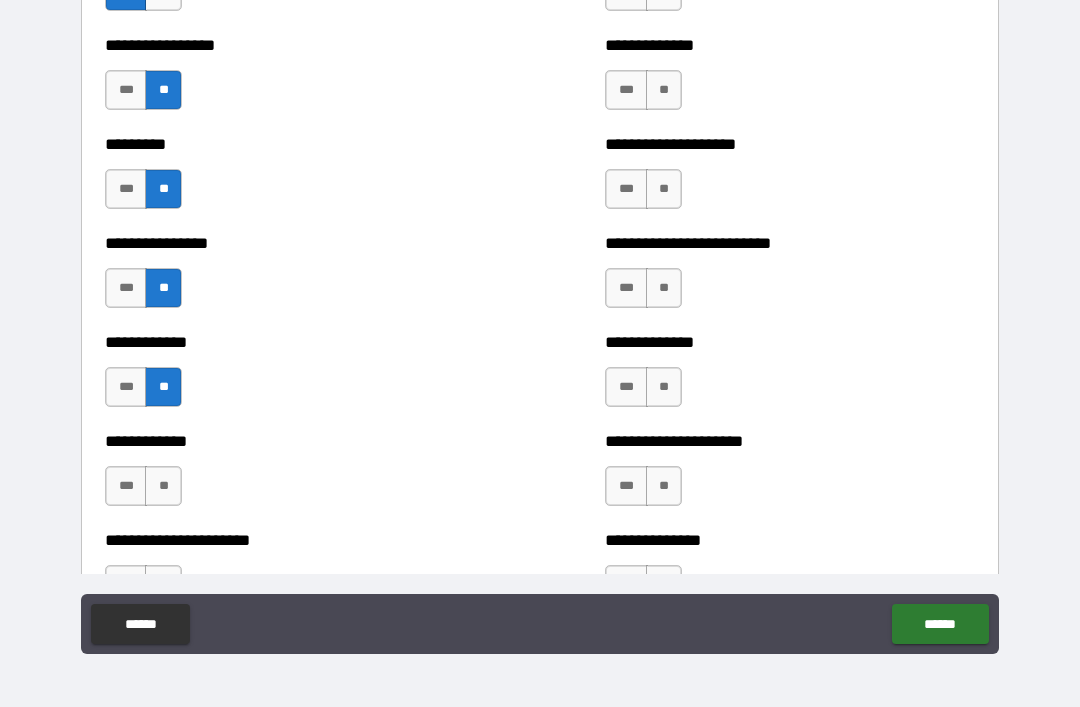 click on "**" at bounding box center [163, 486] 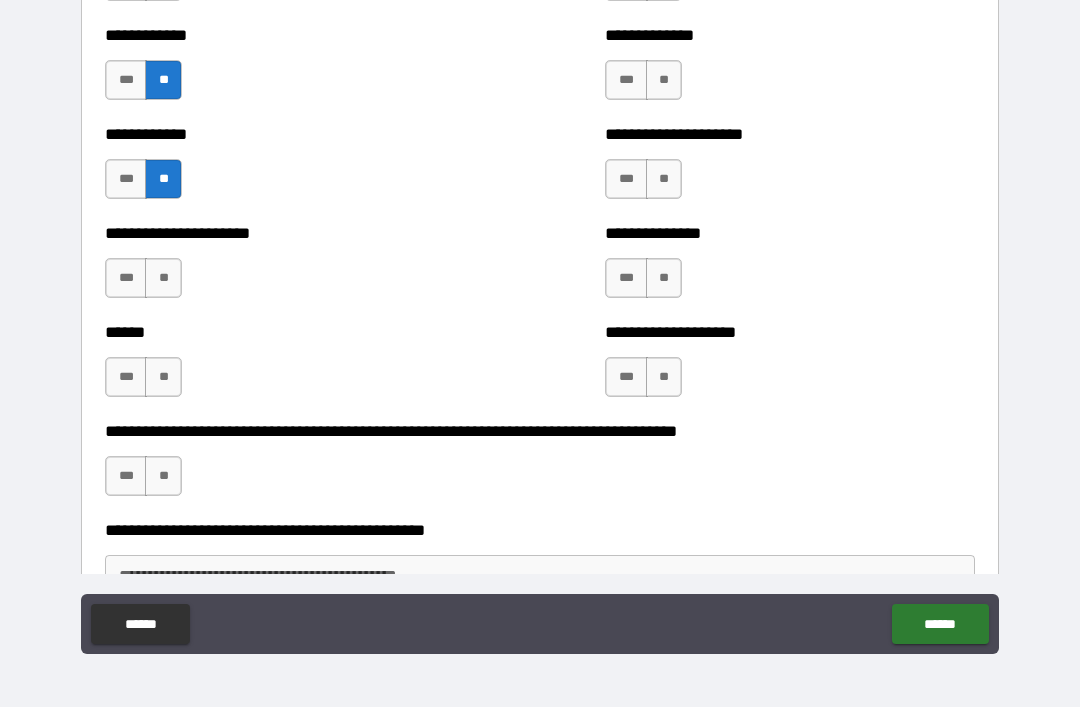 scroll, scrollTop: 2985, scrollLeft: 0, axis: vertical 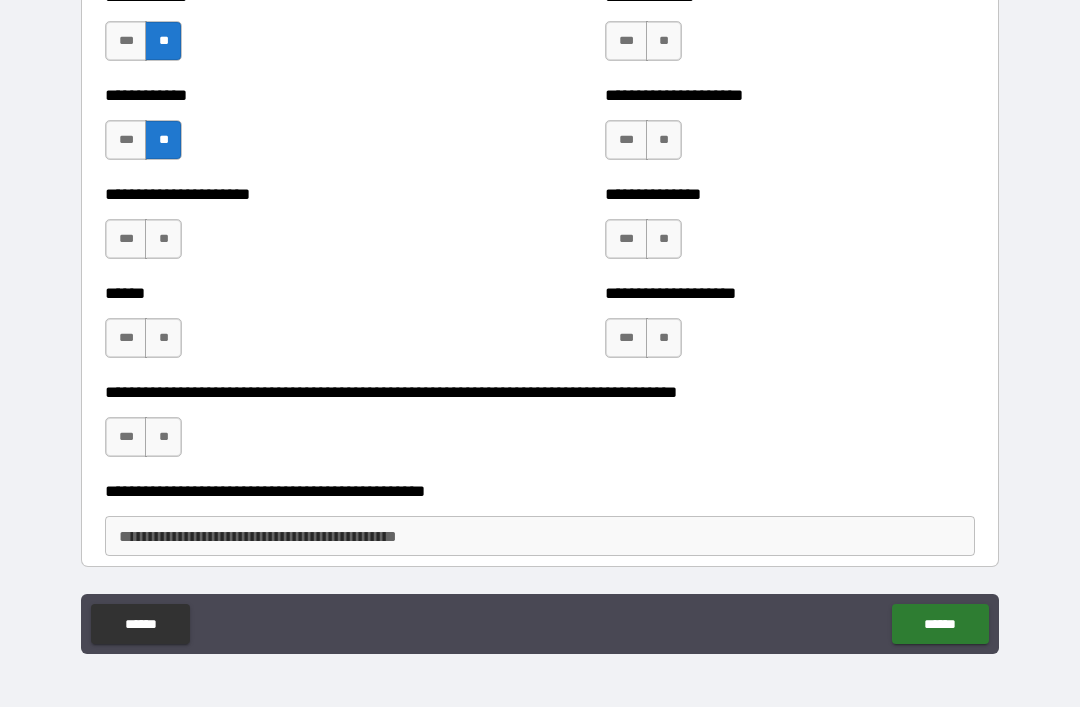click on "**" at bounding box center [163, 239] 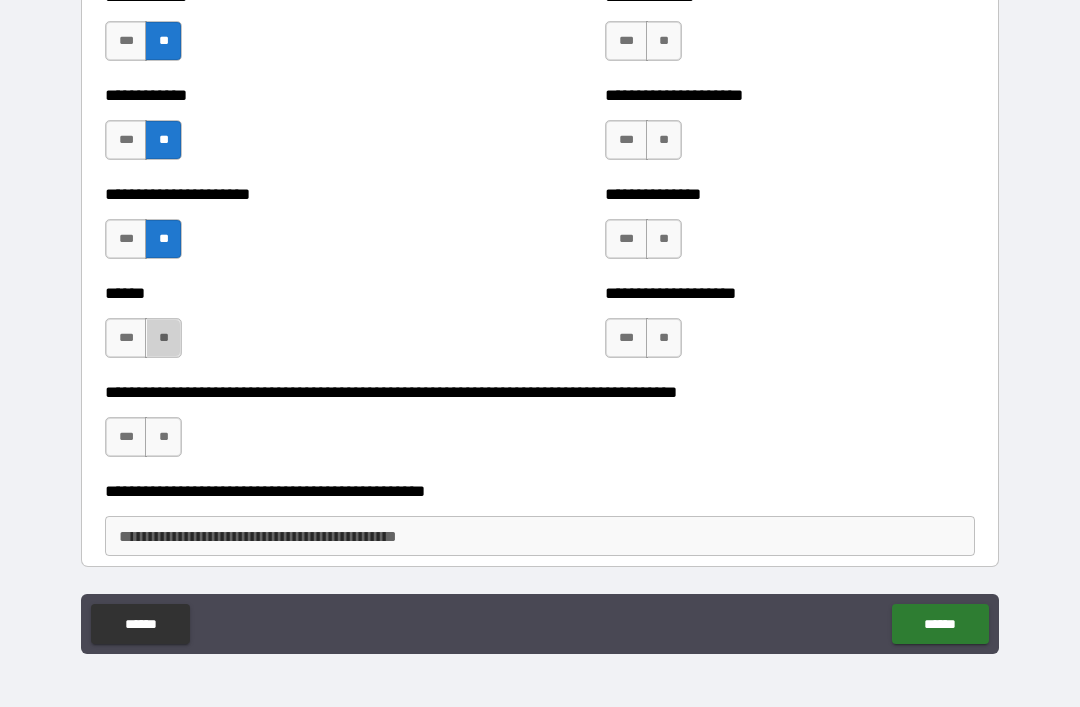 click on "**" at bounding box center [163, 338] 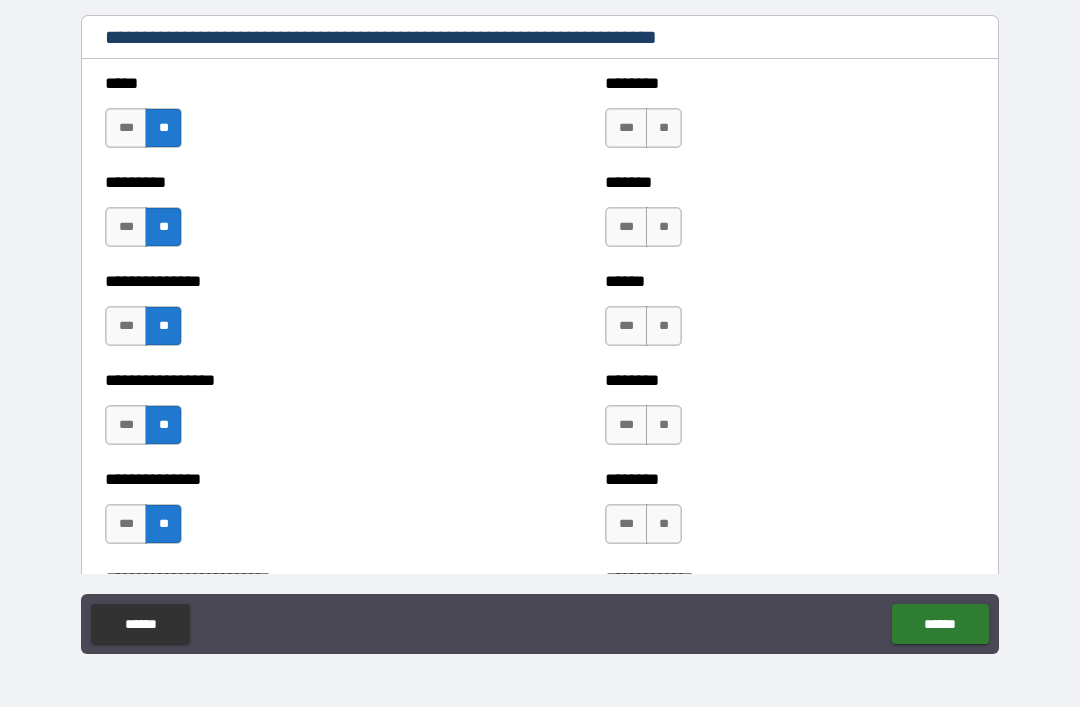 scroll, scrollTop: 1417, scrollLeft: 0, axis: vertical 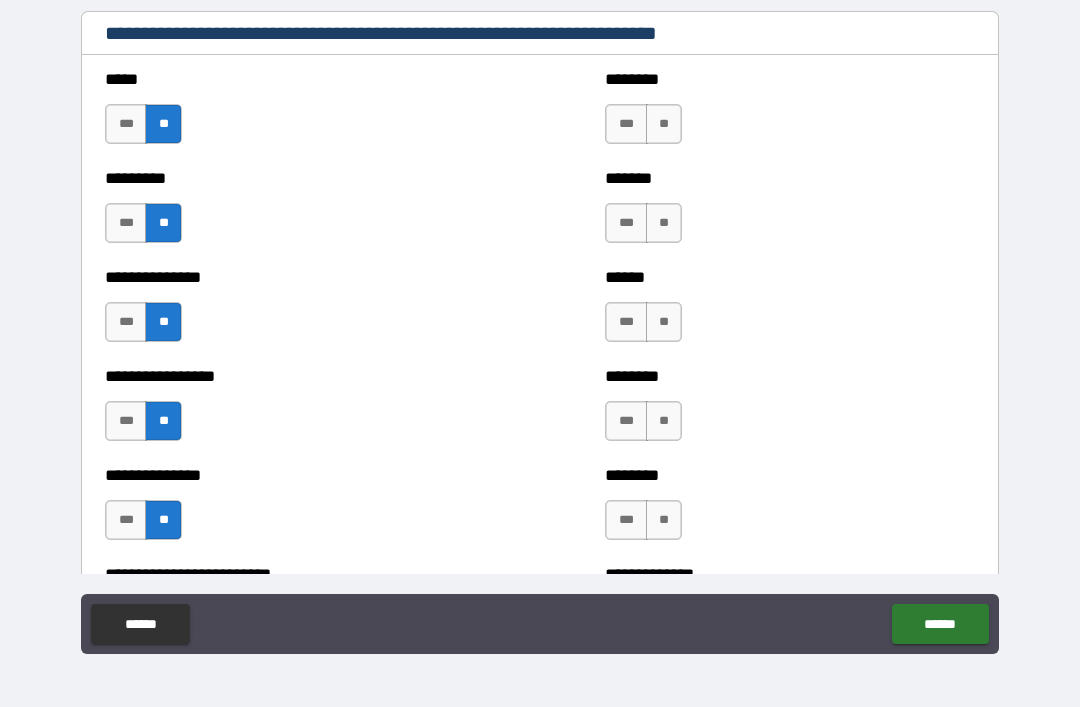 click on "**" at bounding box center [664, 124] 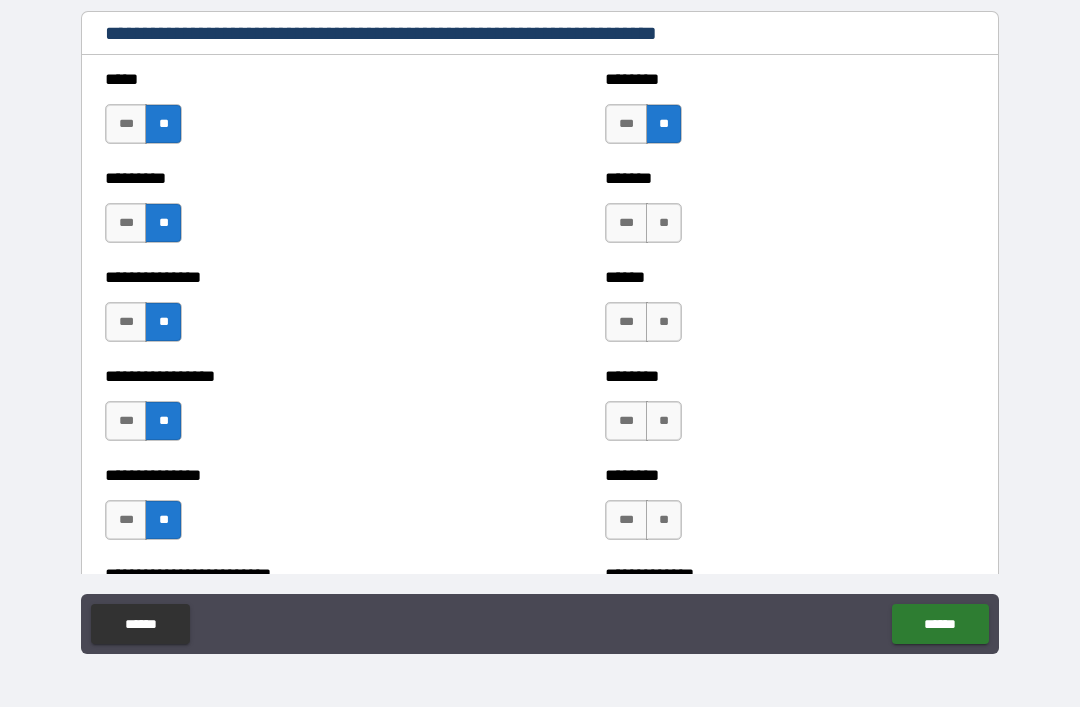 click on "**" at bounding box center [664, 223] 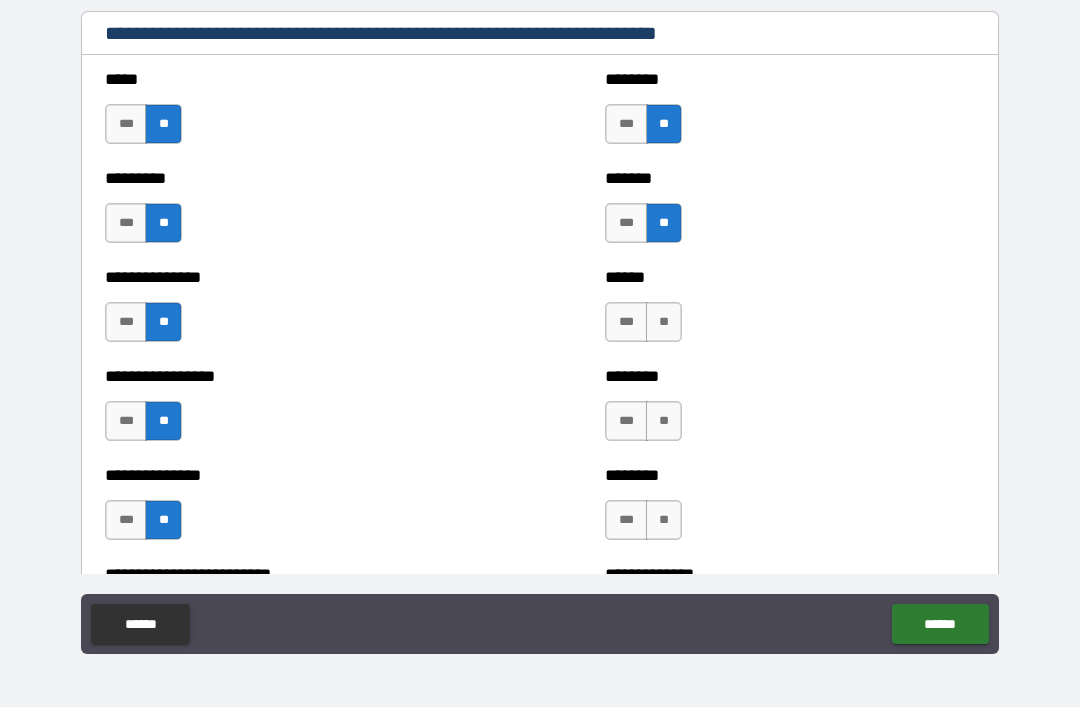 click on "**" at bounding box center [664, 322] 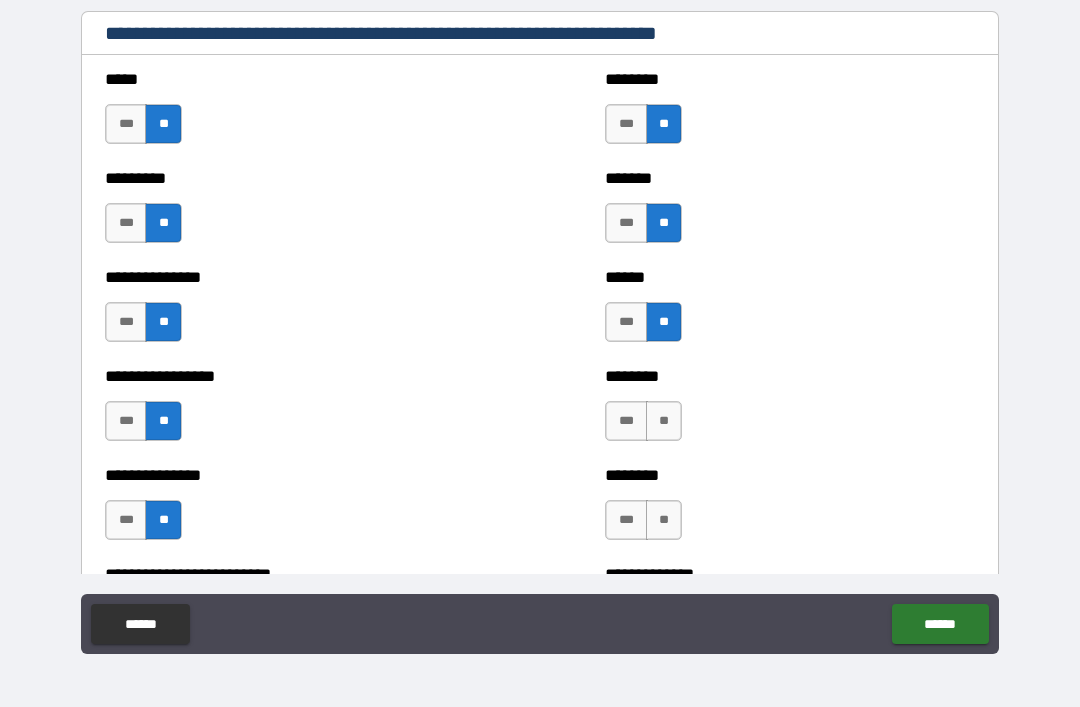 click on "**" at bounding box center [664, 421] 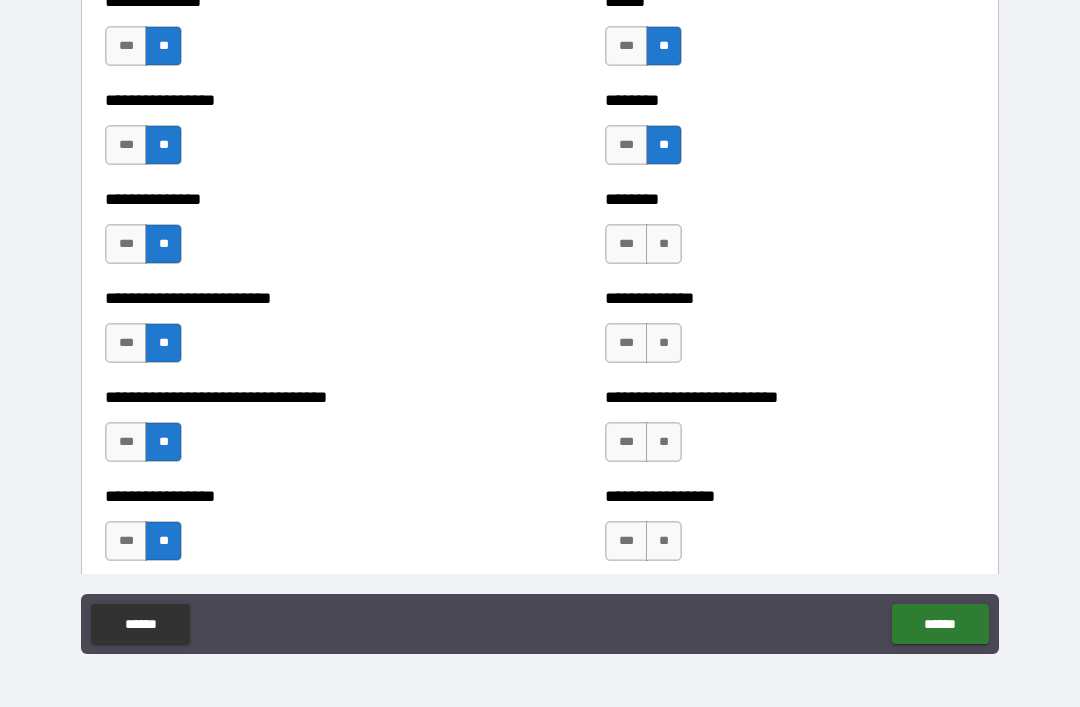 scroll, scrollTop: 1767, scrollLeft: 0, axis: vertical 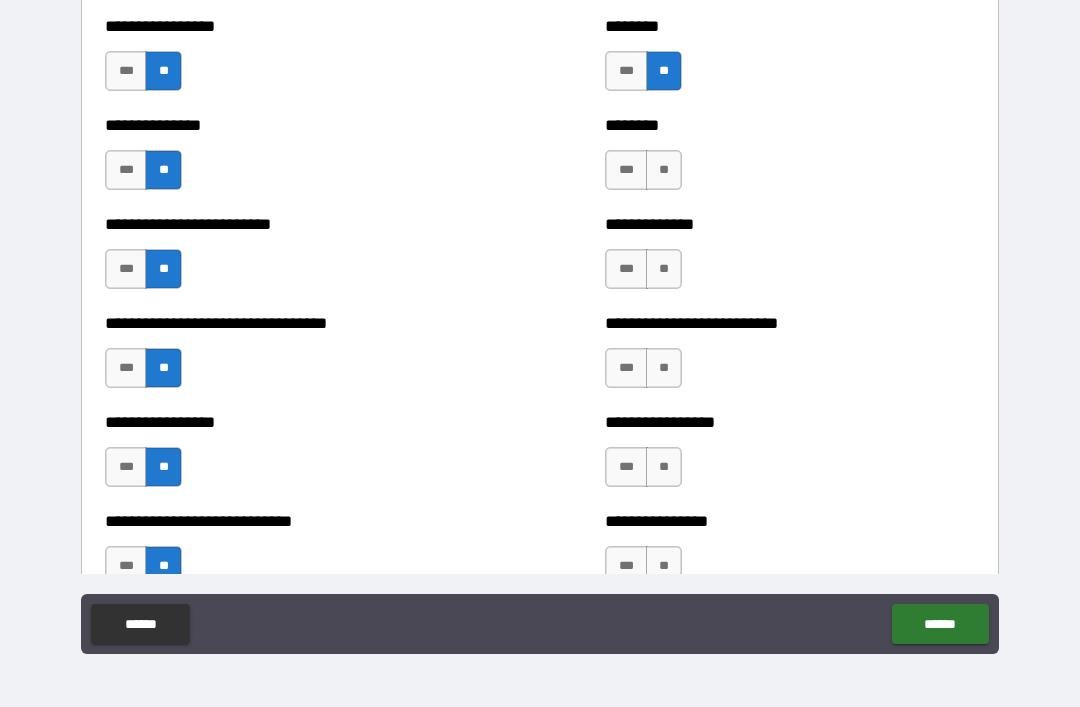 click on "***" at bounding box center (626, 170) 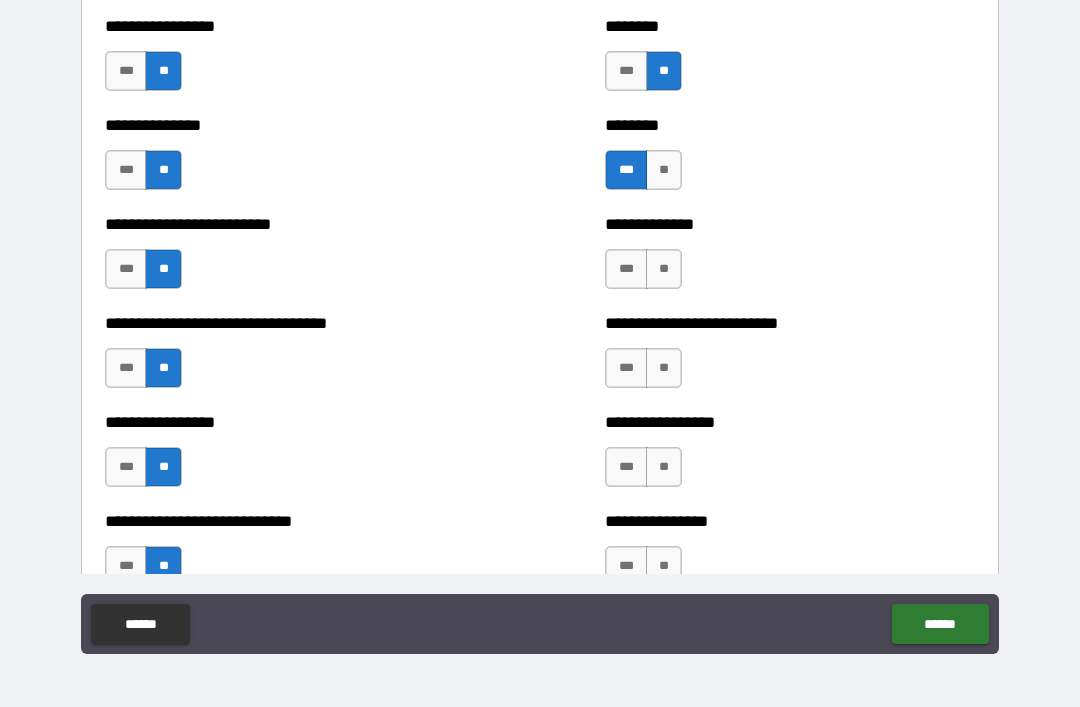 click on "**" at bounding box center [664, 269] 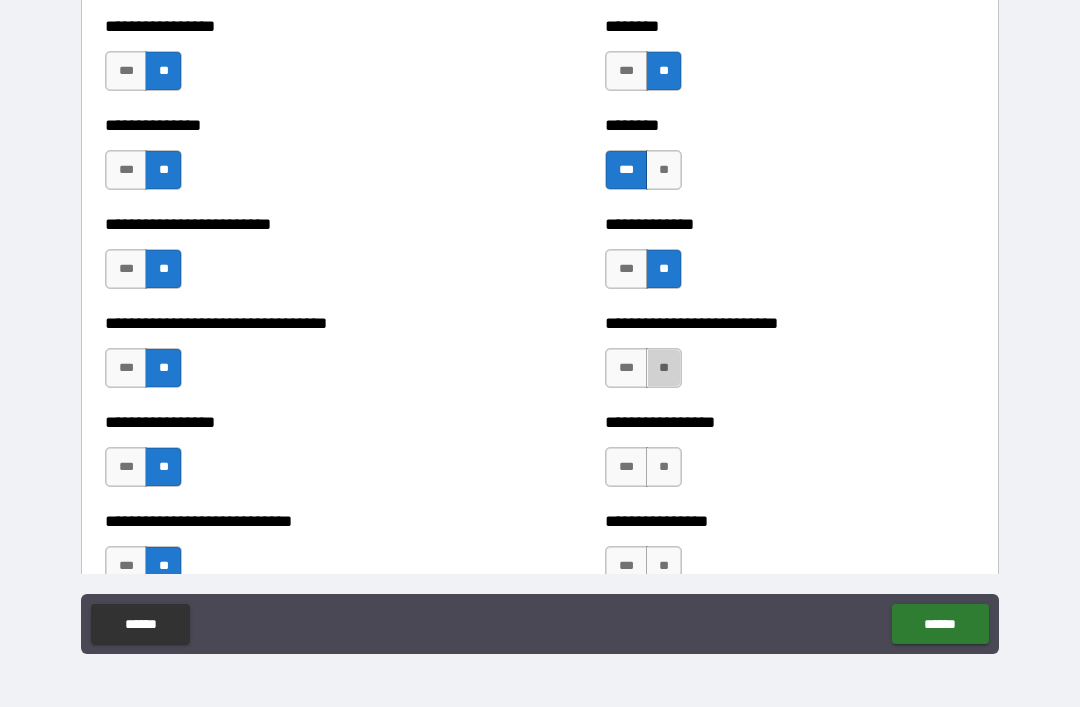 click on "**" at bounding box center [664, 368] 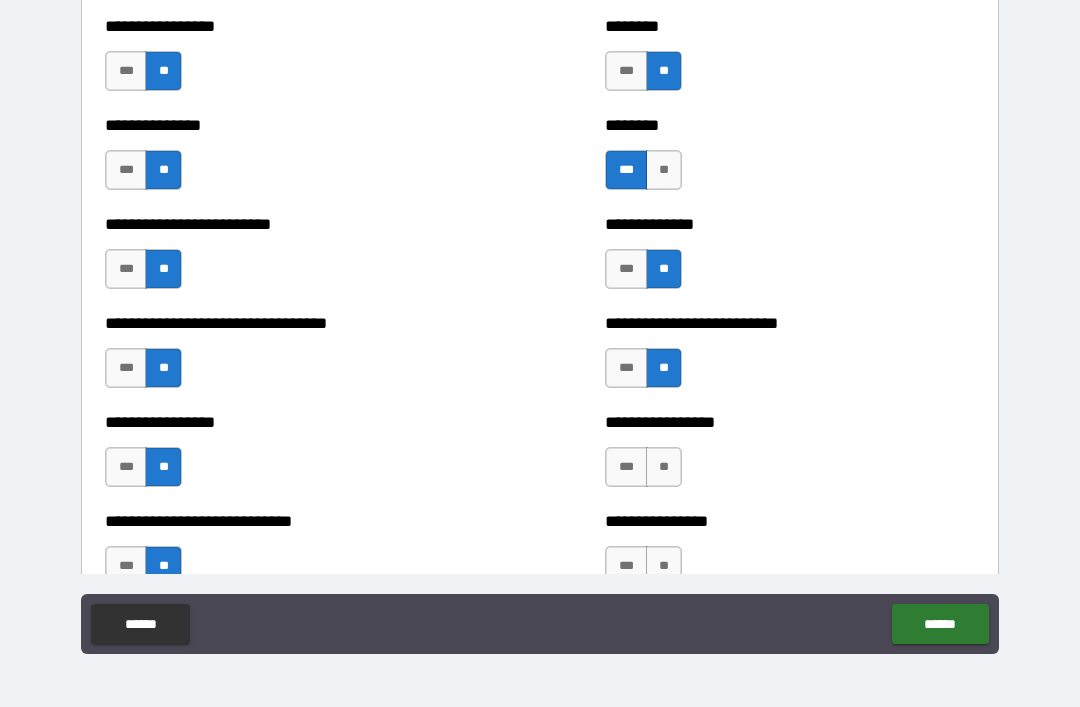 click on "**" at bounding box center (664, 467) 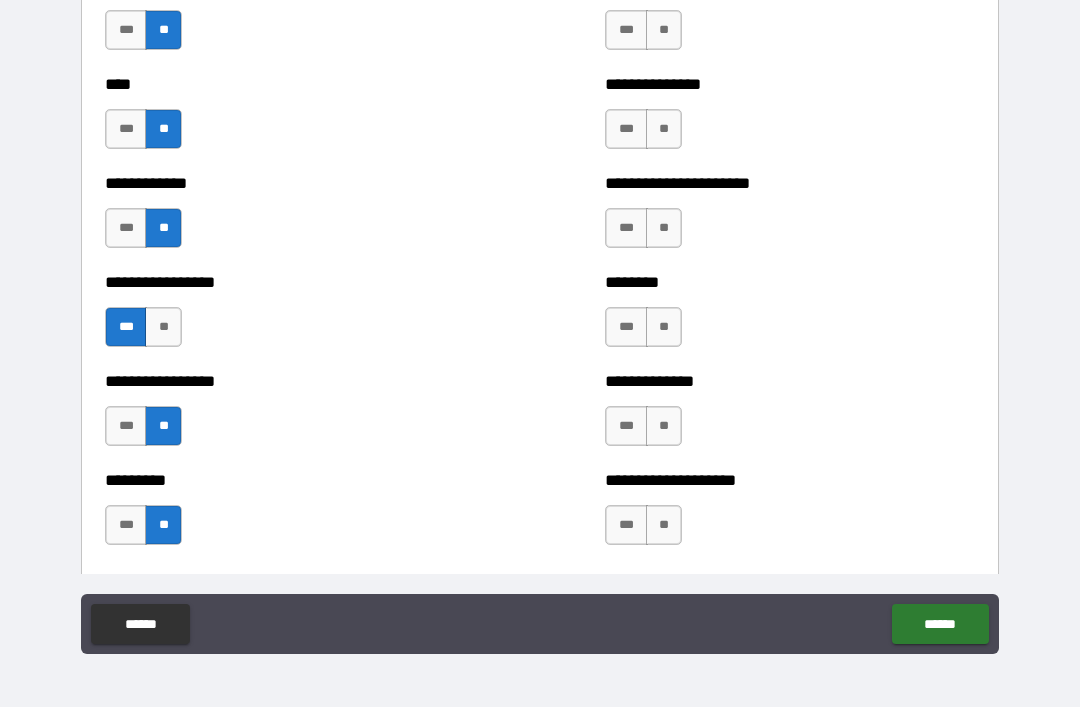 scroll, scrollTop: 2266, scrollLeft: 0, axis: vertical 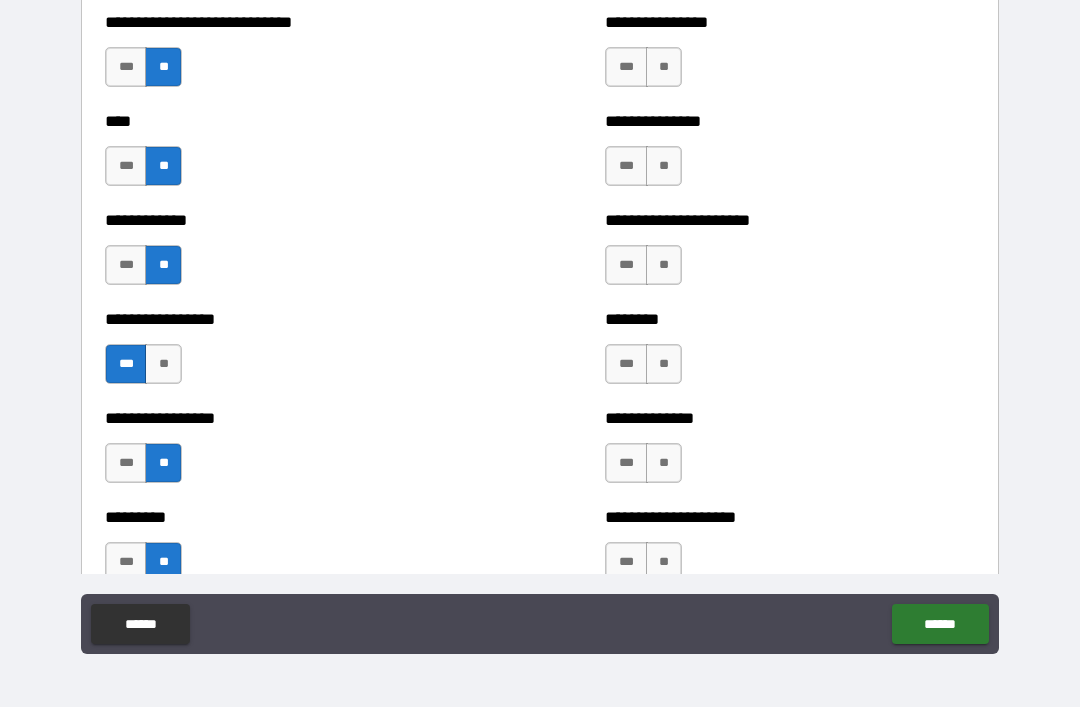 click on "**" at bounding box center [664, 67] 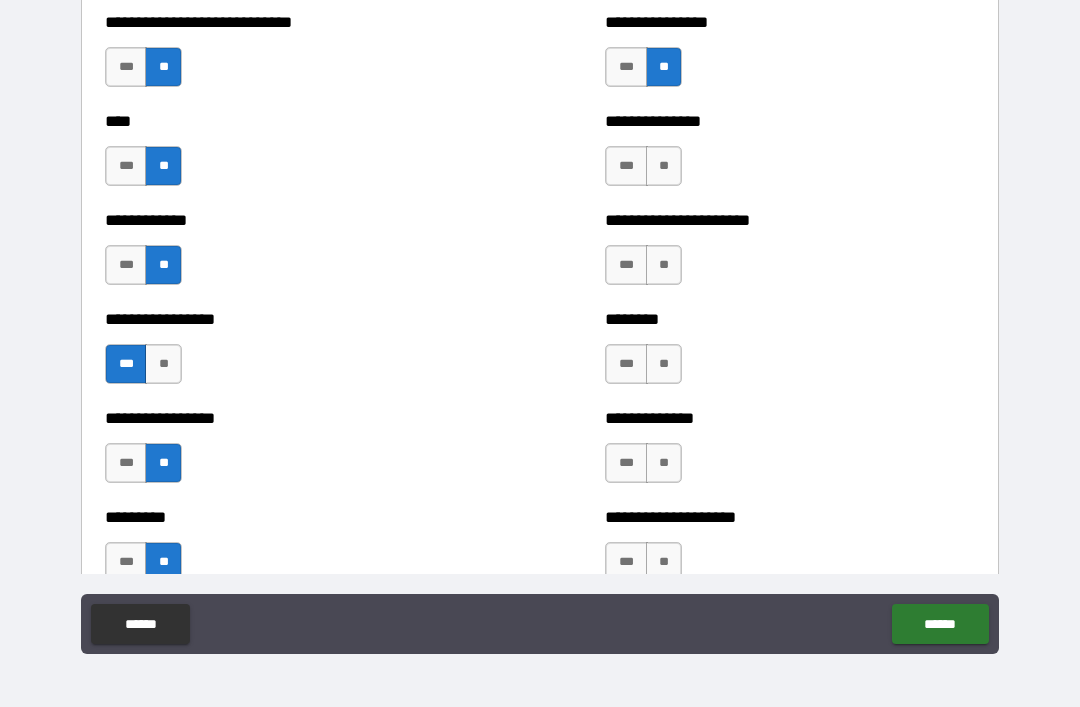 click on "**" at bounding box center (664, 166) 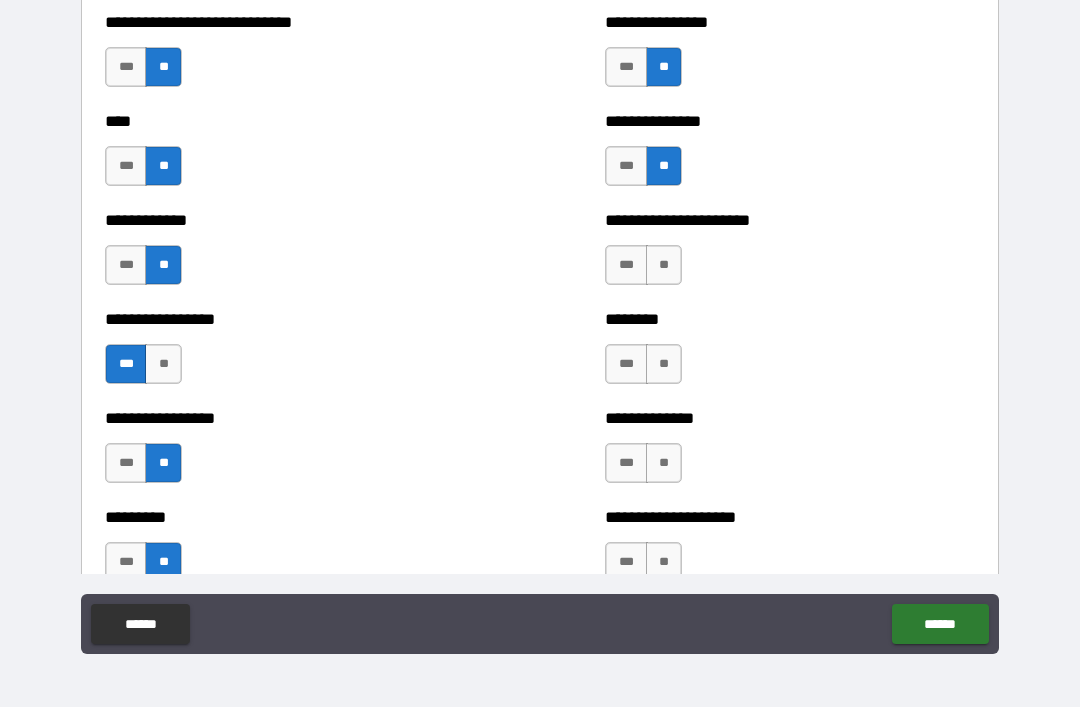 click on "**" at bounding box center [664, 265] 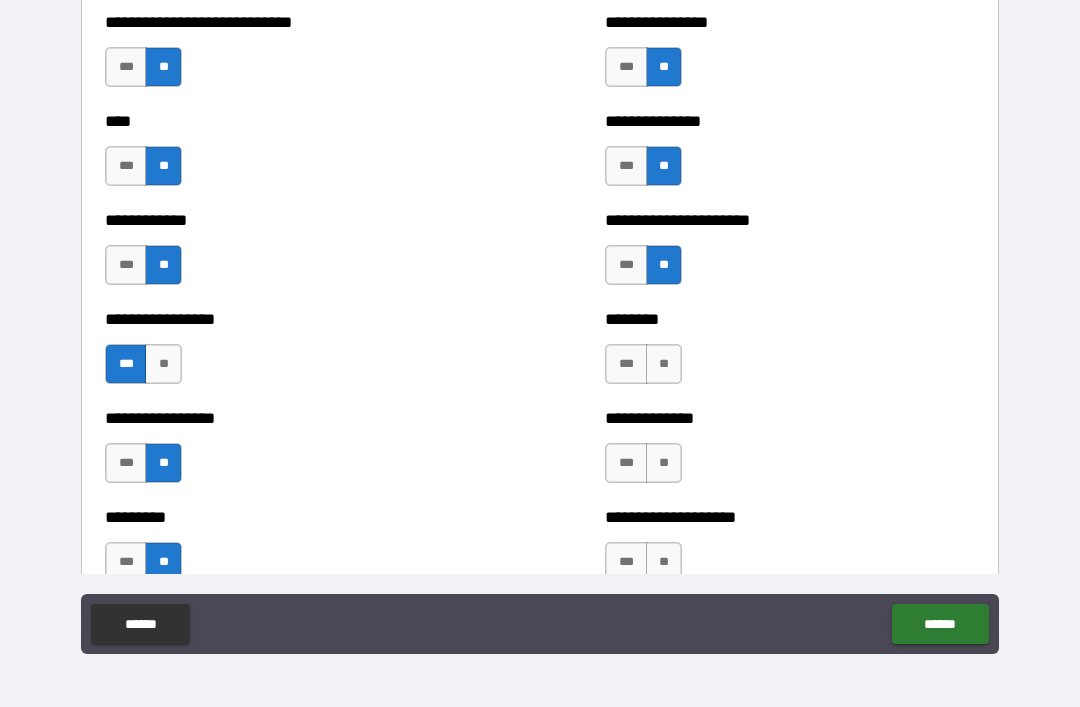 click on "**" at bounding box center (664, 364) 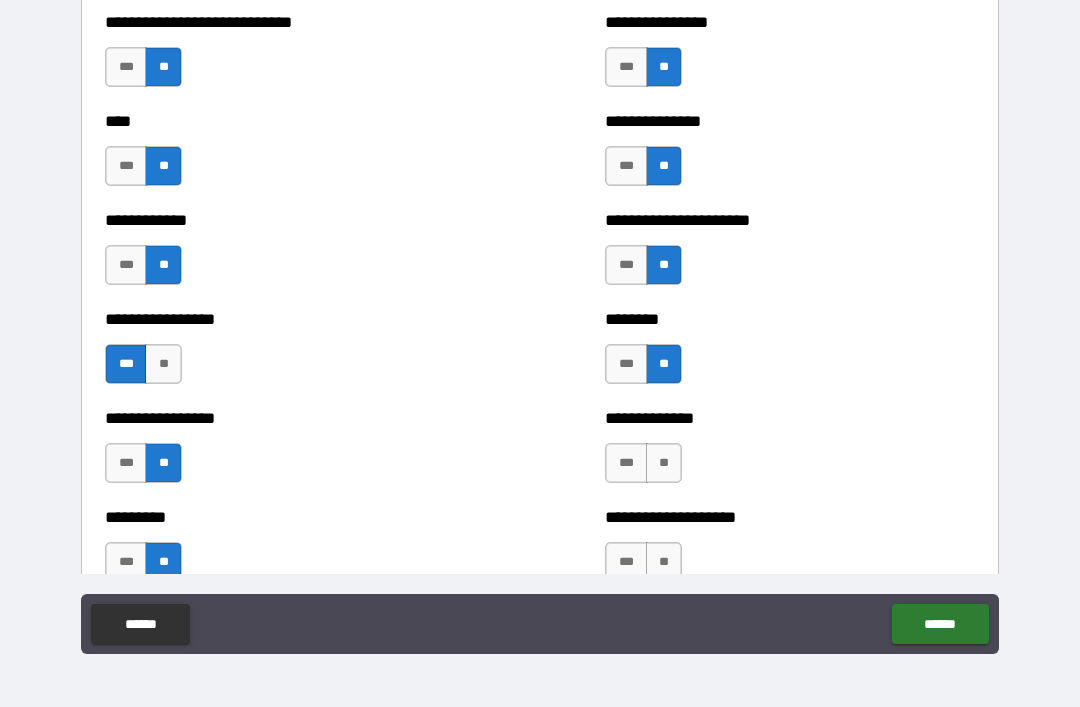 click on "**" at bounding box center (664, 463) 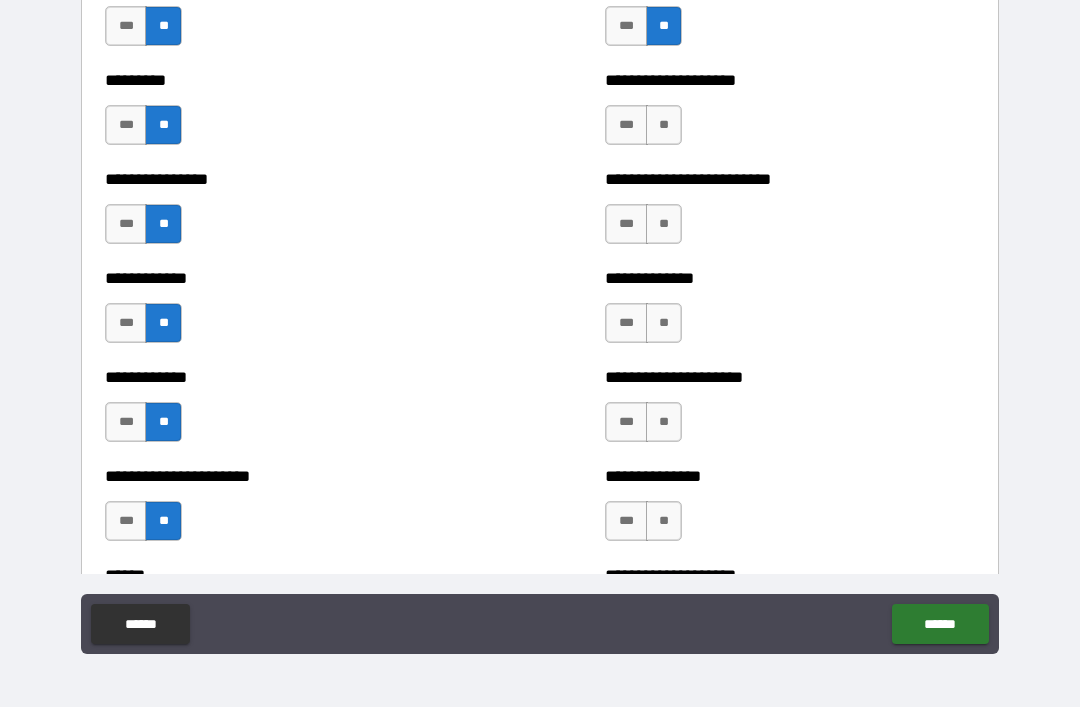 scroll, scrollTop: 2711, scrollLeft: 0, axis: vertical 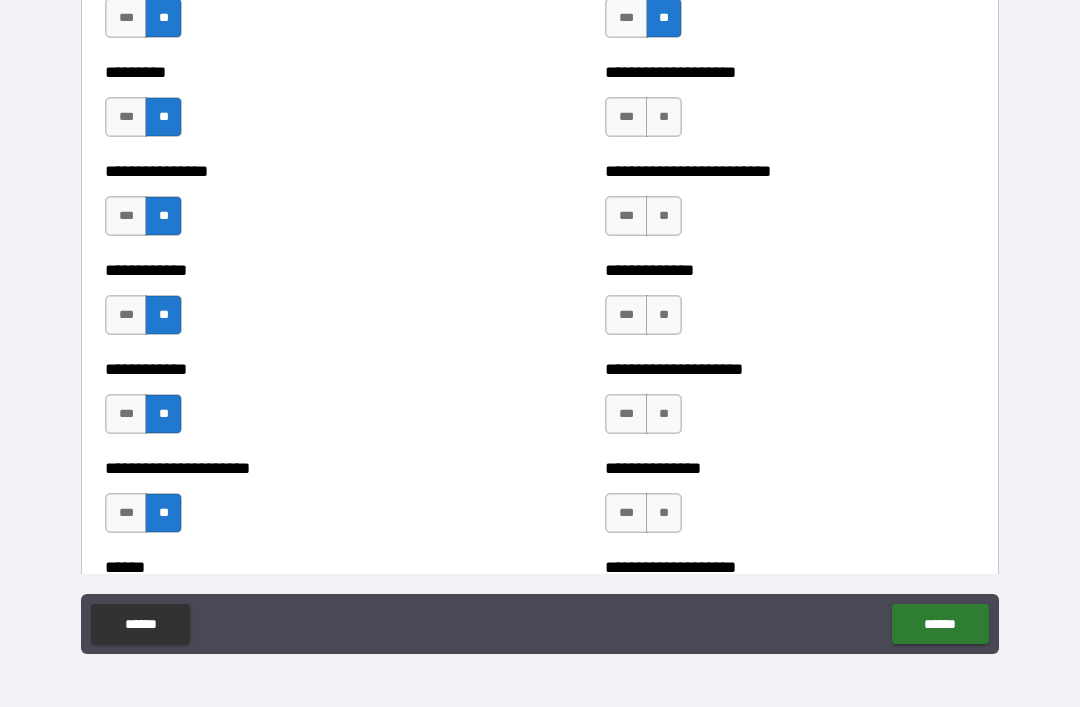 click on "**" at bounding box center [664, 117] 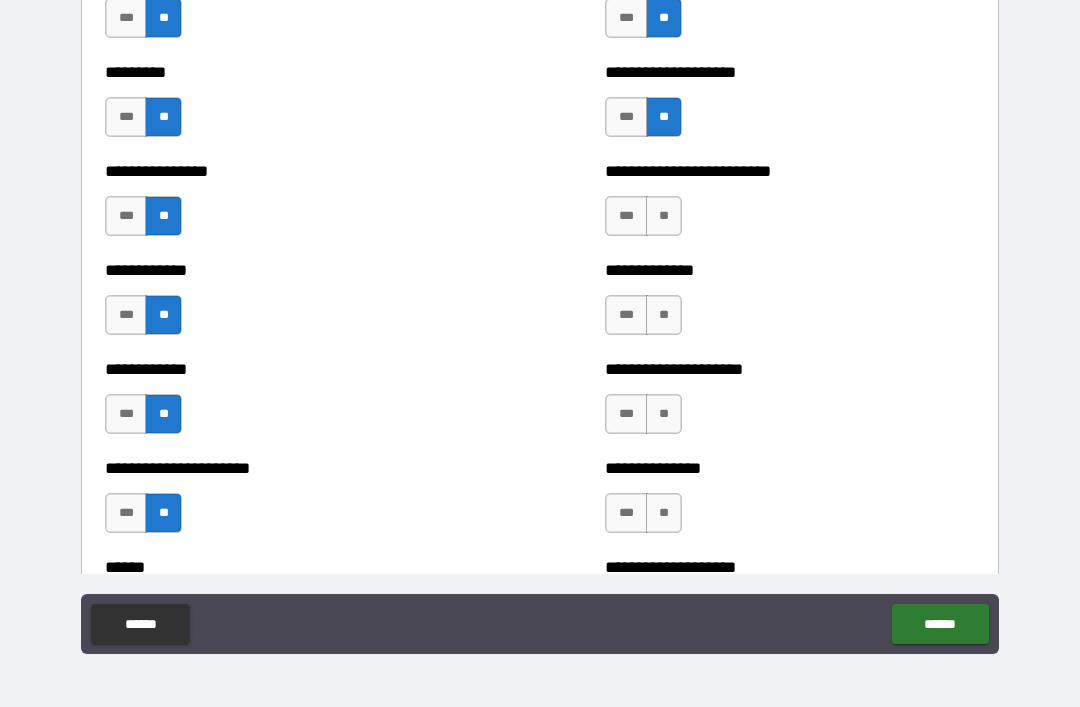 click on "**" at bounding box center [664, 216] 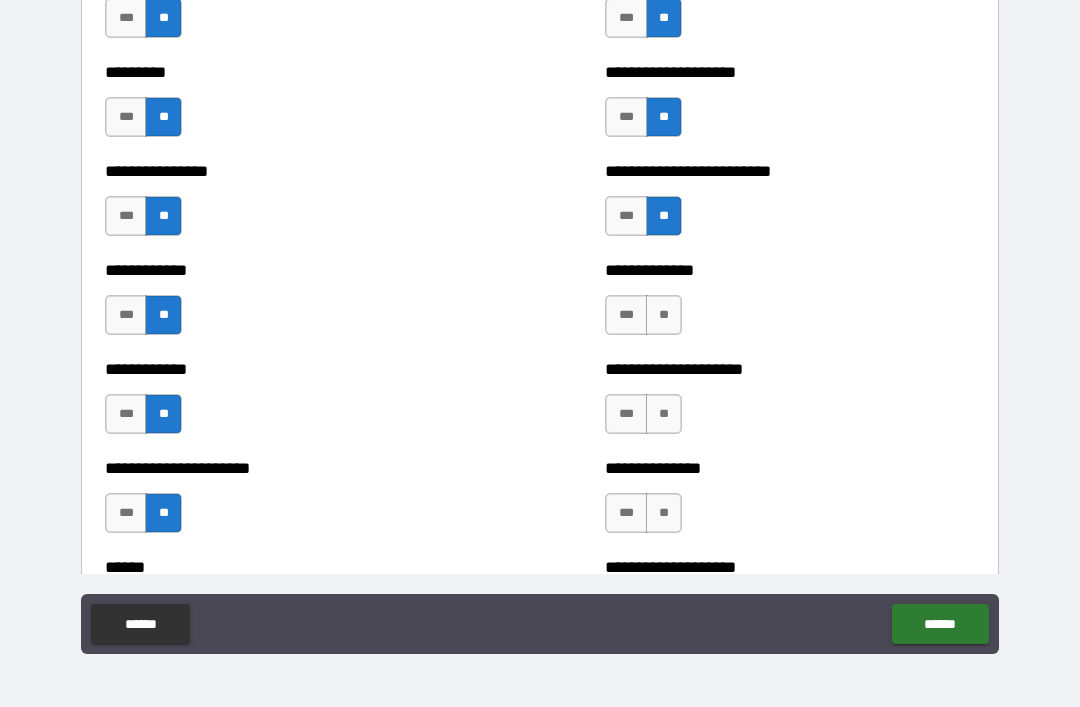 click on "**" at bounding box center (664, 315) 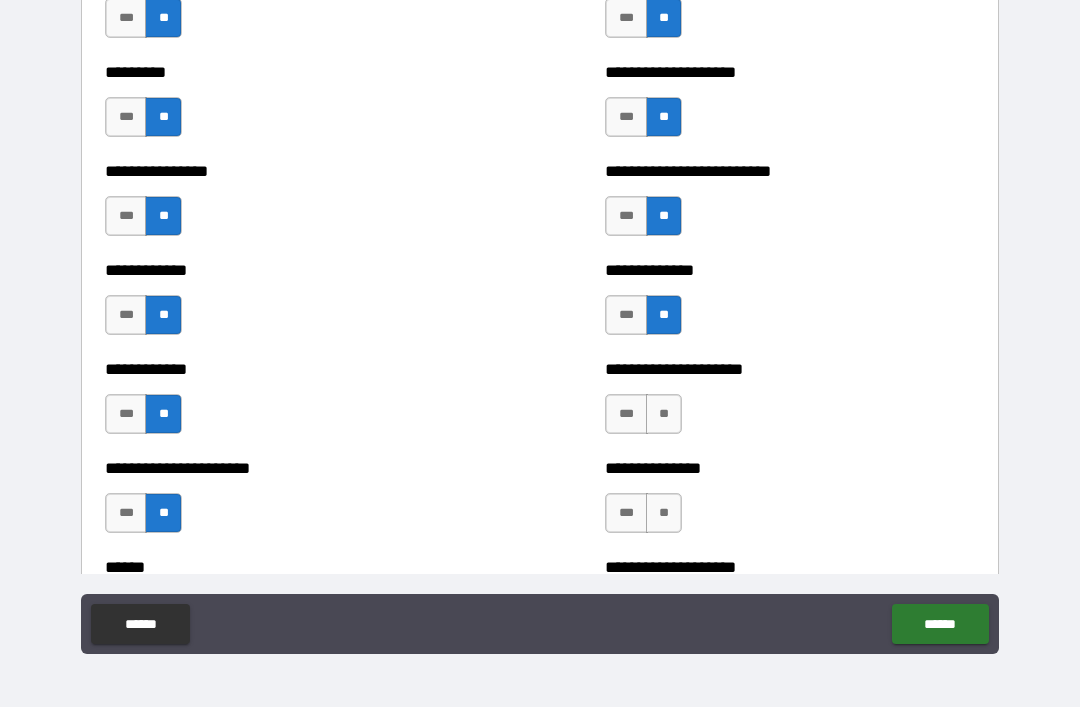 click on "**" at bounding box center [664, 414] 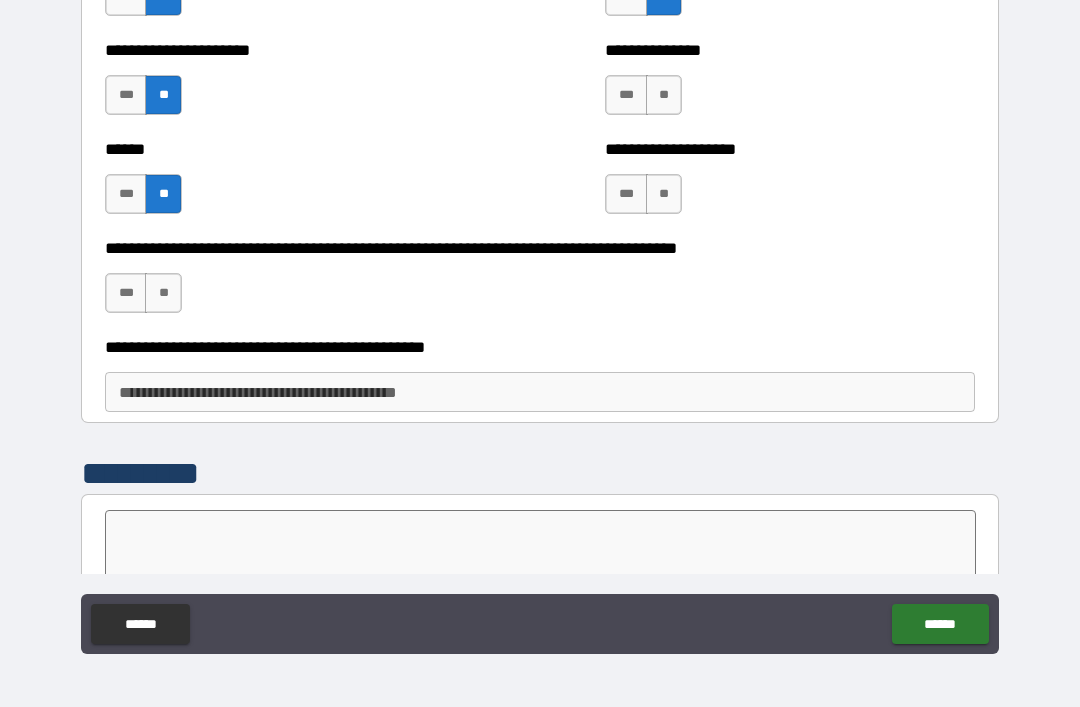 scroll, scrollTop: 3130, scrollLeft: 0, axis: vertical 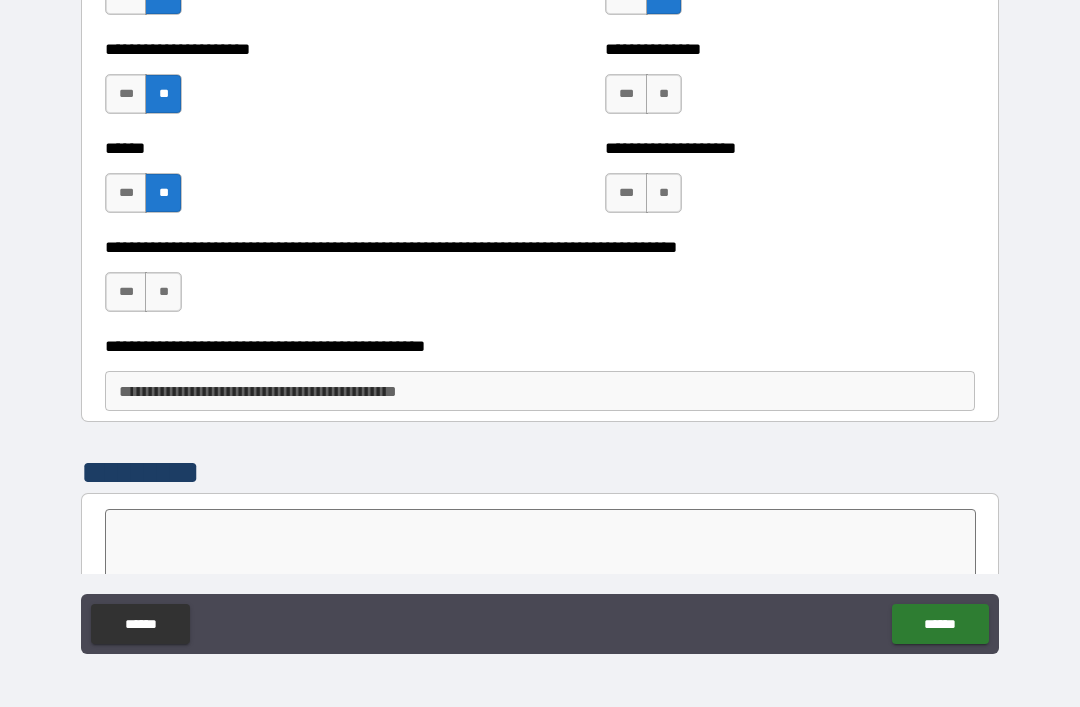 click on "**" at bounding box center (664, 94) 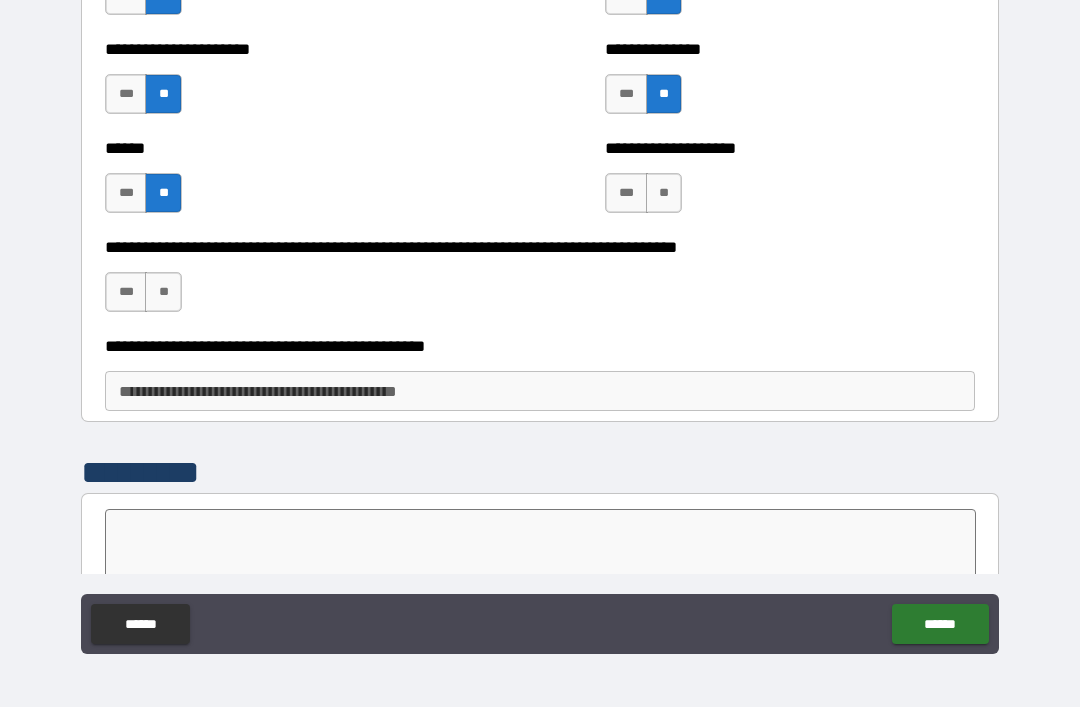 click on "**" at bounding box center [664, 193] 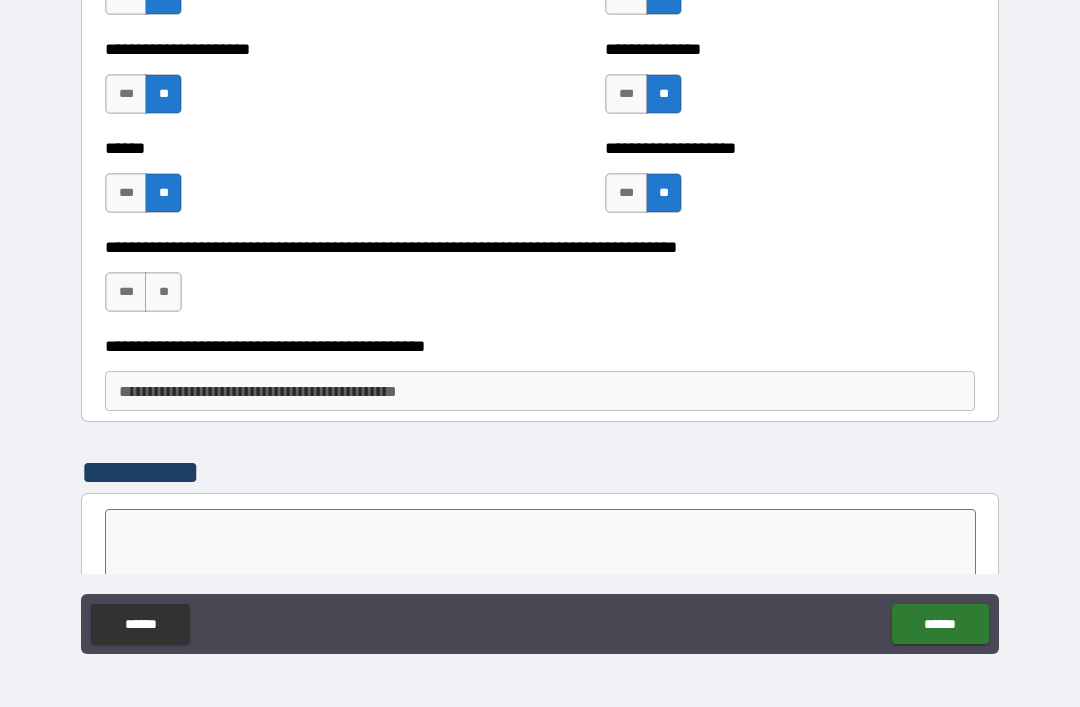 click on "***" at bounding box center [626, 193] 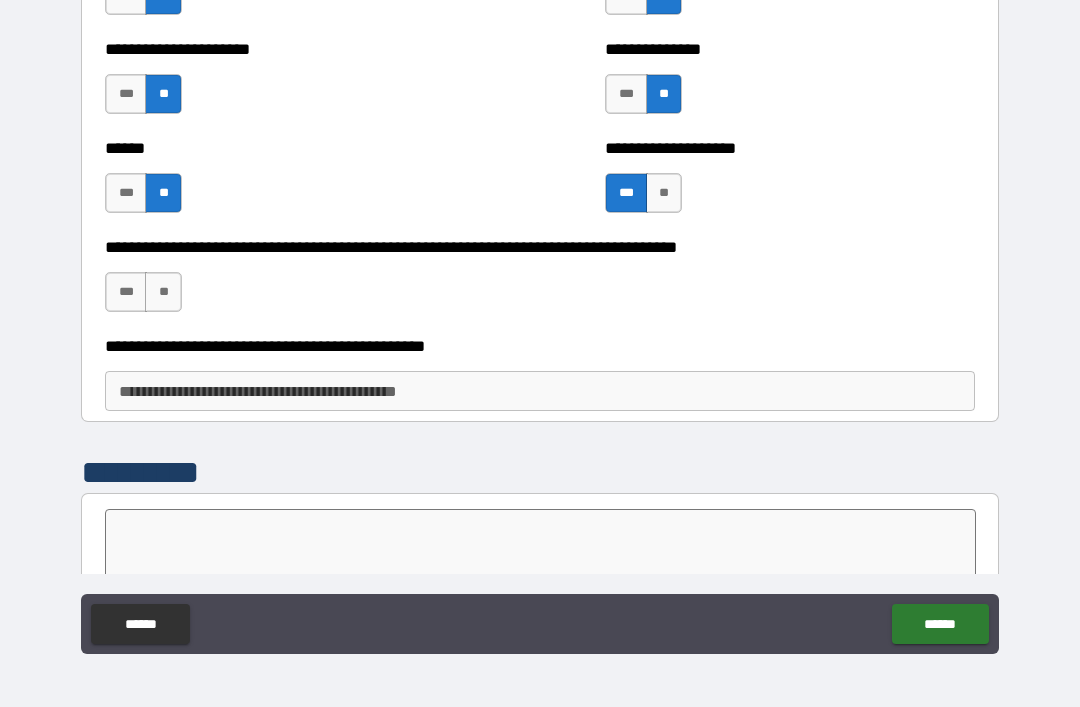 click on "**" at bounding box center (163, 292) 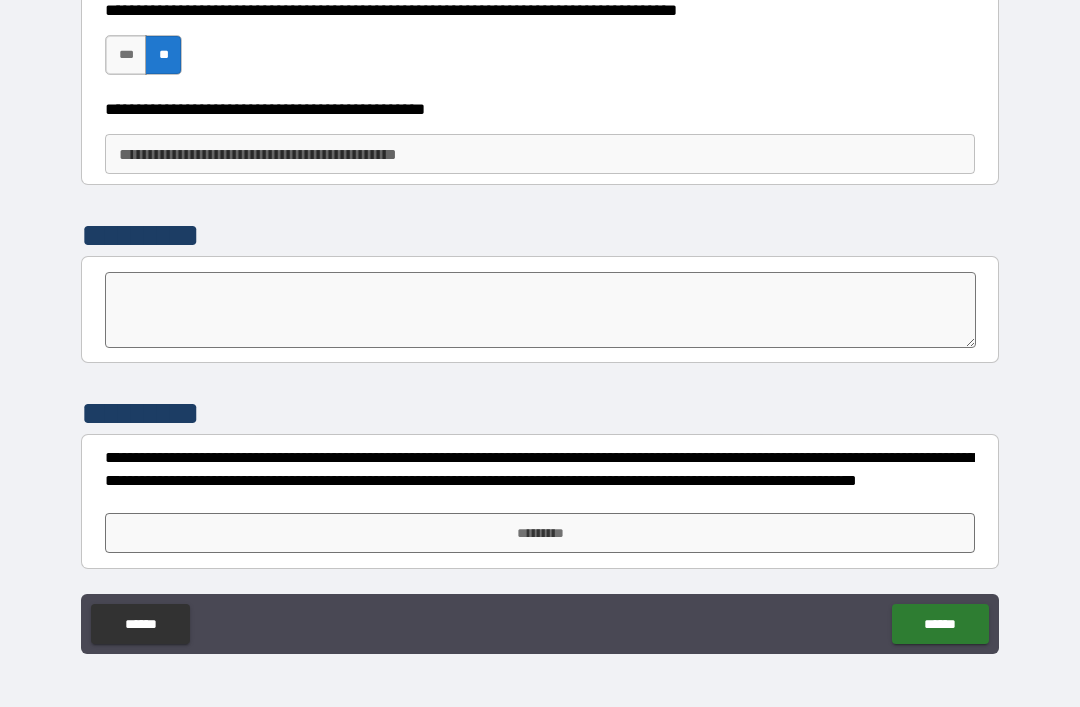 scroll, scrollTop: 3367, scrollLeft: 0, axis: vertical 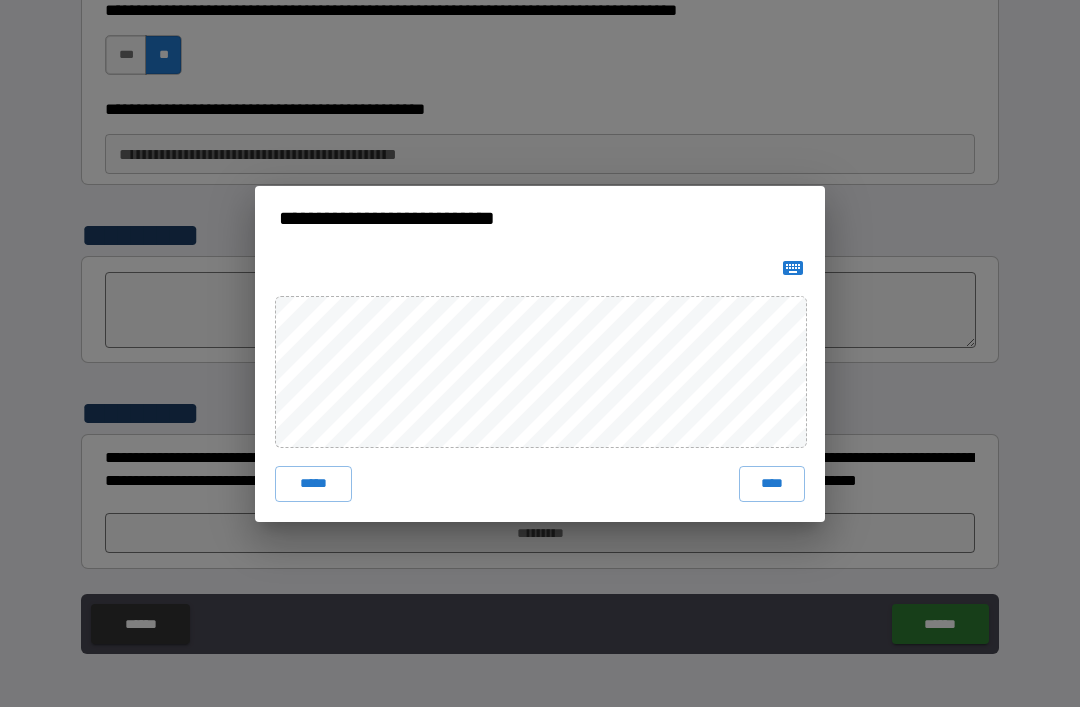 click on "****" at bounding box center (772, 484) 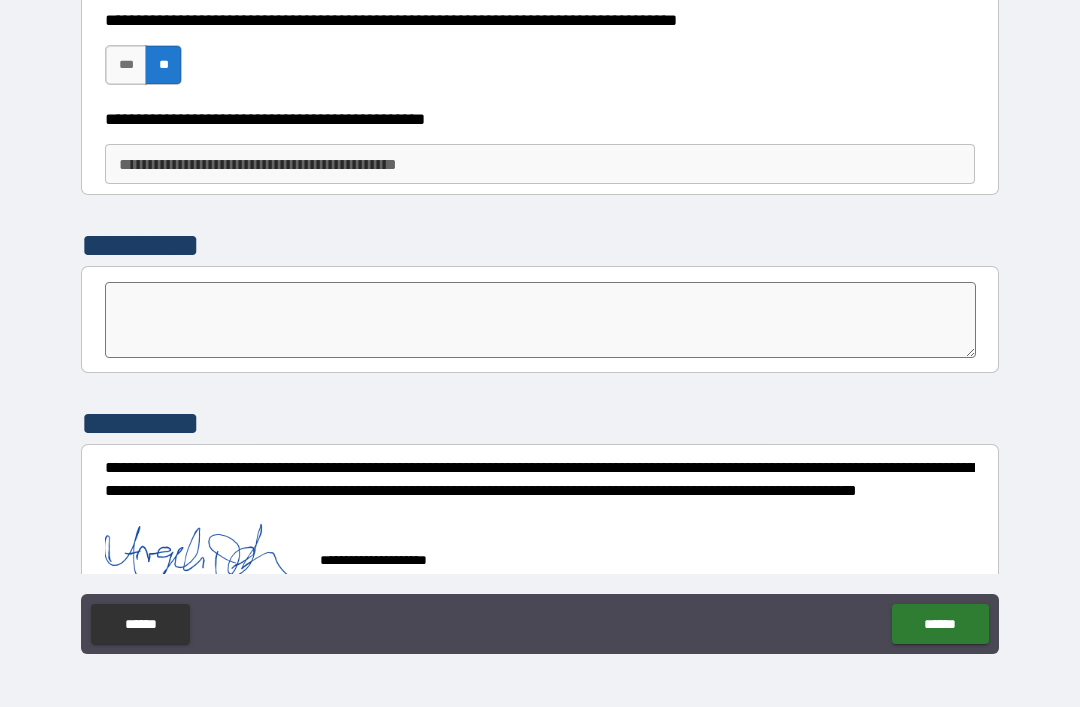 click on "******" at bounding box center (940, 624) 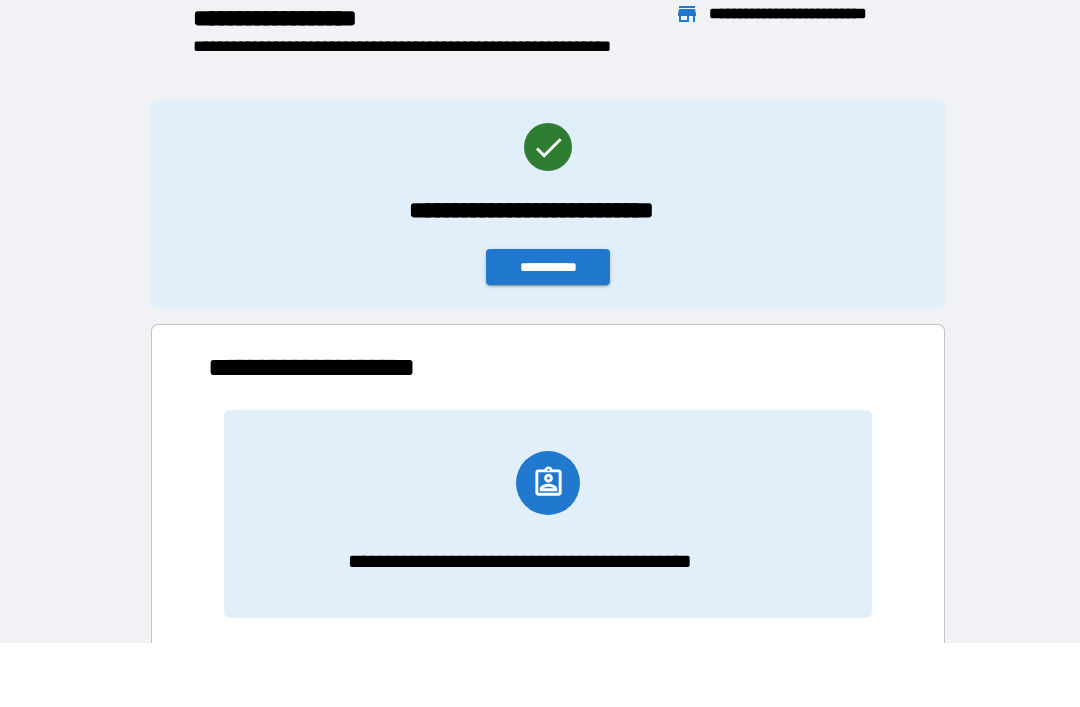 scroll, scrollTop: 111, scrollLeft: 680, axis: both 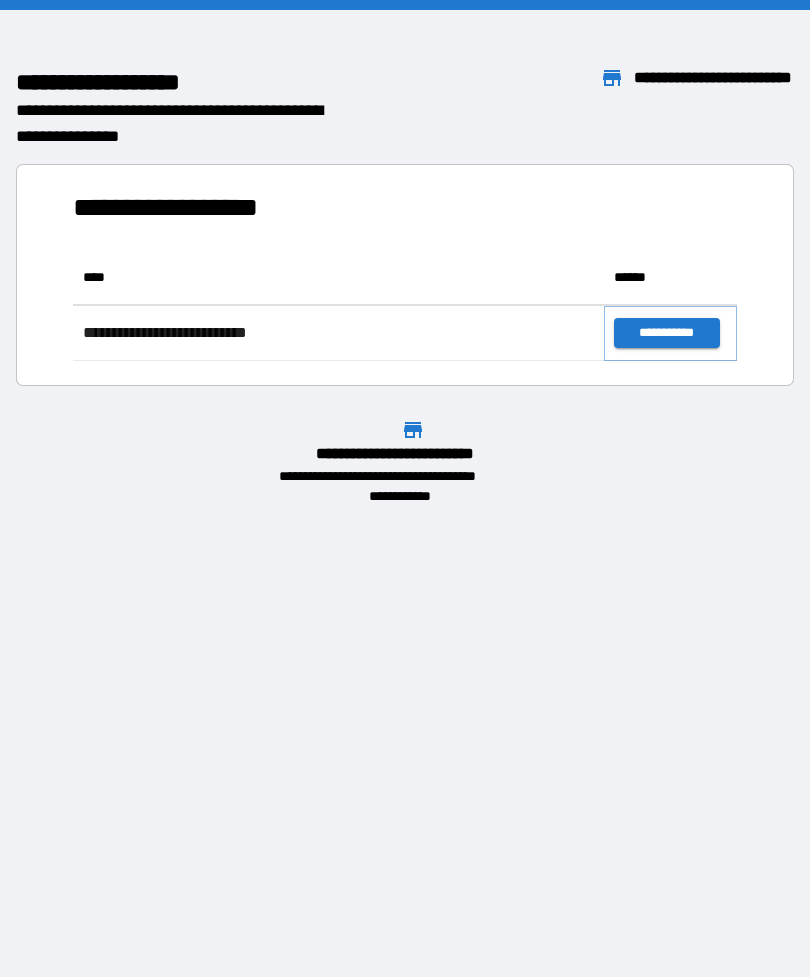 click on "**********" at bounding box center (666, 333) 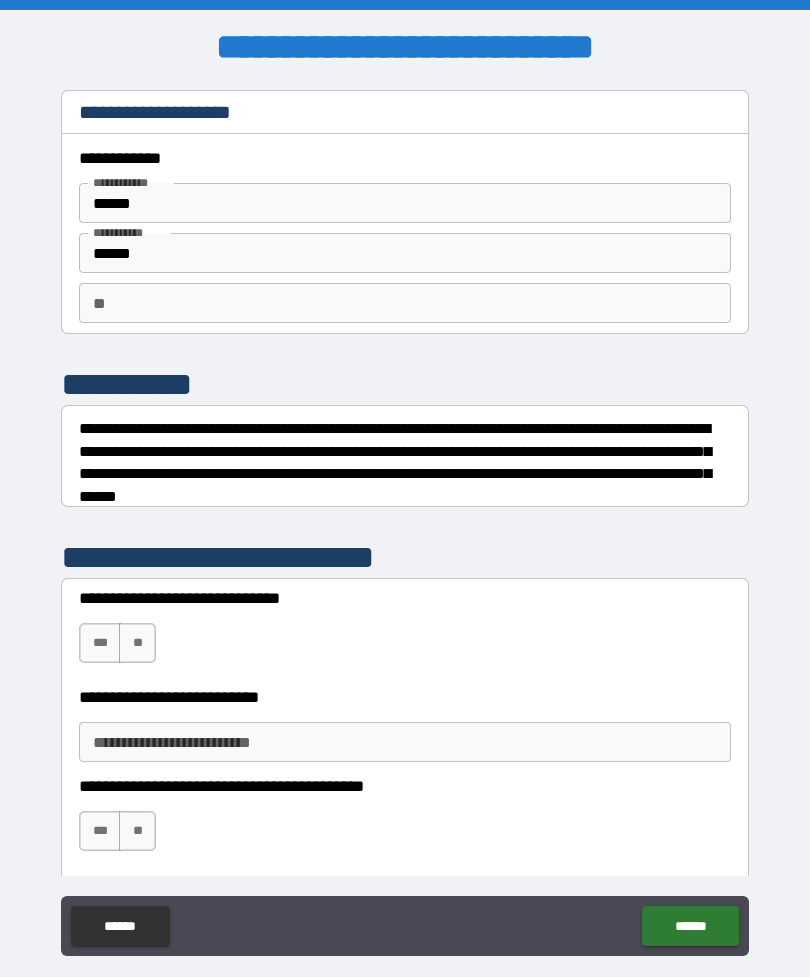 click on "**********" at bounding box center [405, 483] 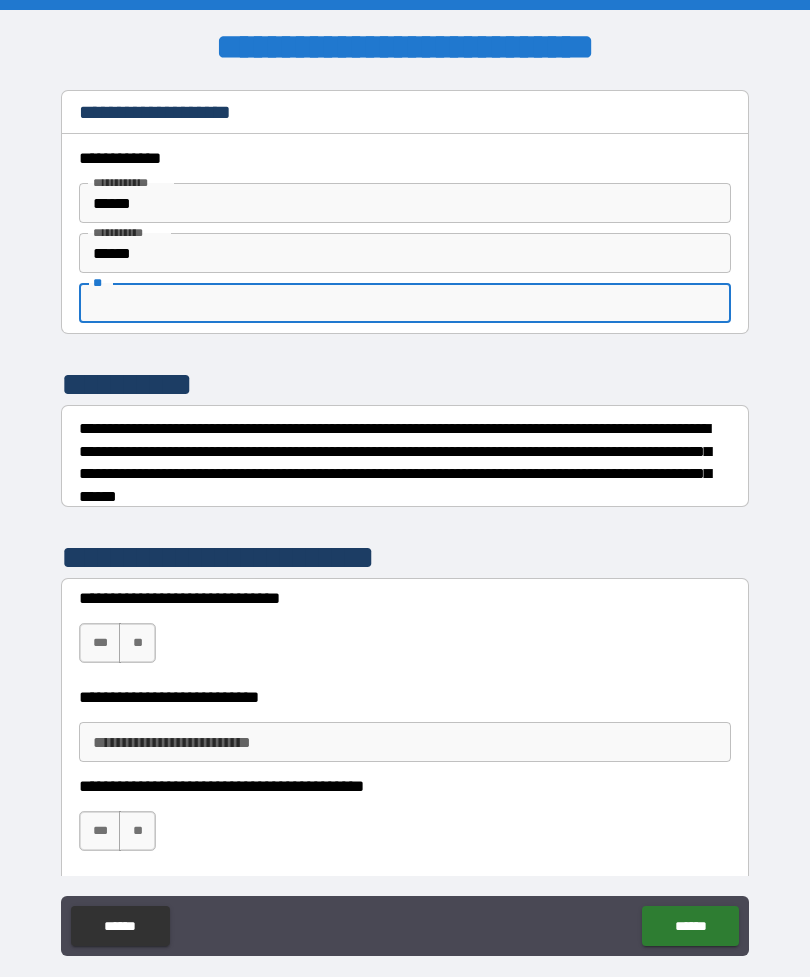 click on "**" at bounding box center [405, 303] 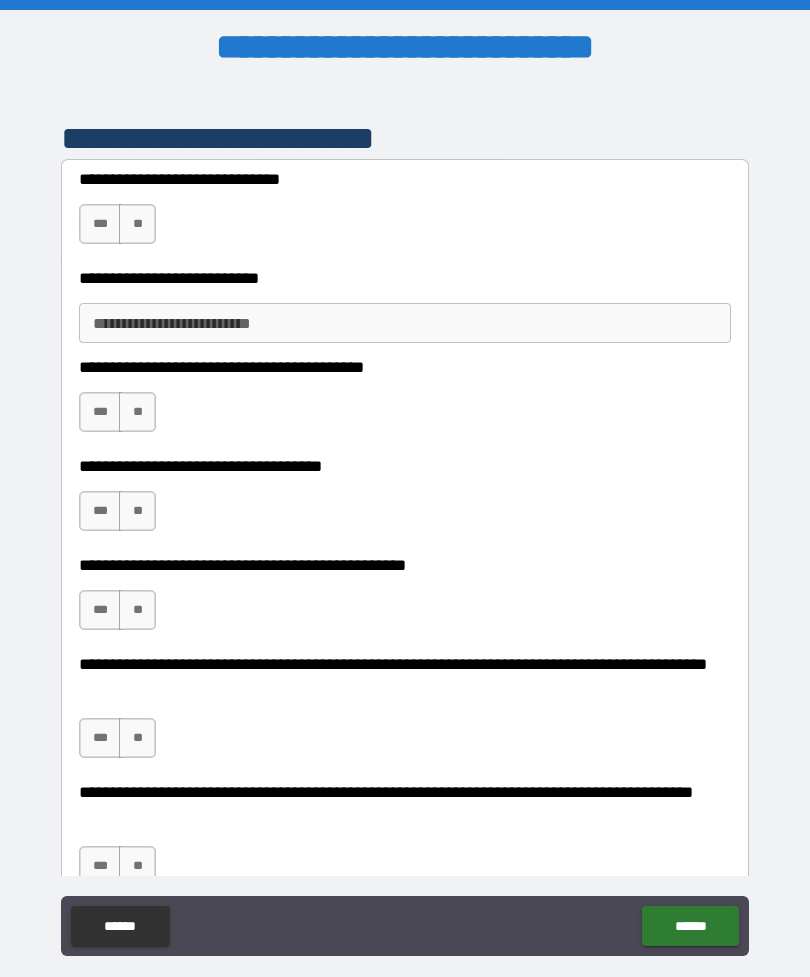 scroll, scrollTop: 417, scrollLeft: 0, axis: vertical 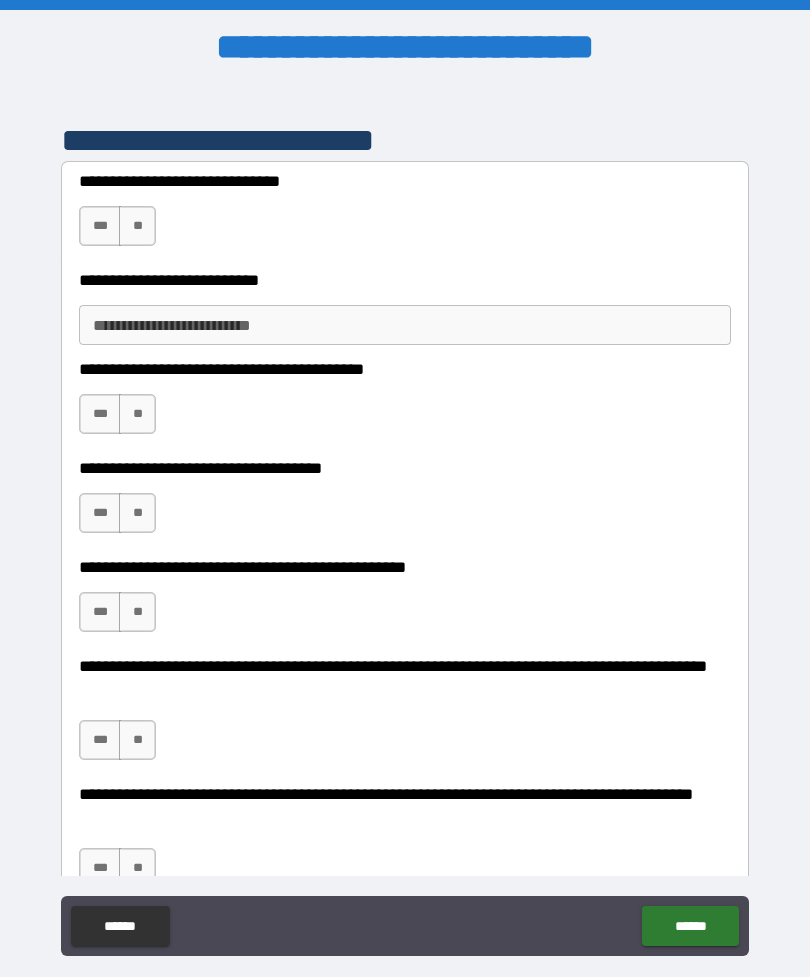 type on "*" 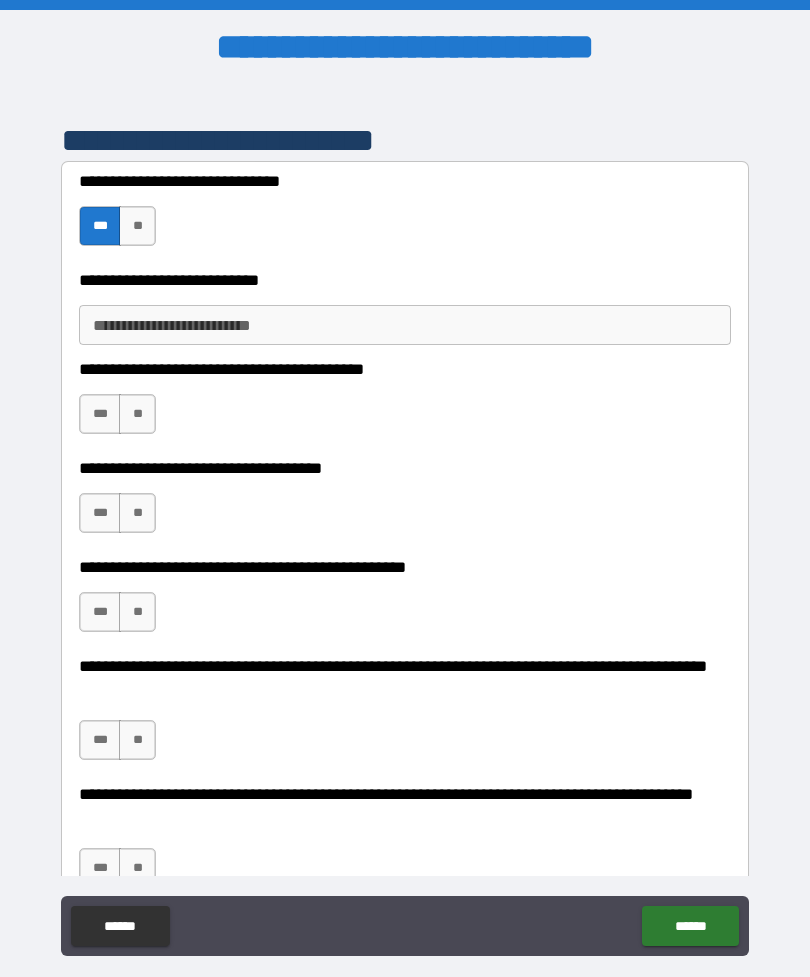 click on "**********" at bounding box center [405, 325] 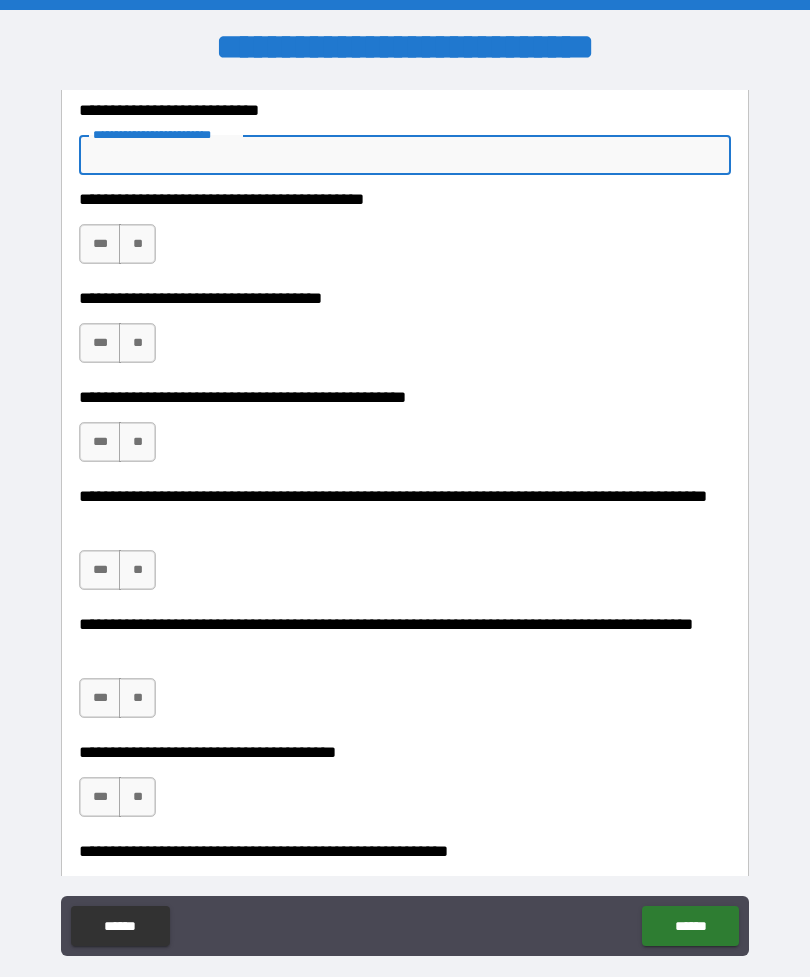 scroll, scrollTop: 585, scrollLeft: 0, axis: vertical 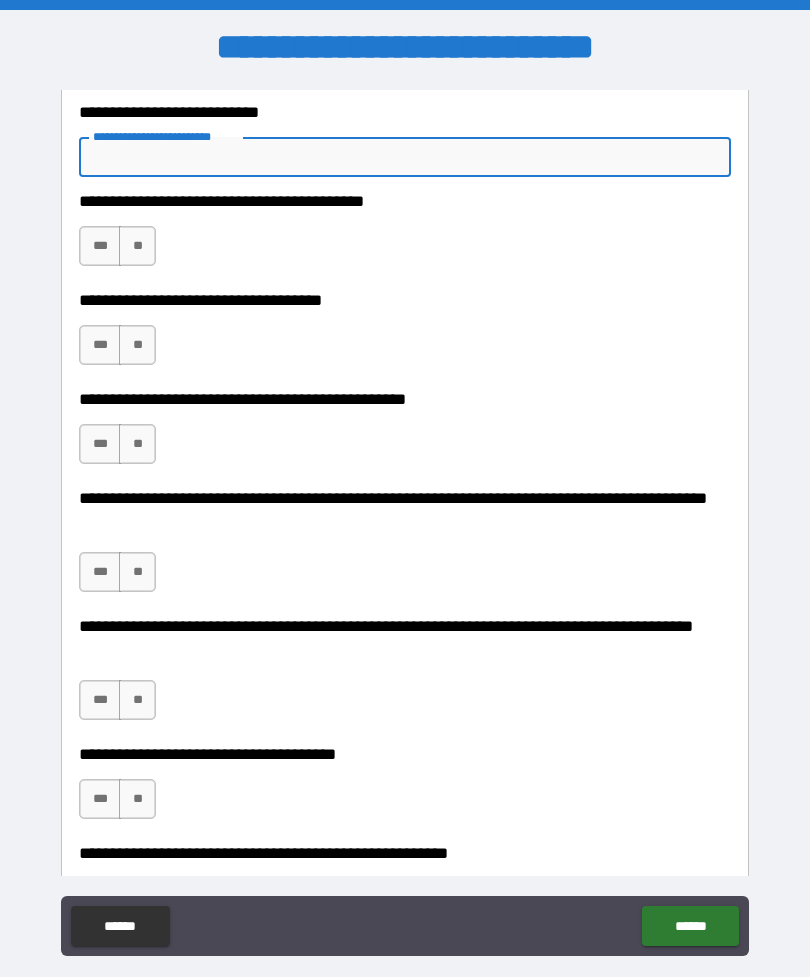 click on "**********" at bounding box center (405, 157) 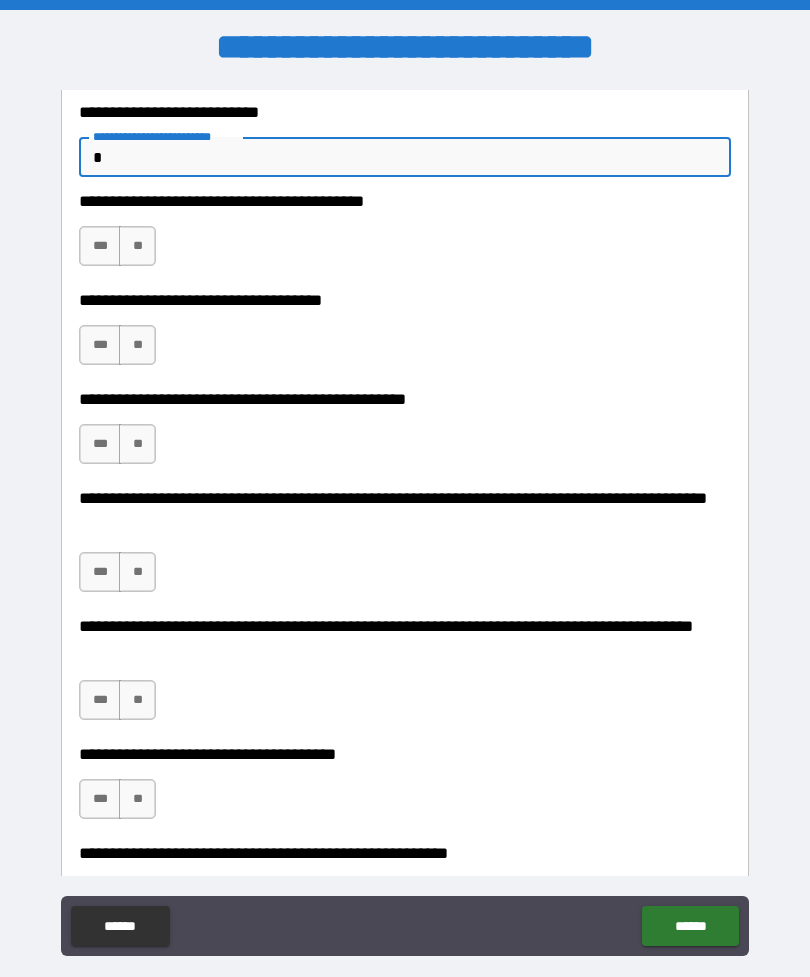 click on "**********" at bounding box center [405, 142] 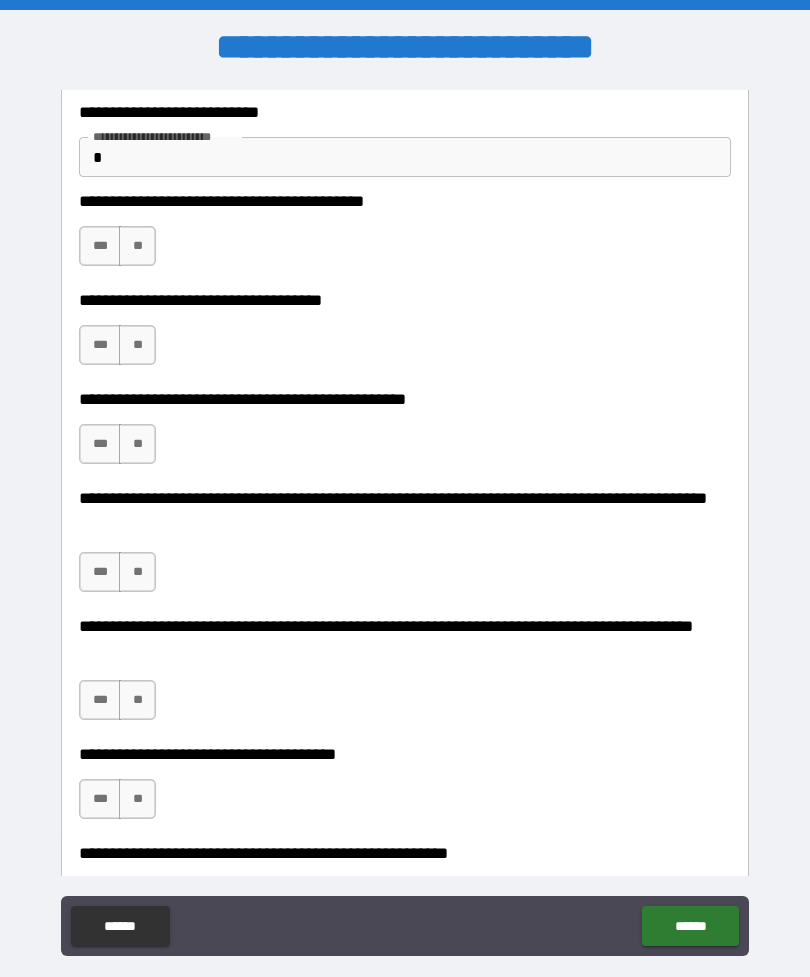 click on "*" at bounding box center (405, 157) 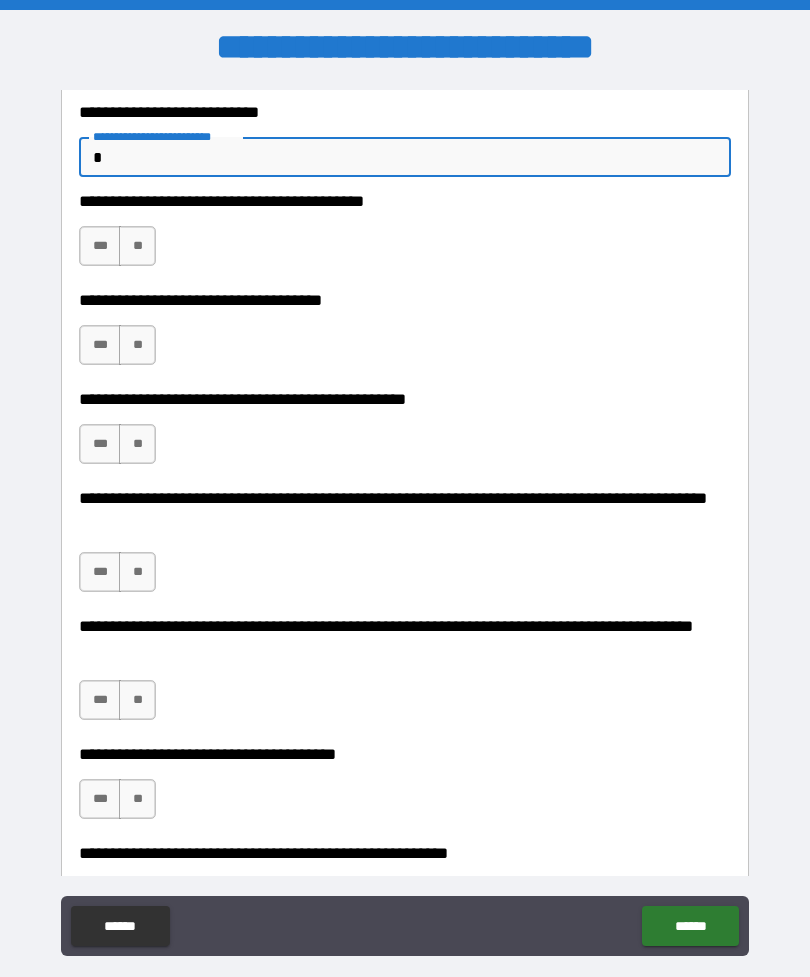 click on "*" at bounding box center (405, 157) 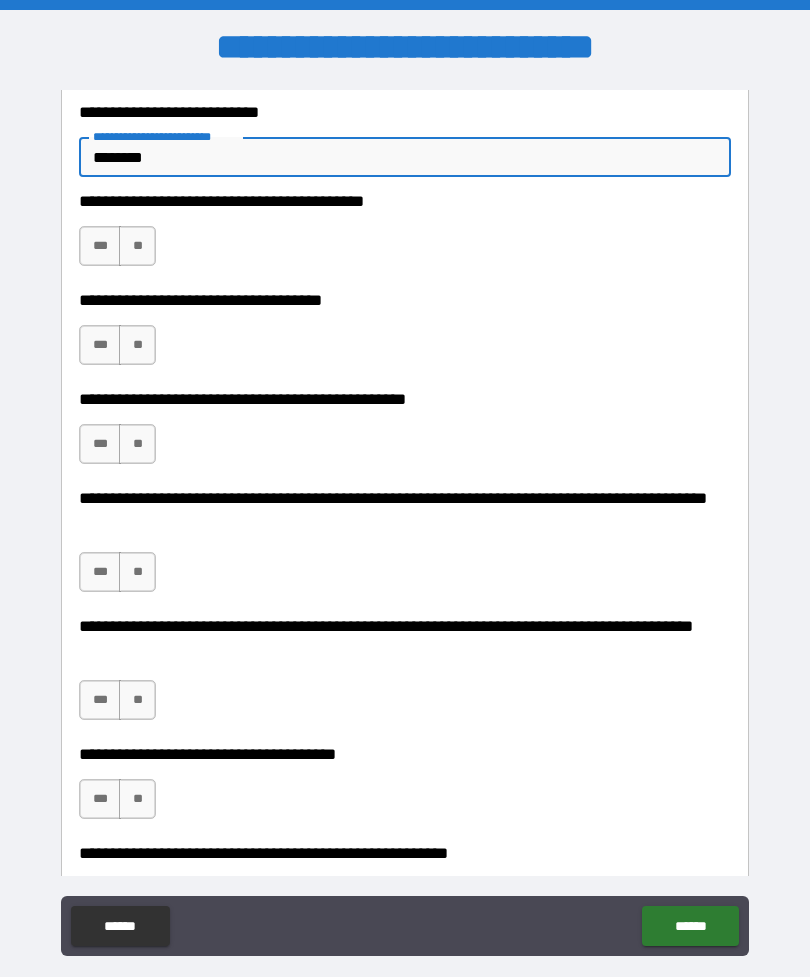 type on "********" 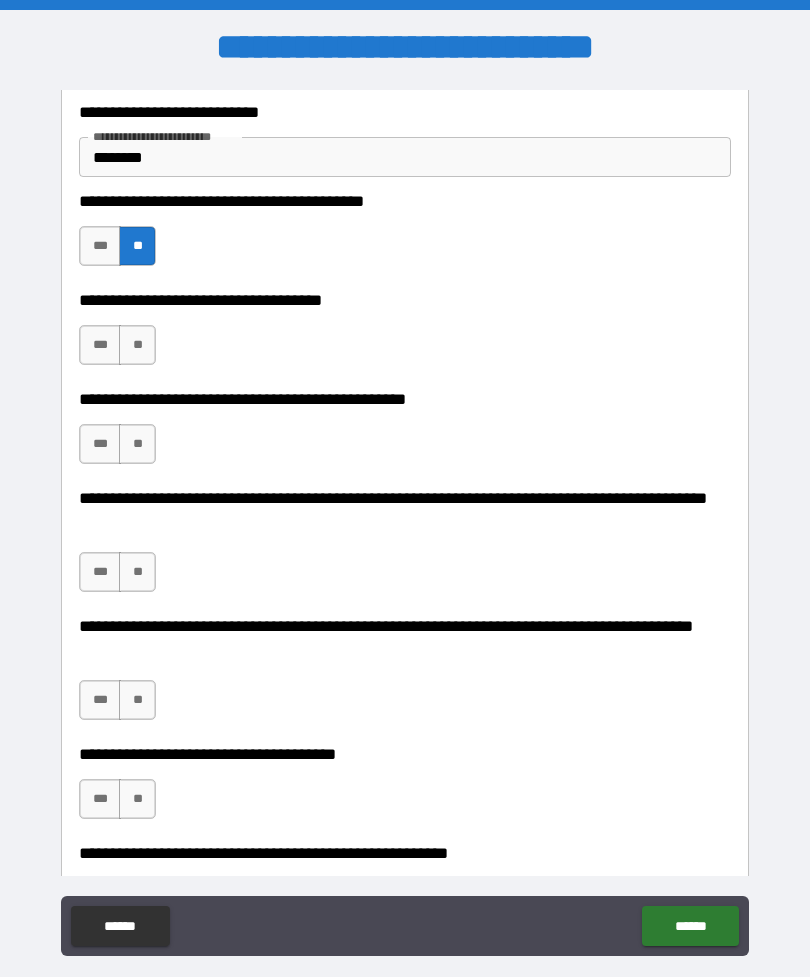 click on "**" at bounding box center (137, 345) 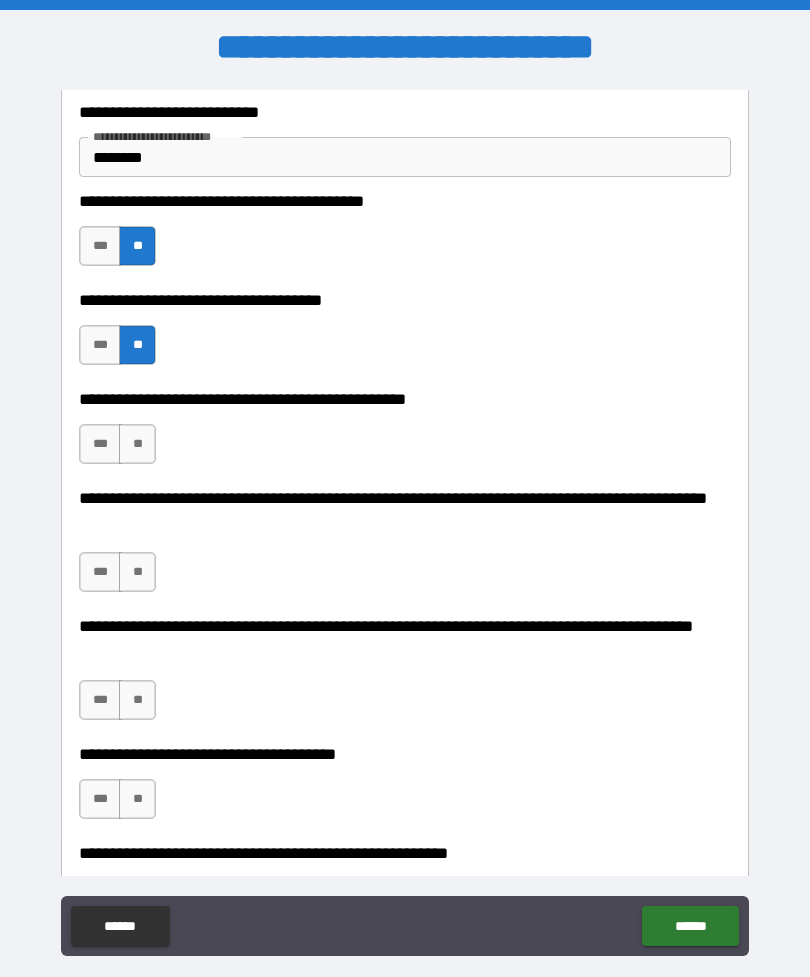 click on "**" at bounding box center (137, 444) 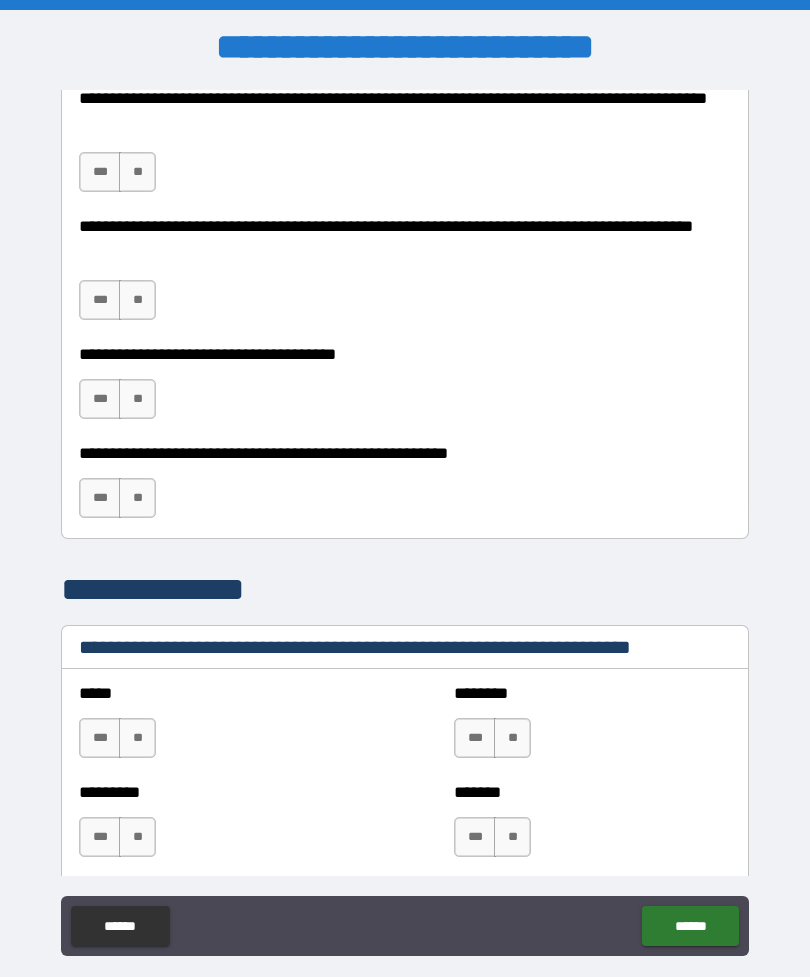 scroll, scrollTop: 988, scrollLeft: 0, axis: vertical 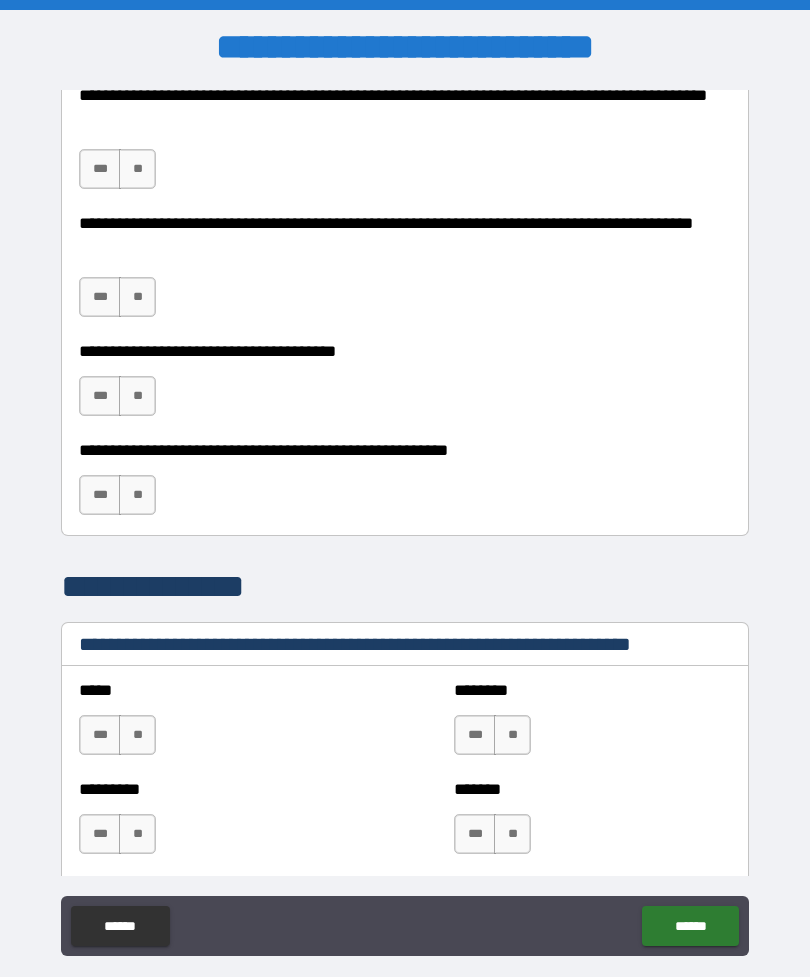 click on "**" at bounding box center [137, 169] 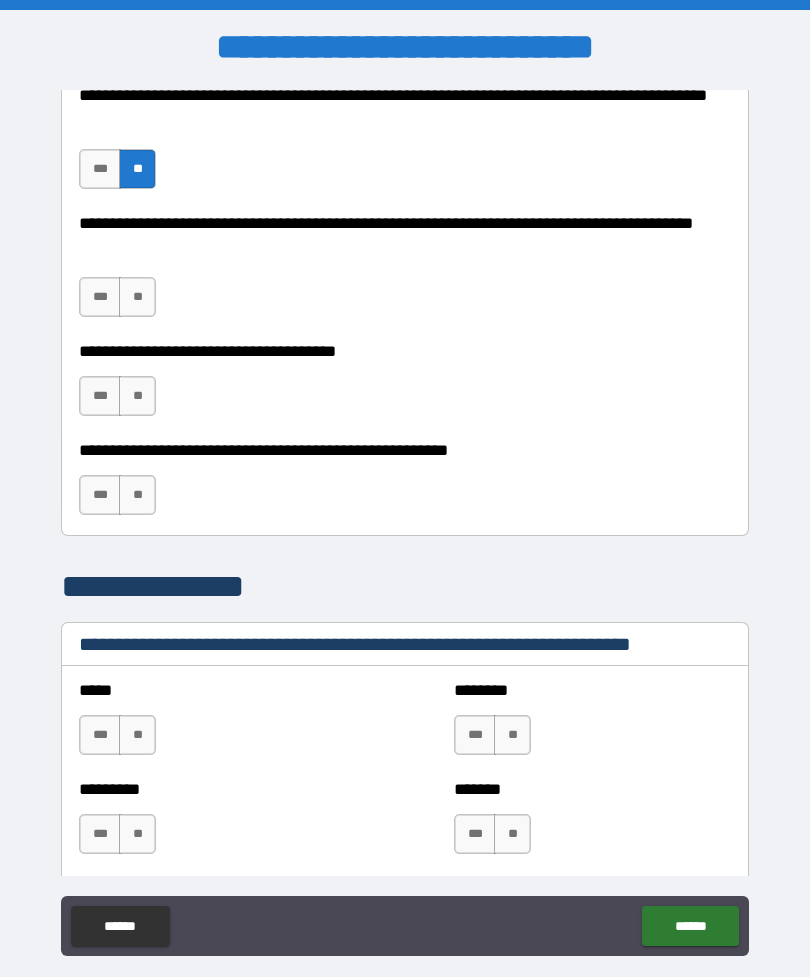 click on "**" at bounding box center (137, 396) 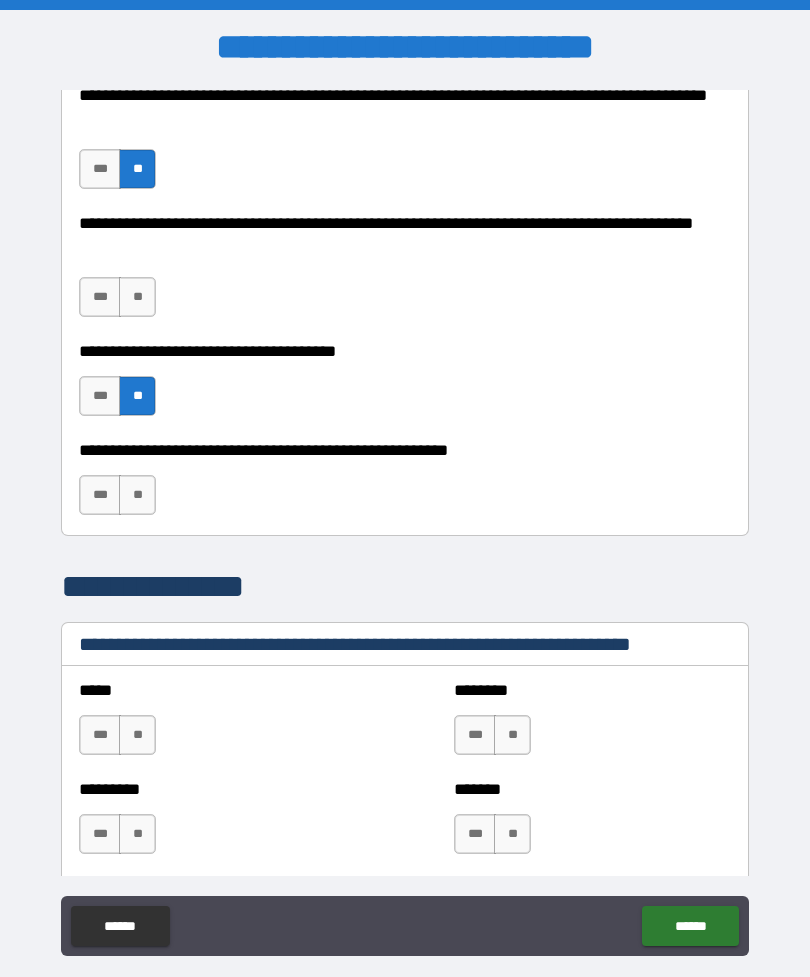 click on "***" at bounding box center [100, 495] 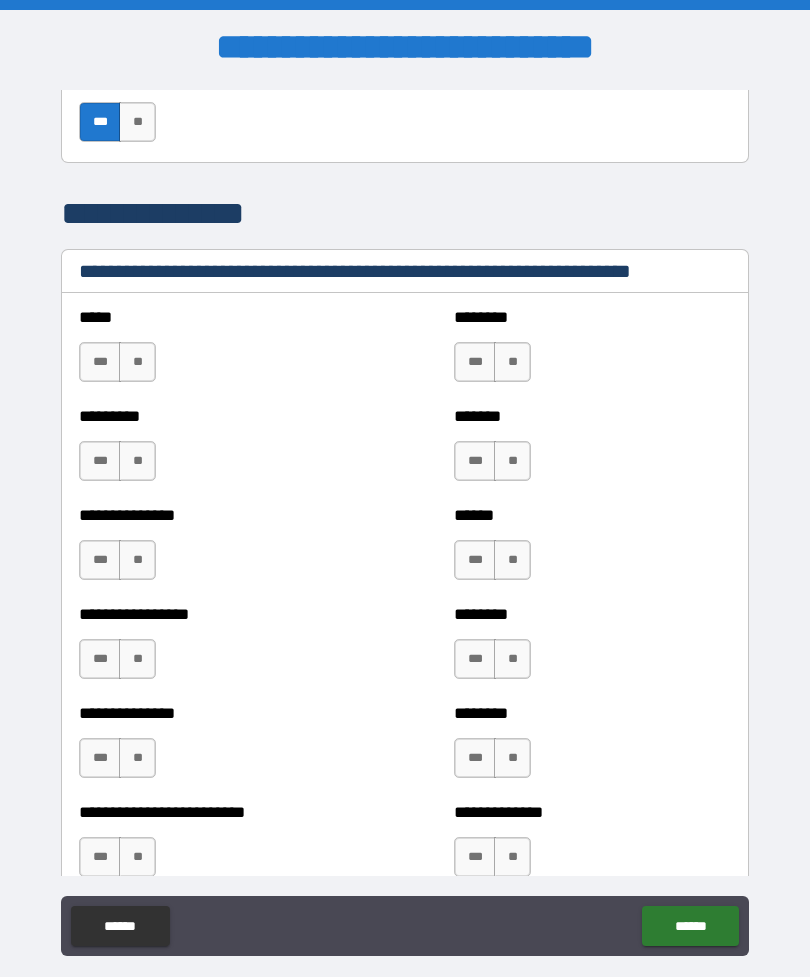 scroll, scrollTop: 1364, scrollLeft: 0, axis: vertical 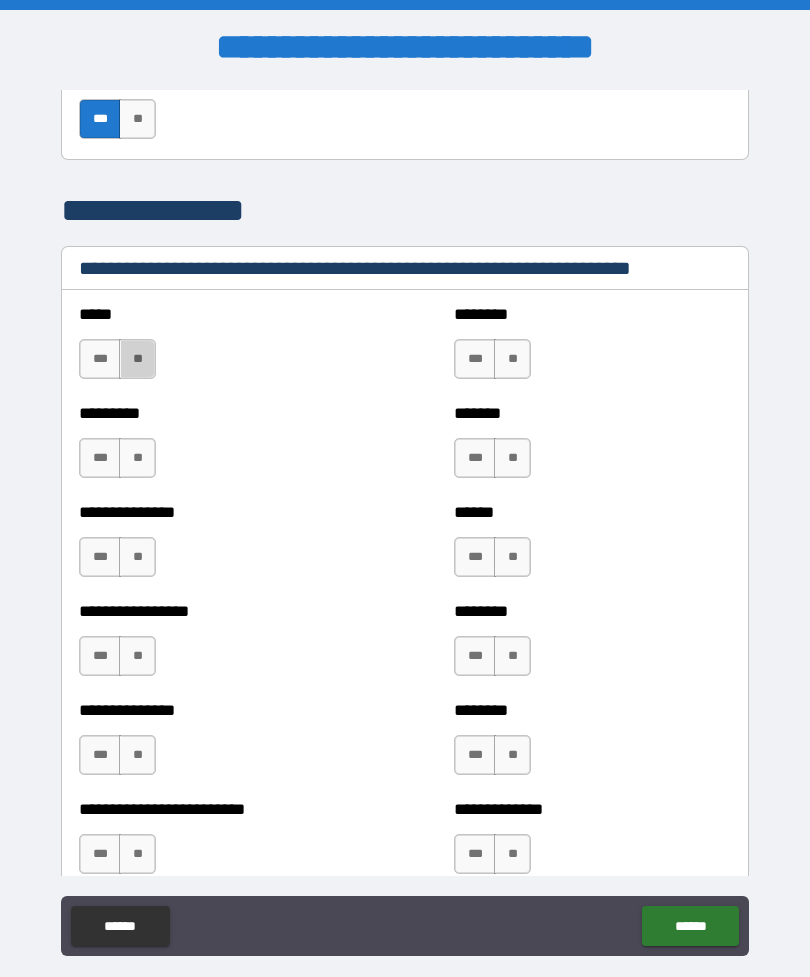 click on "**" at bounding box center (137, 359) 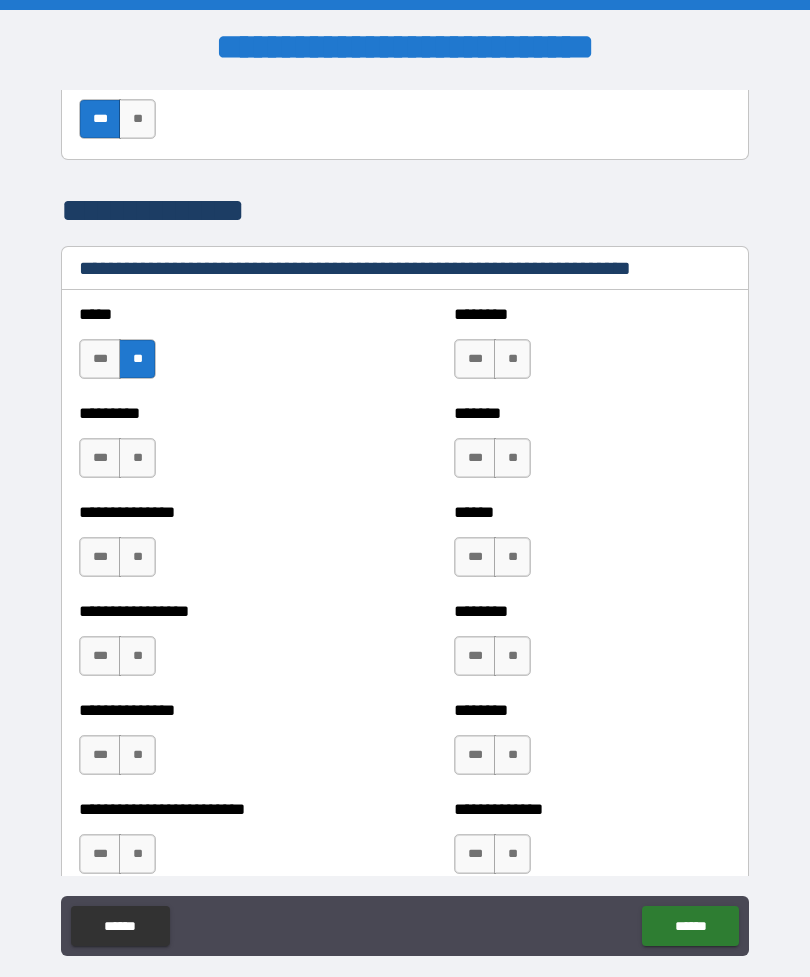 click on "**" at bounding box center (512, 359) 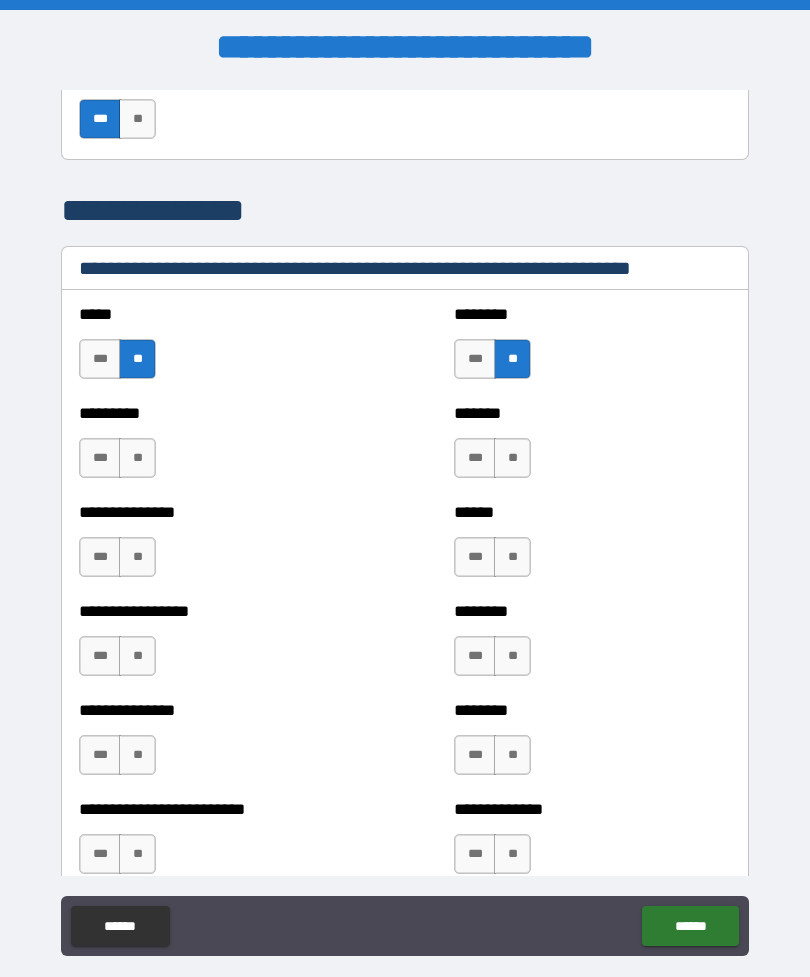 click on "**" at bounding box center [512, 458] 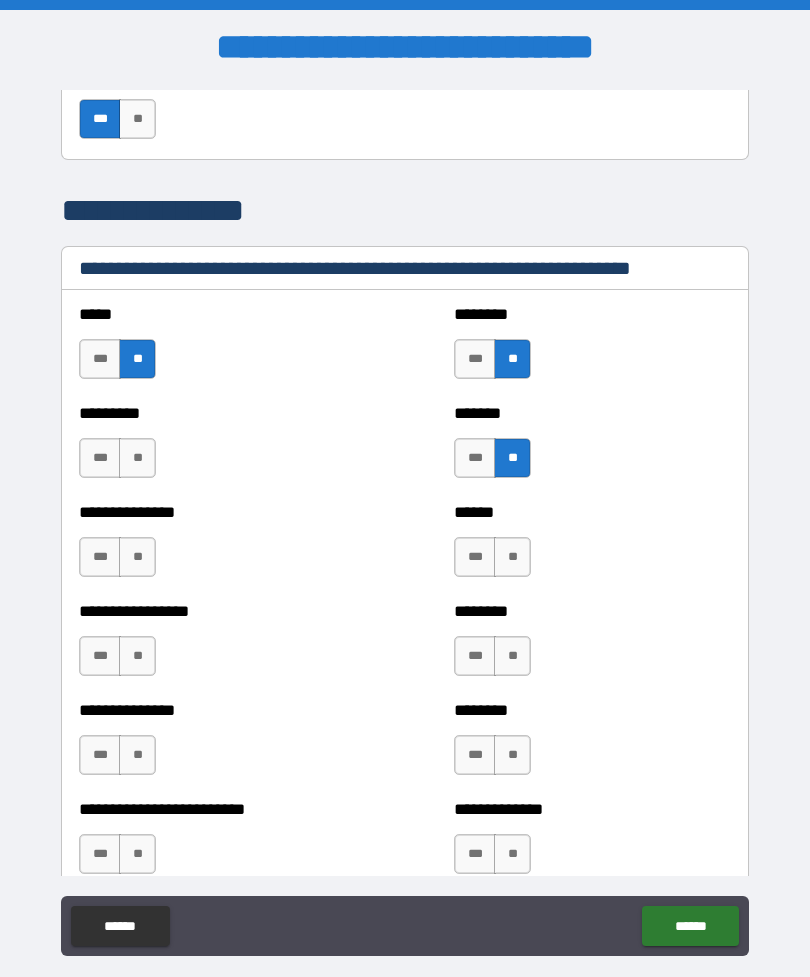 click on "**" at bounding box center [137, 458] 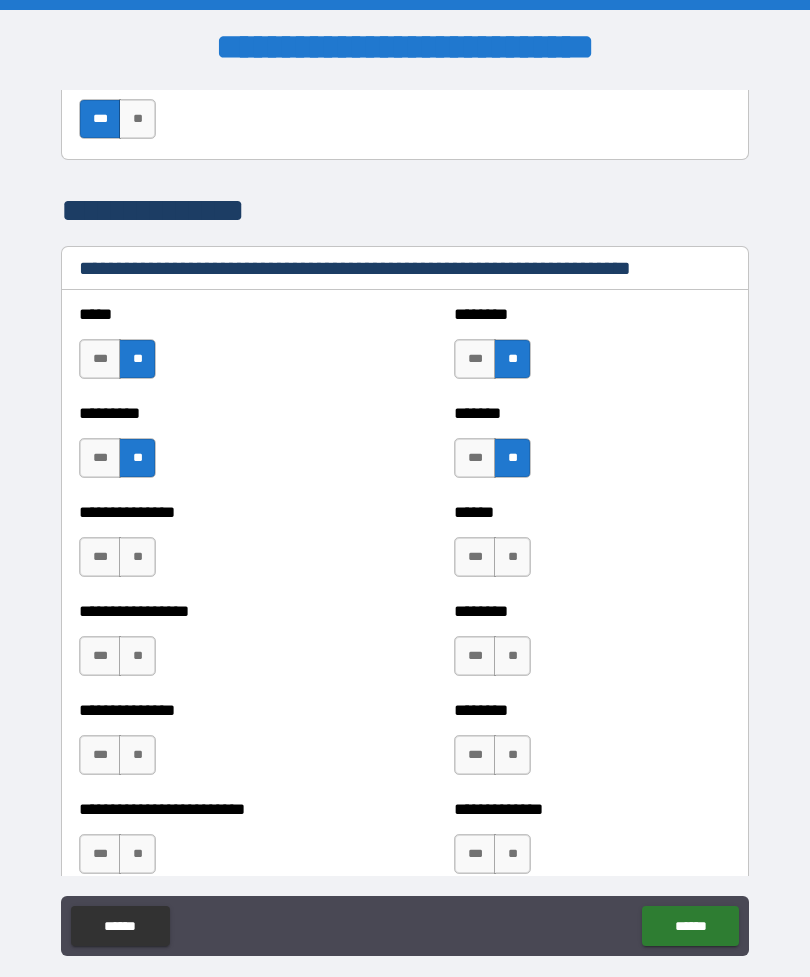 click on "**" at bounding box center [137, 557] 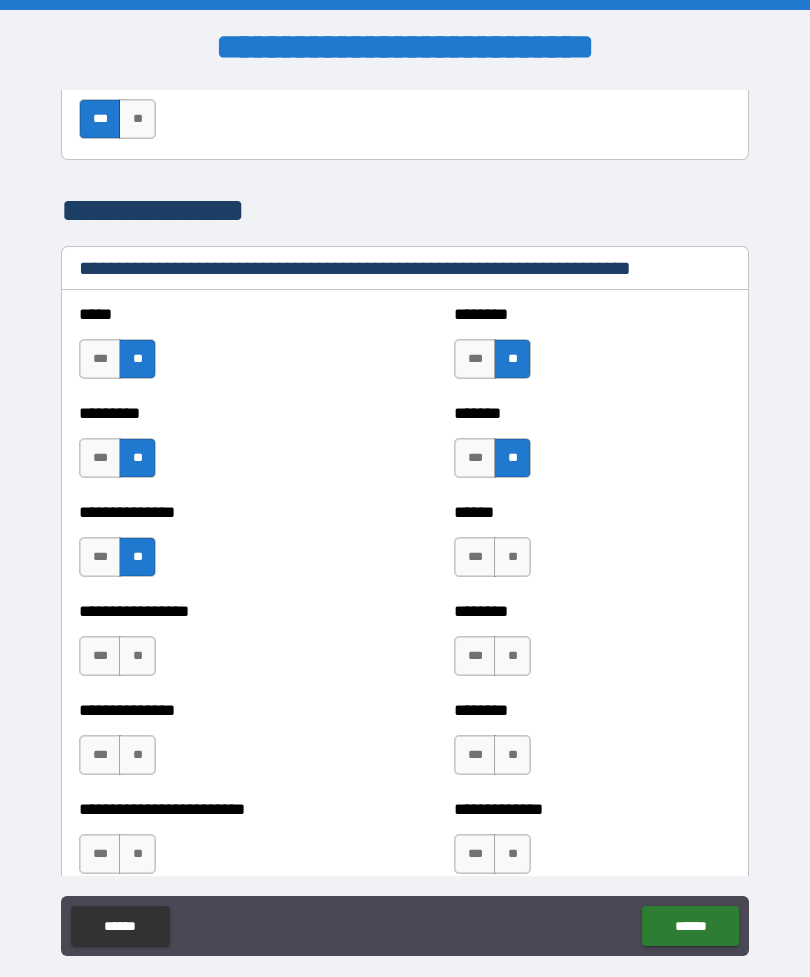 click on "**" at bounding box center (512, 557) 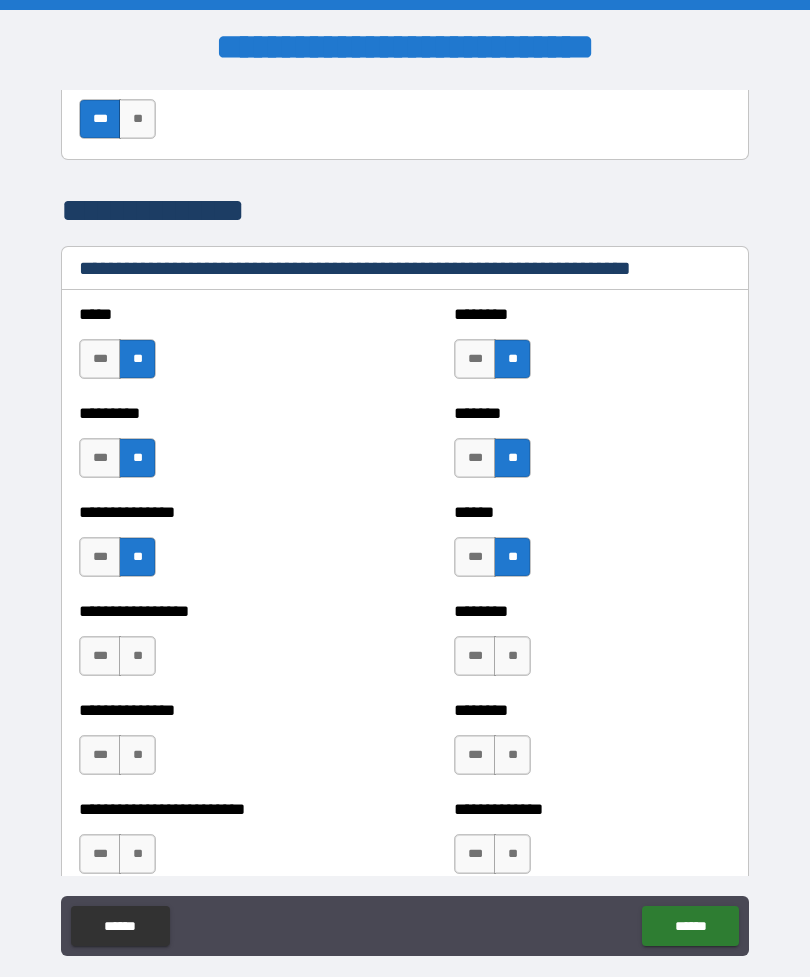 click on "**" at bounding box center [512, 656] 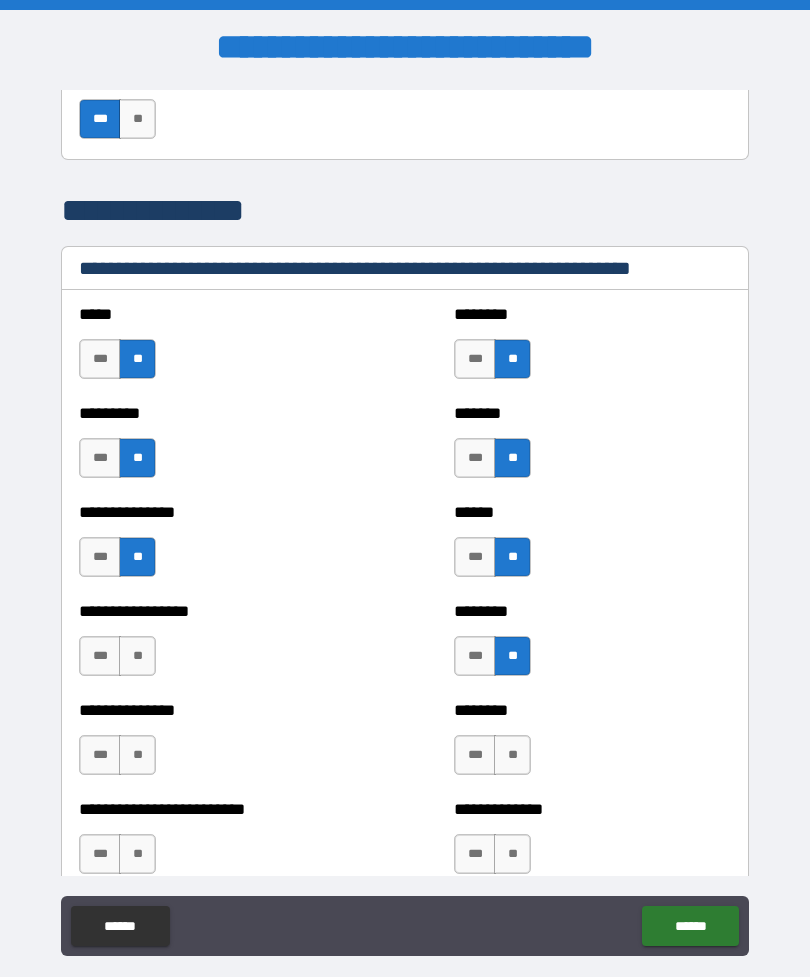 click on "**" at bounding box center [137, 656] 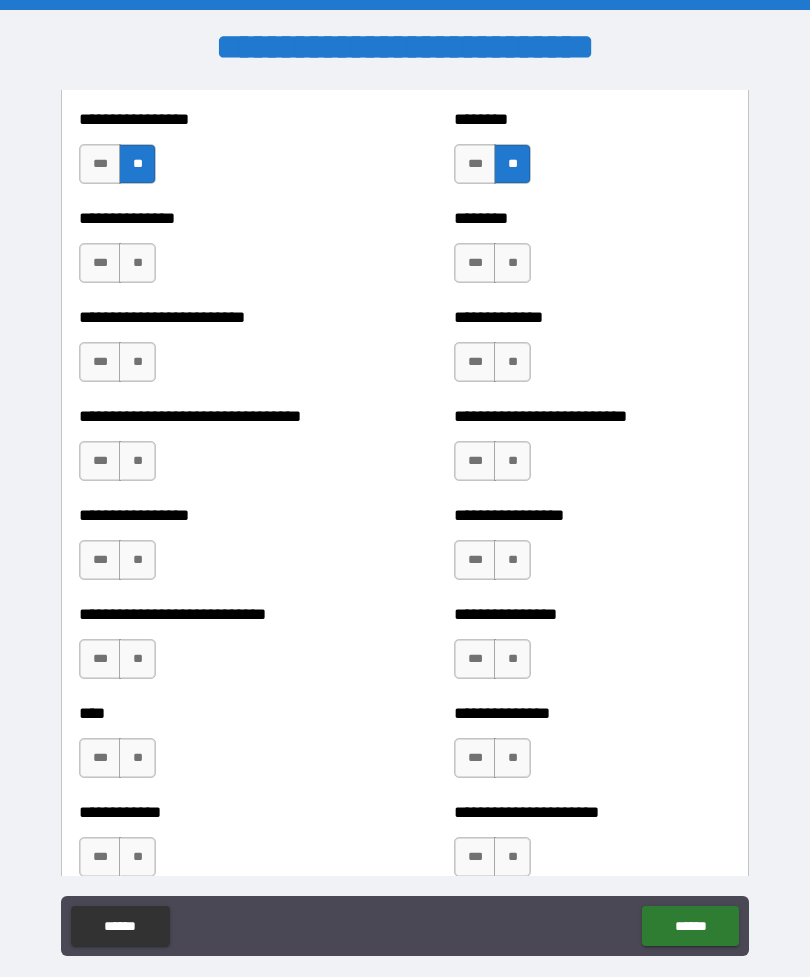 scroll, scrollTop: 1856, scrollLeft: 0, axis: vertical 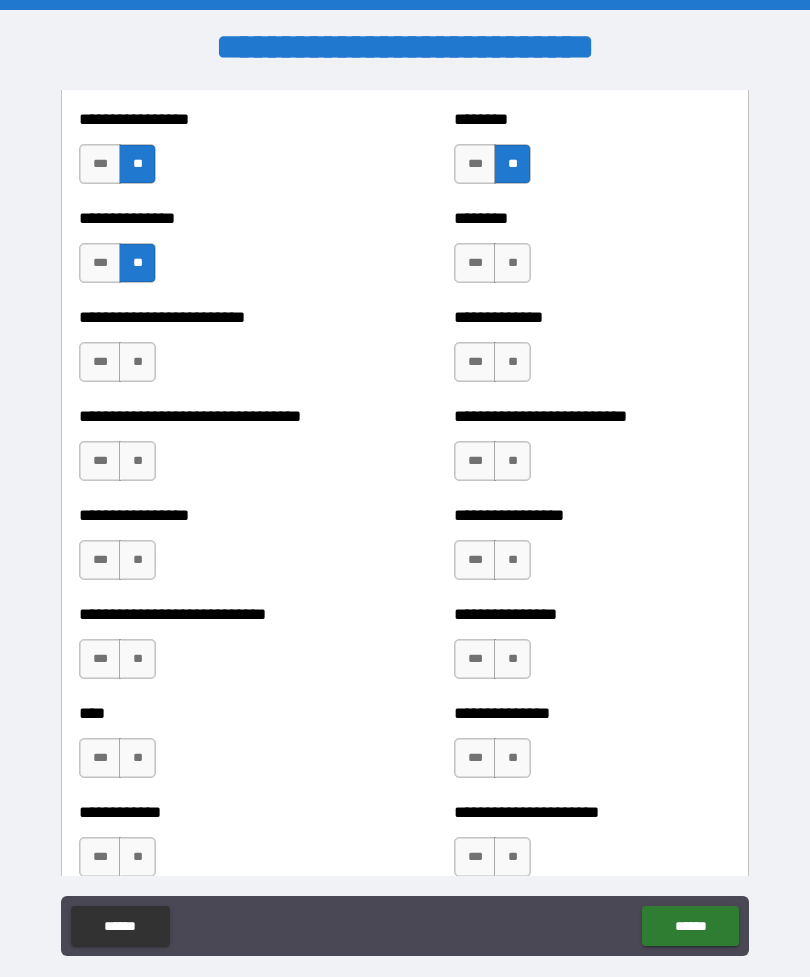 click on "**" at bounding box center [512, 263] 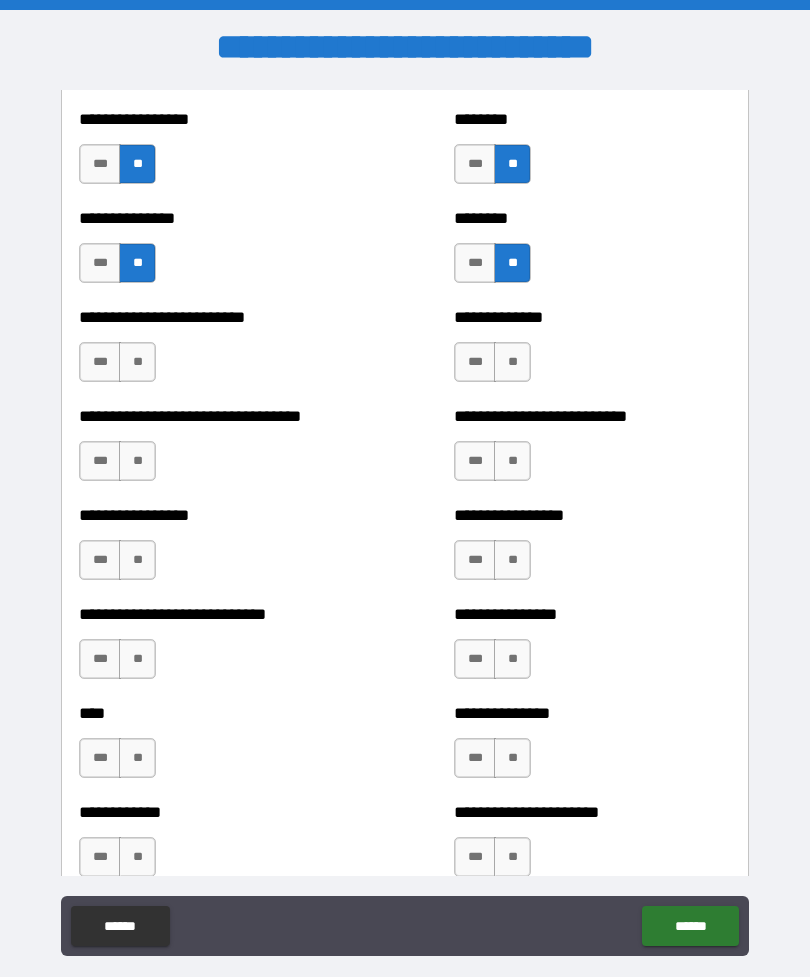 click on "**" at bounding box center [512, 362] 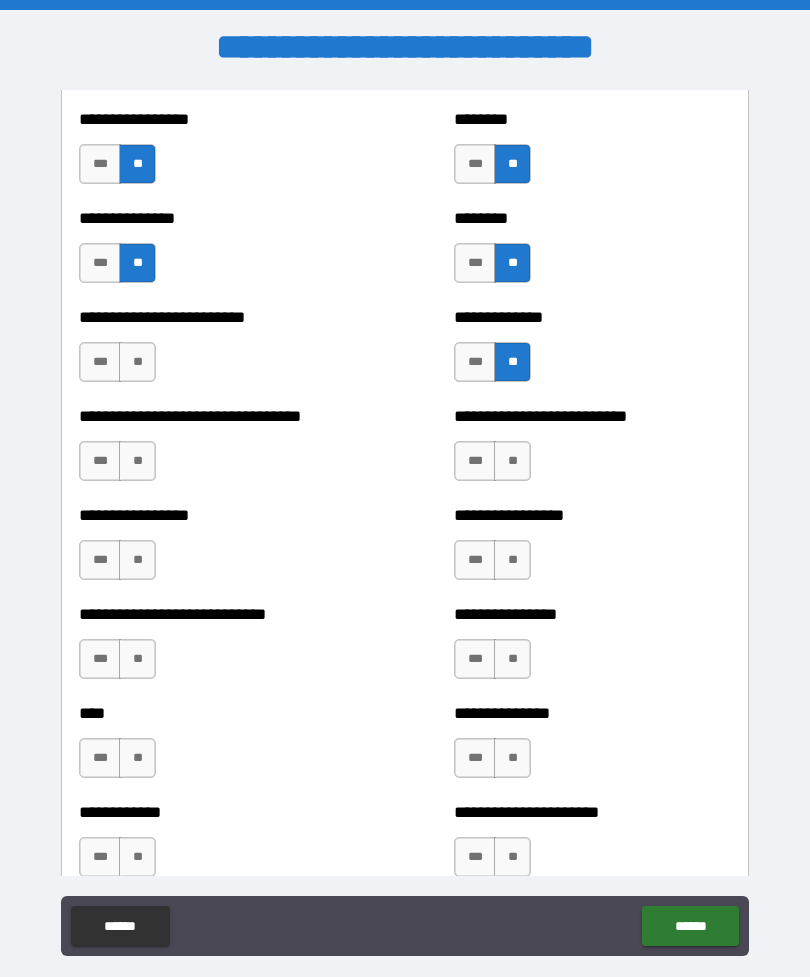 click on "**" at bounding box center (137, 362) 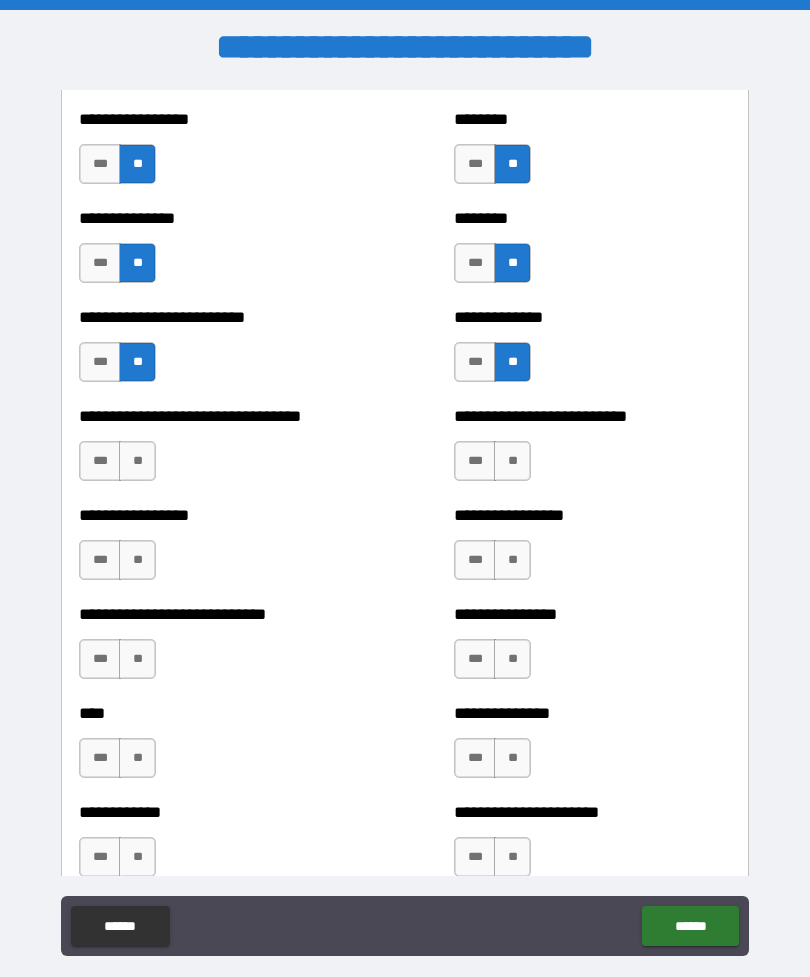 click on "**" at bounding box center [137, 461] 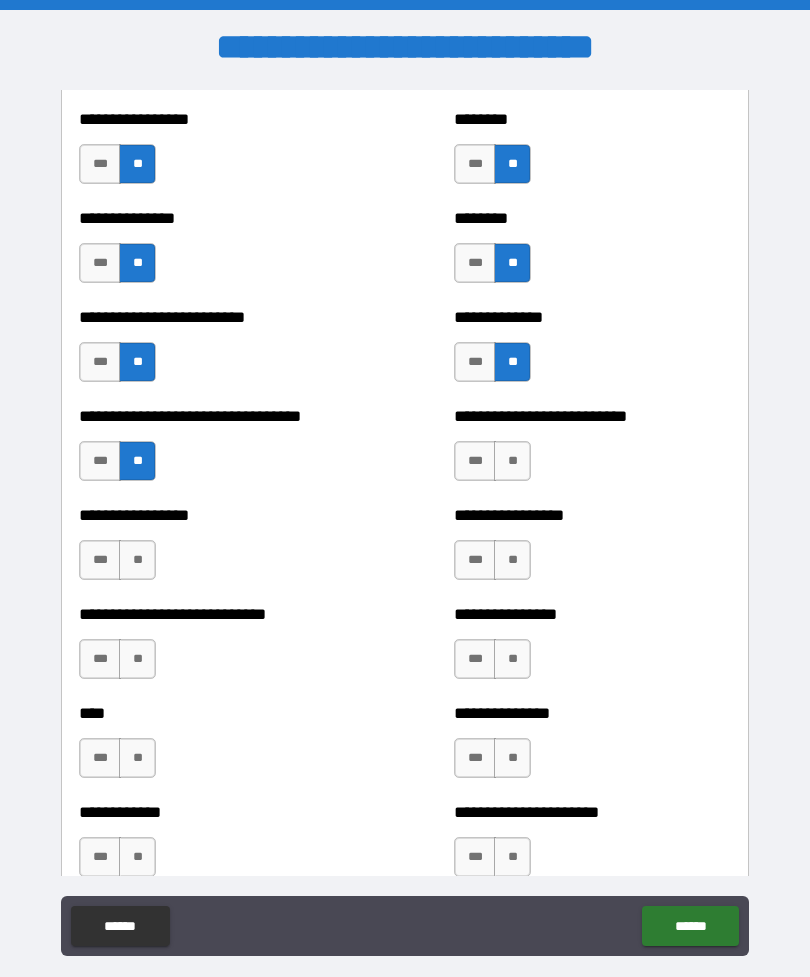 click on "**" at bounding box center (512, 461) 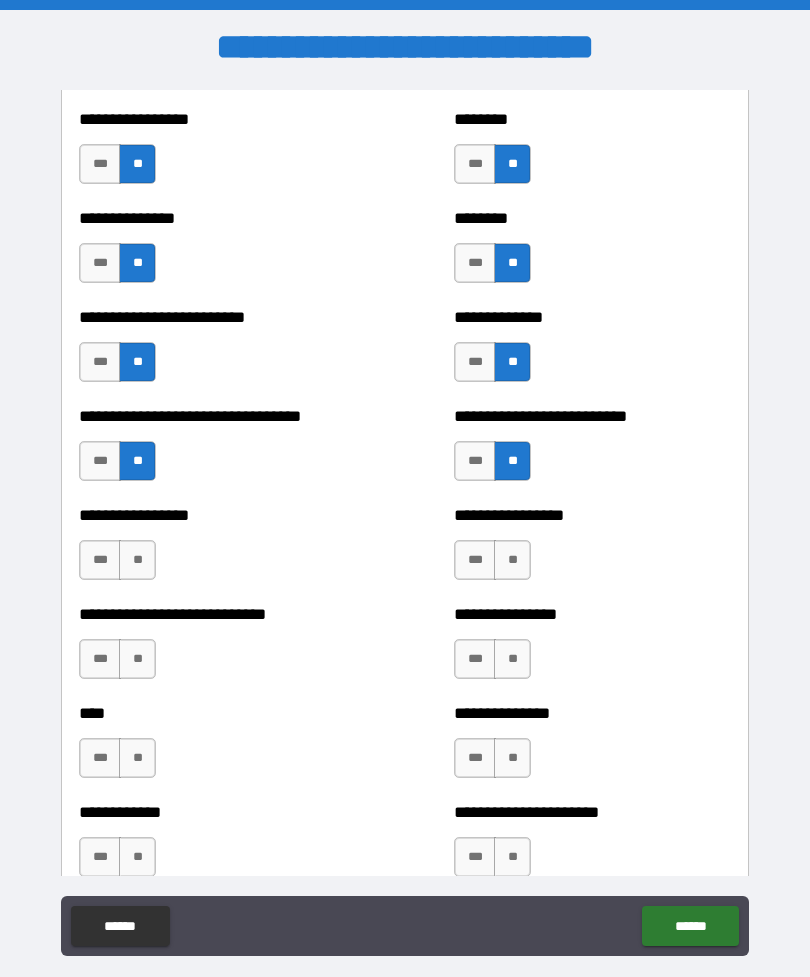 click on "**" at bounding box center [512, 560] 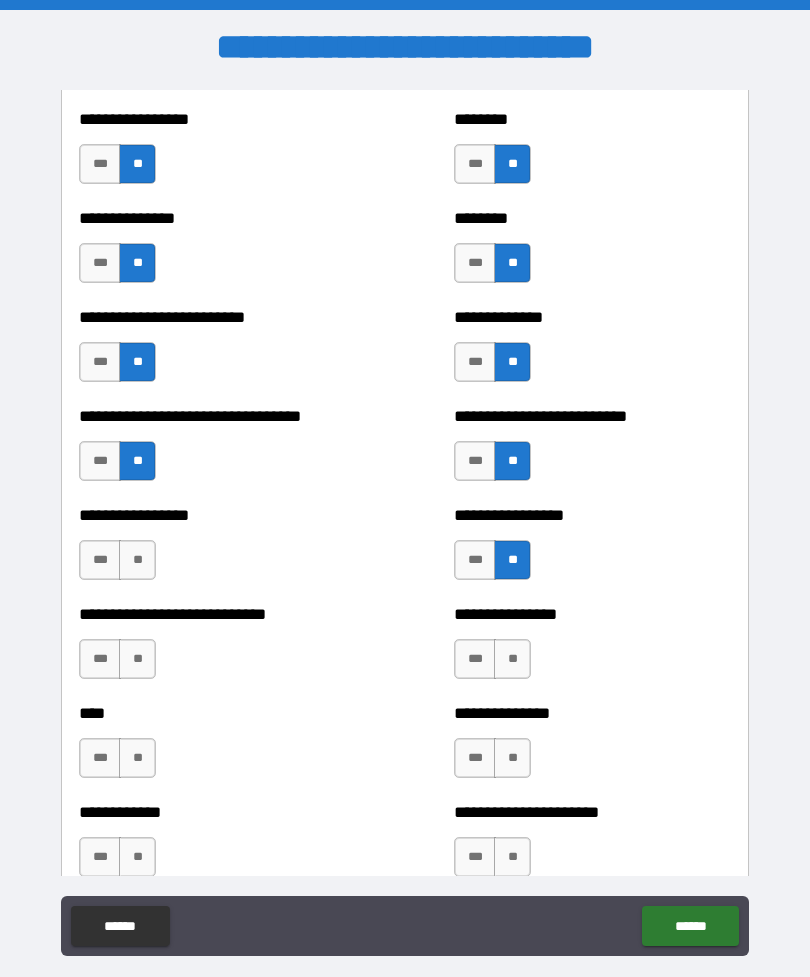 click on "**" at bounding box center (137, 560) 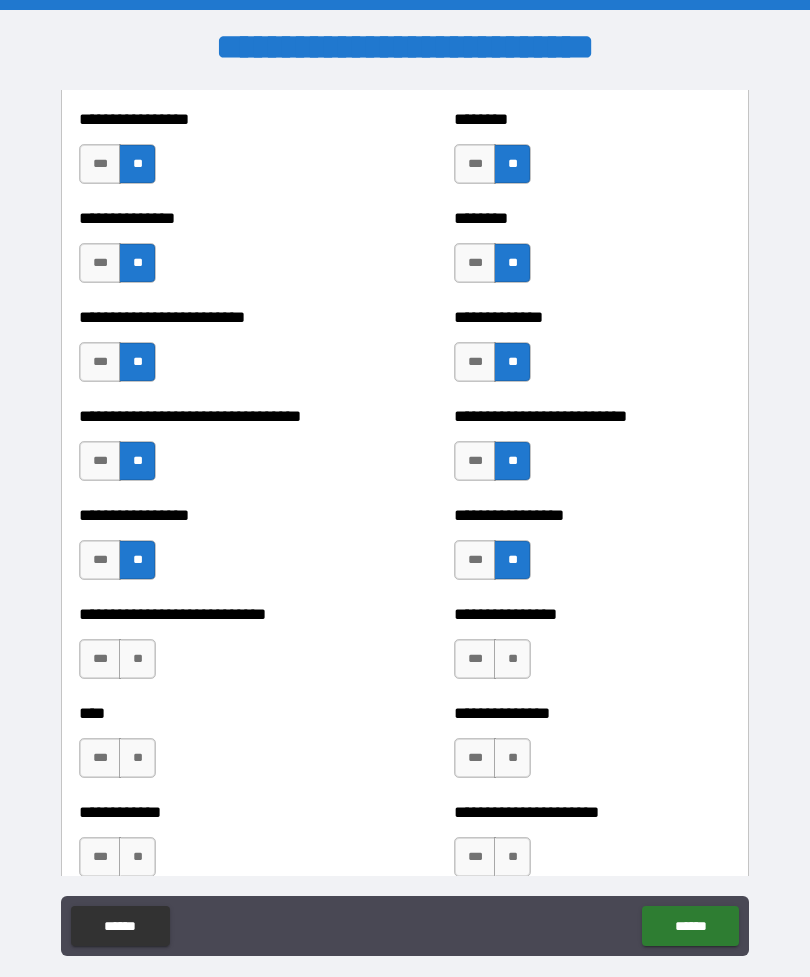 click on "**" at bounding box center (137, 659) 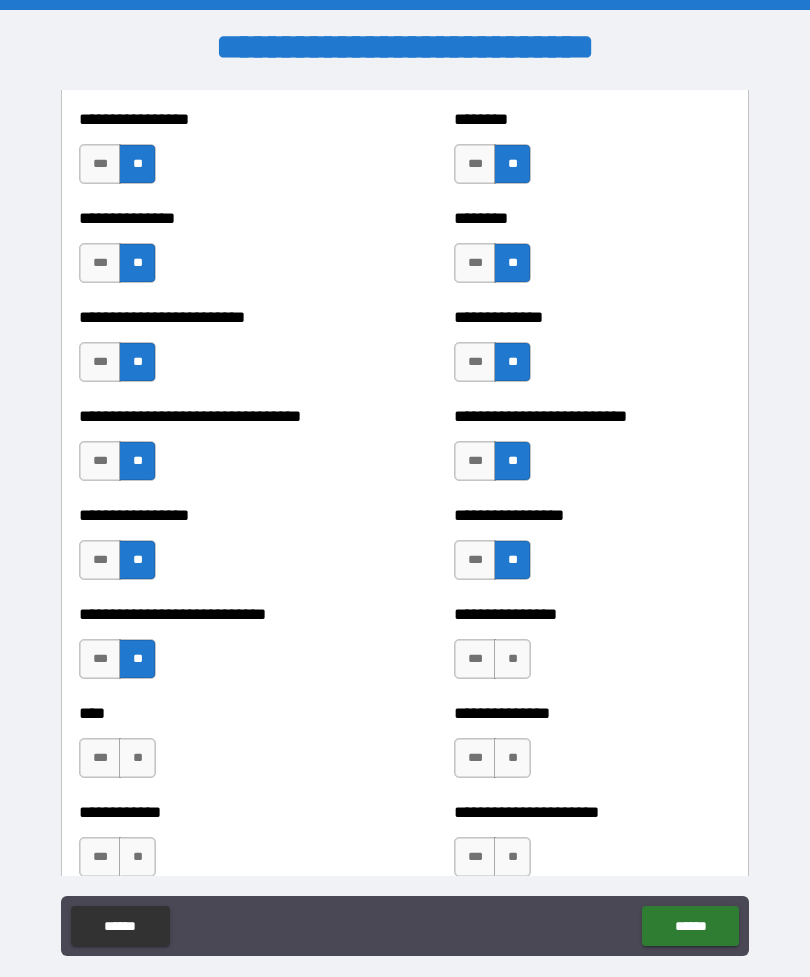 click on "**" at bounding box center [512, 659] 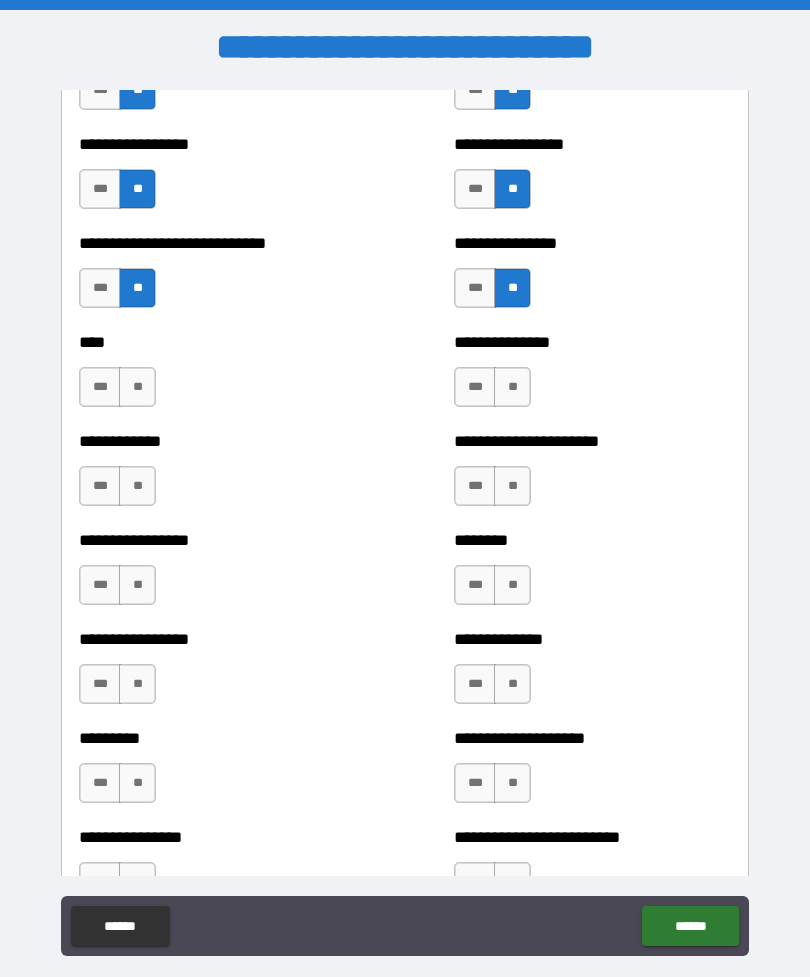 scroll, scrollTop: 2282, scrollLeft: 0, axis: vertical 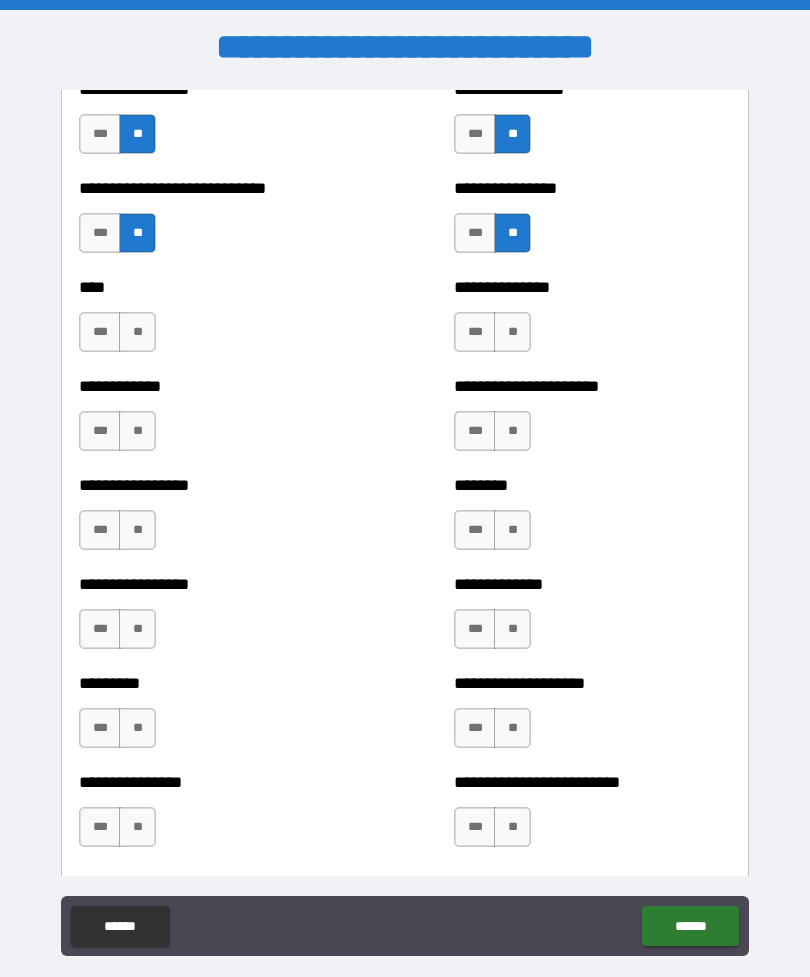 click on "**" at bounding box center (512, 332) 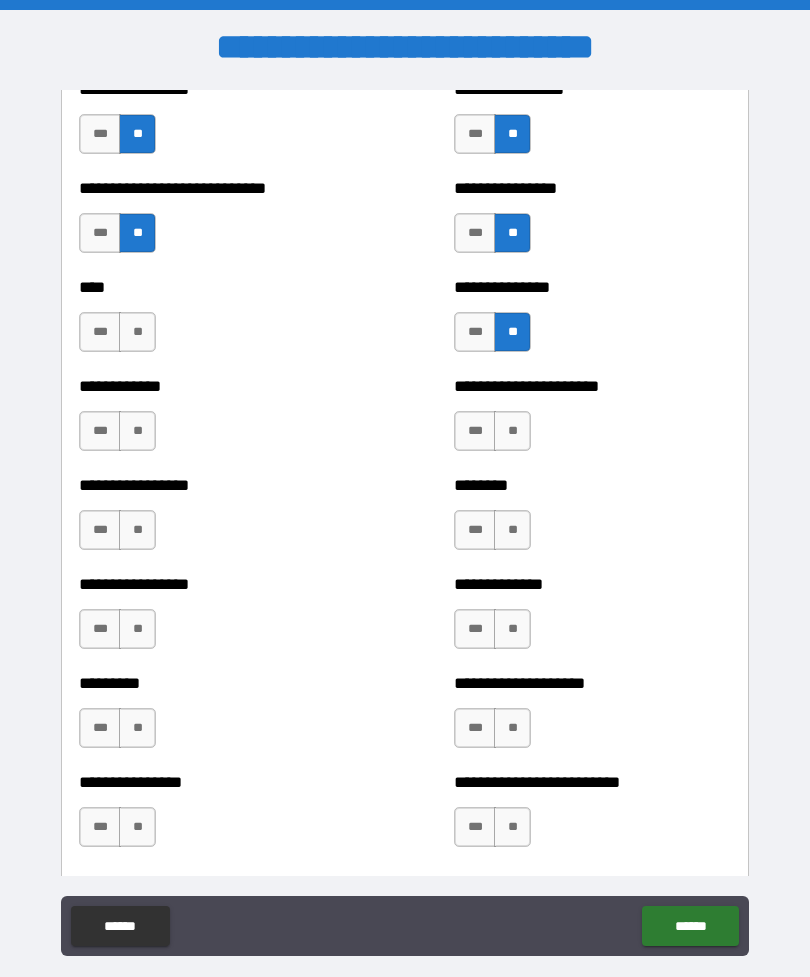 click on "**" at bounding box center [137, 332] 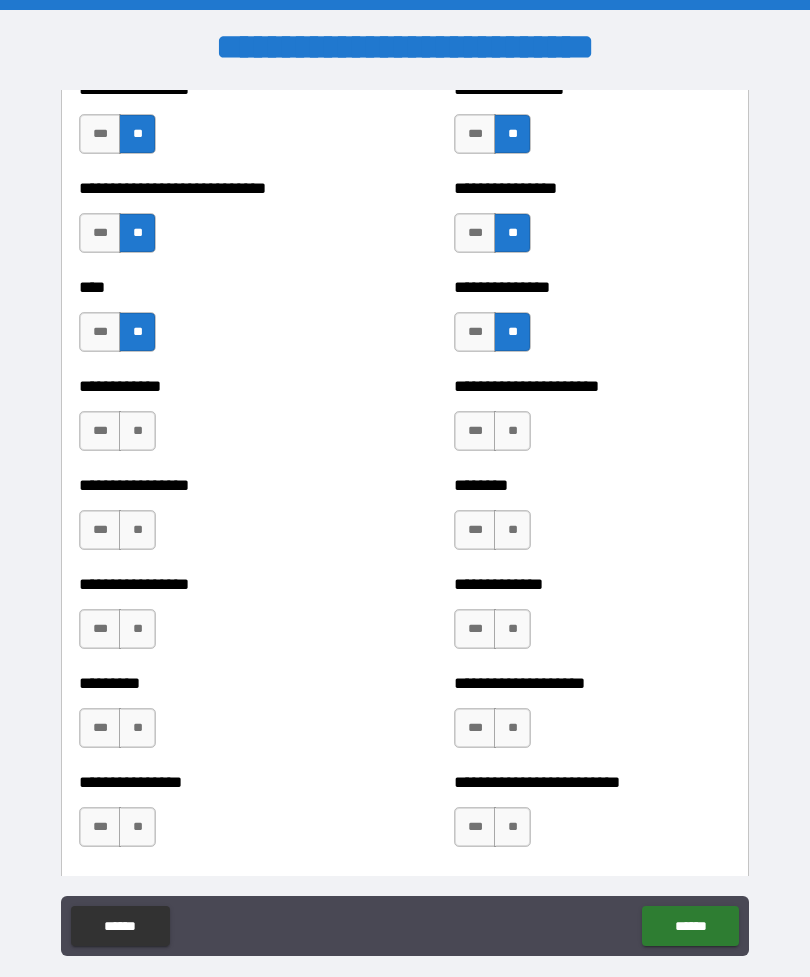 click on "**" at bounding box center (137, 431) 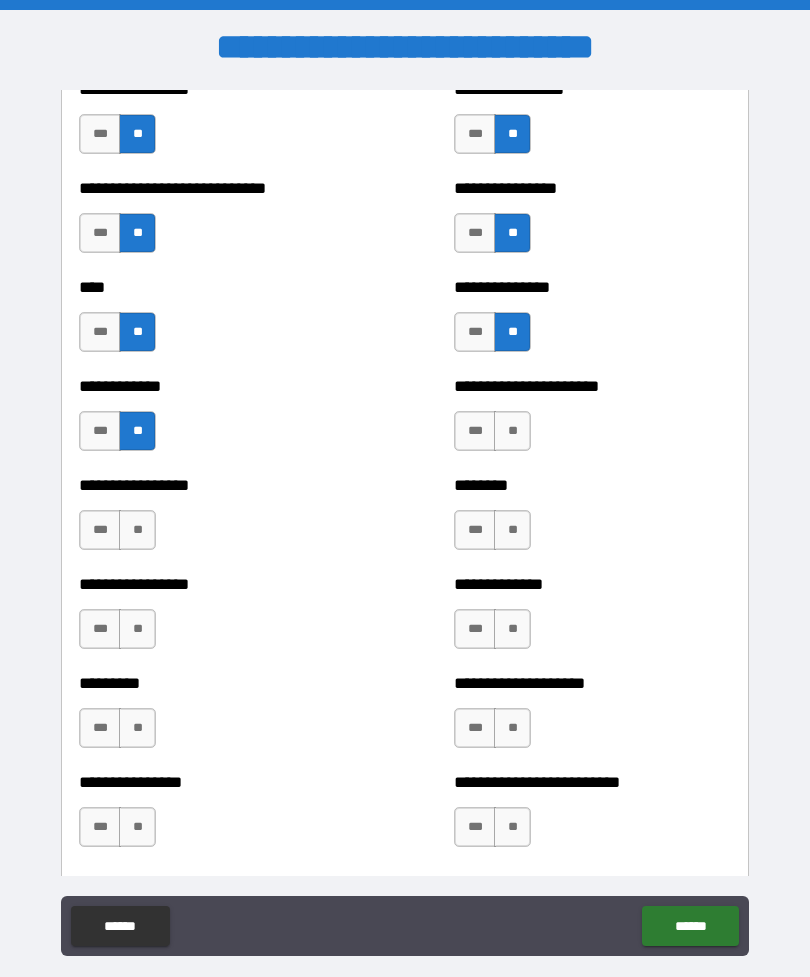 click on "**" at bounding box center (512, 431) 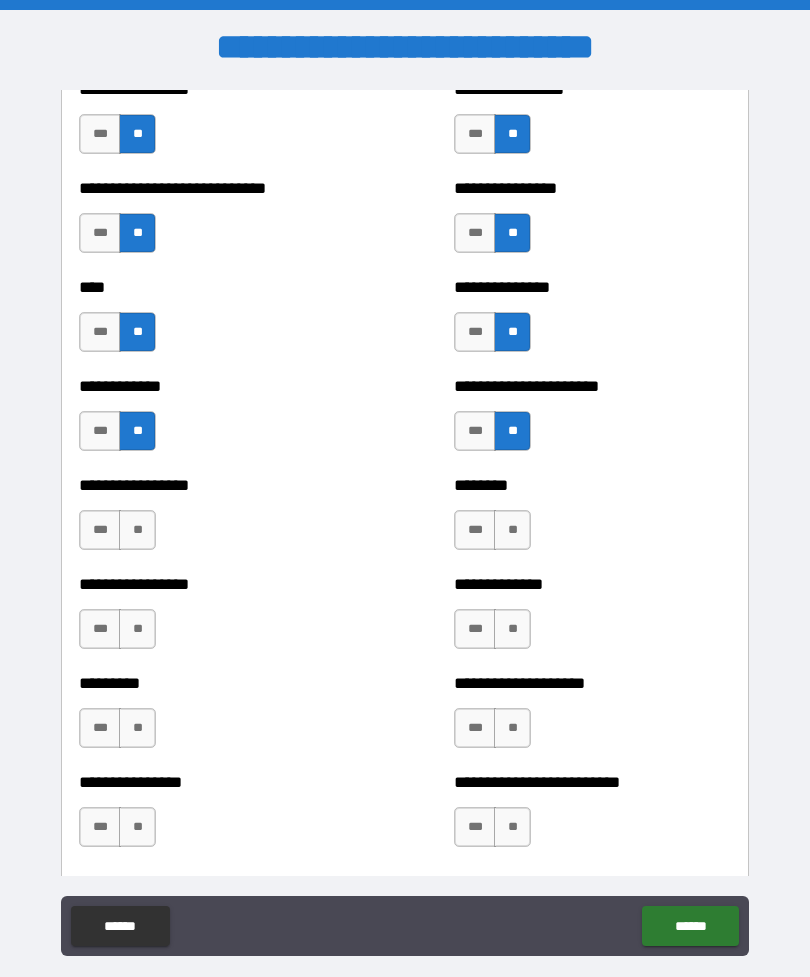 click on "**" at bounding box center (512, 530) 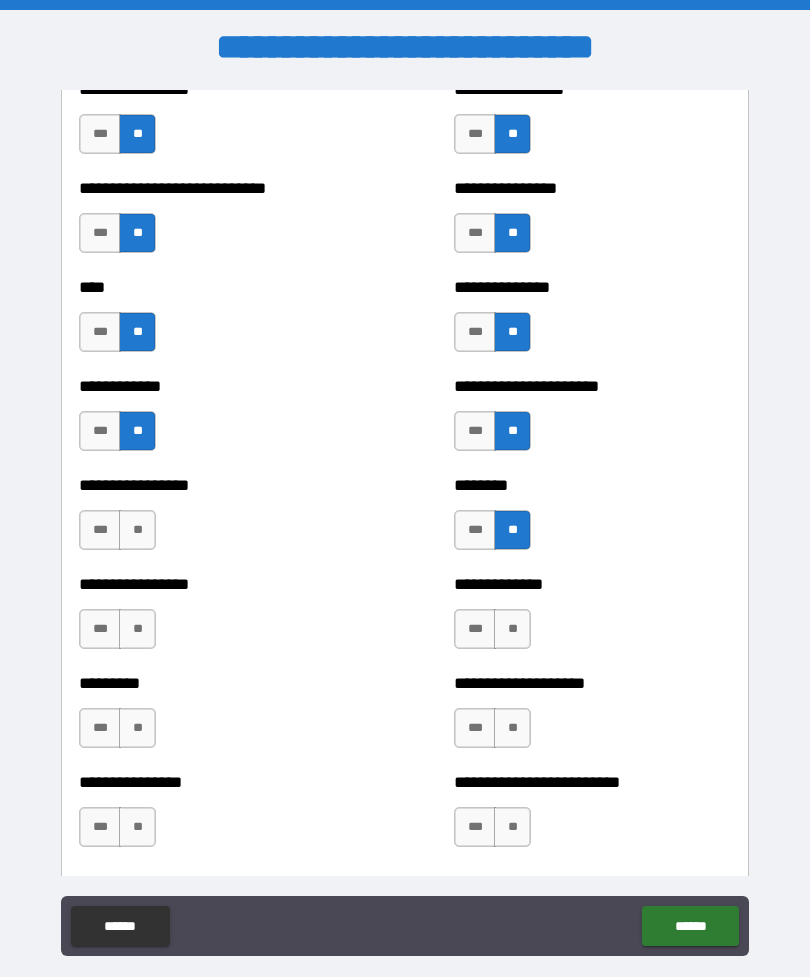 click on "**" at bounding box center [137, 530] 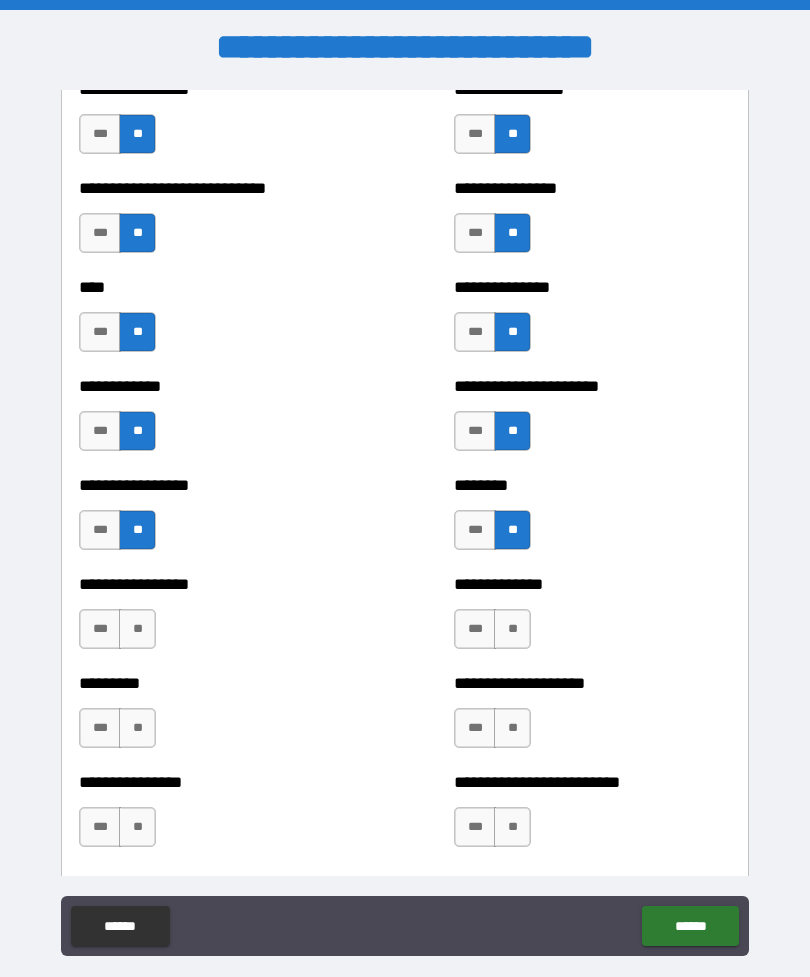 click on "**" at bounding box center (137, 629) 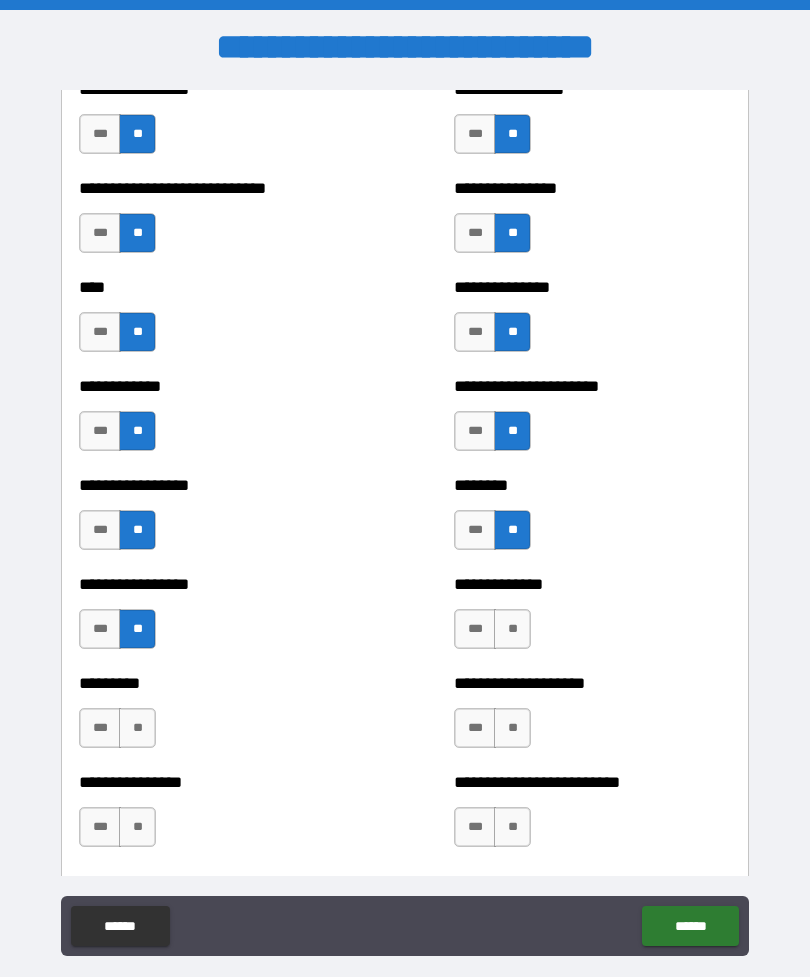click on "**" at bounding box center [512, 629] 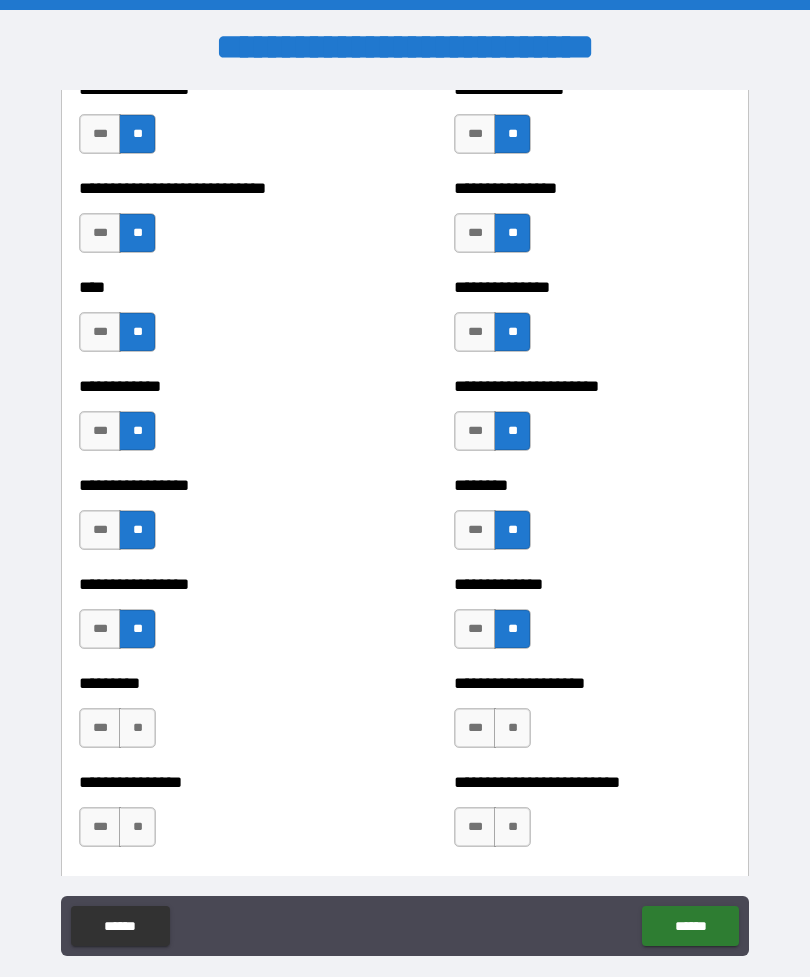 click on "**" at bounding box center (512, 728) 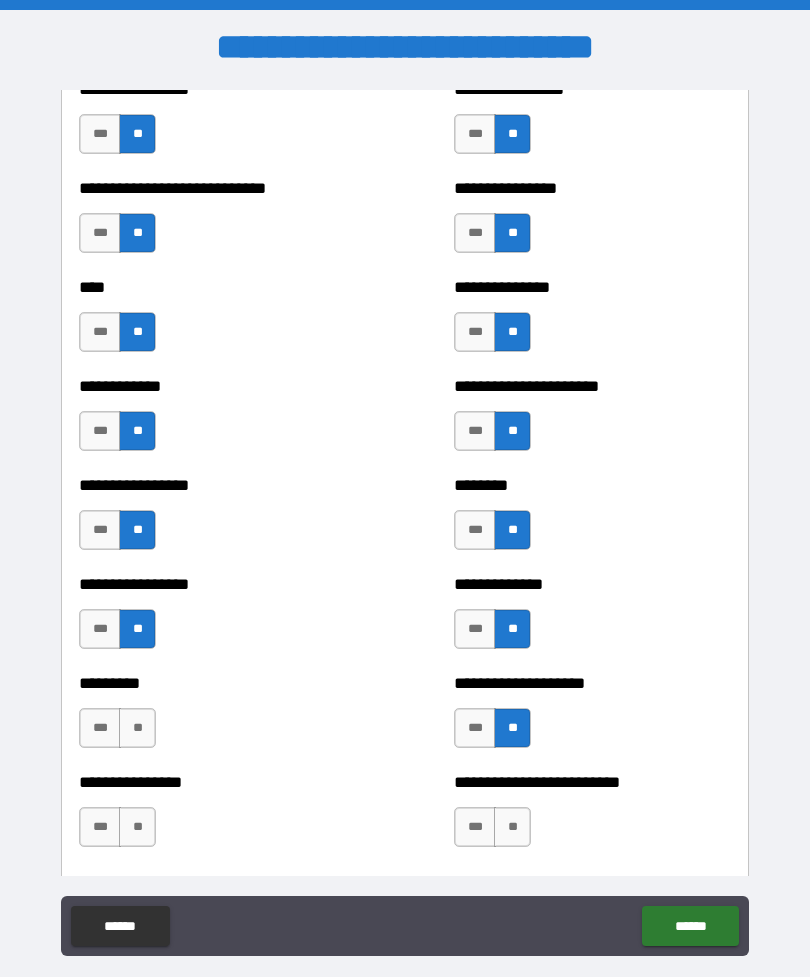 click on "**" at bounding box center [137, 728] 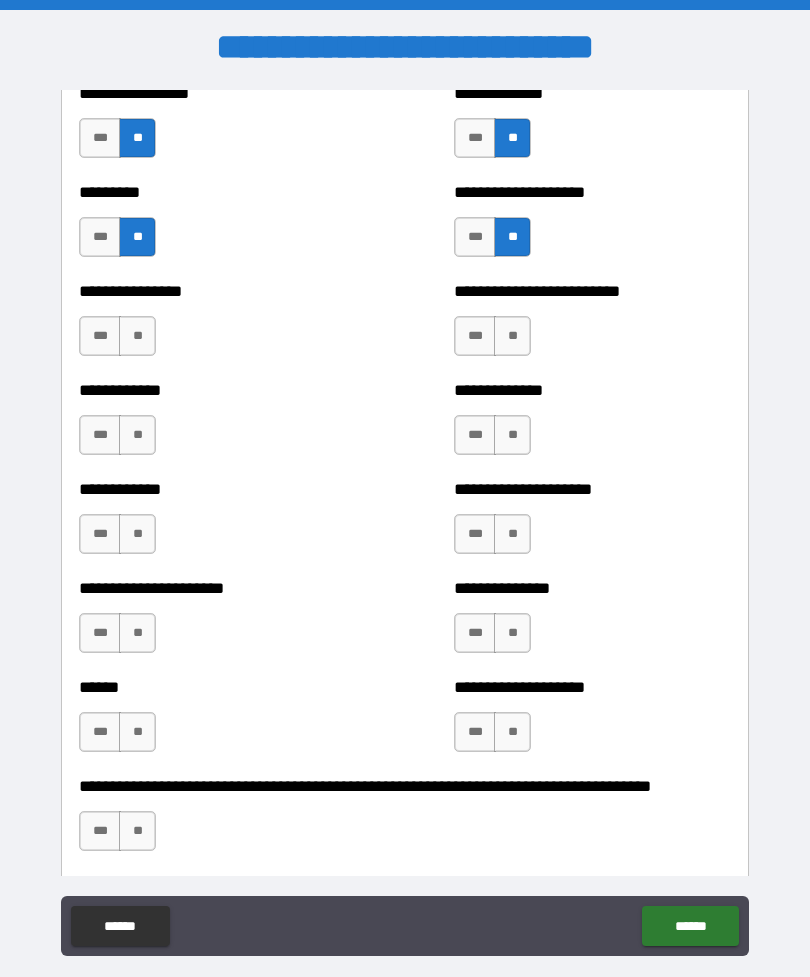 scroll, scrollTop: 2770, scrollLeft: 0, axis: vertical 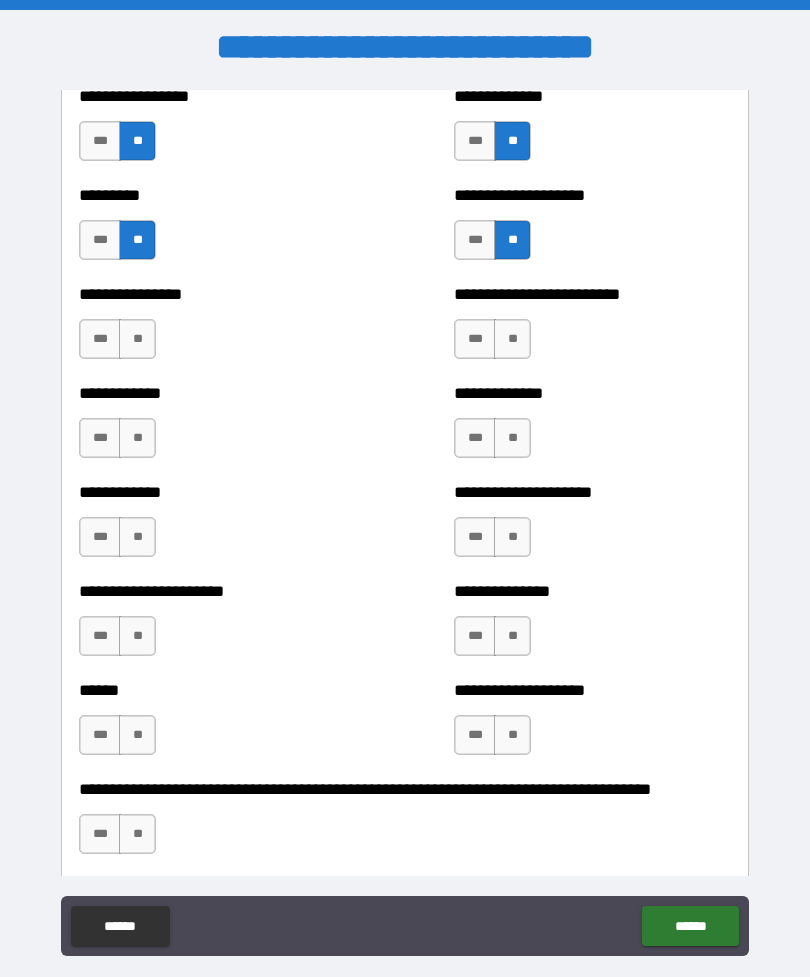 click on "**" at bounding box center [512, 339] 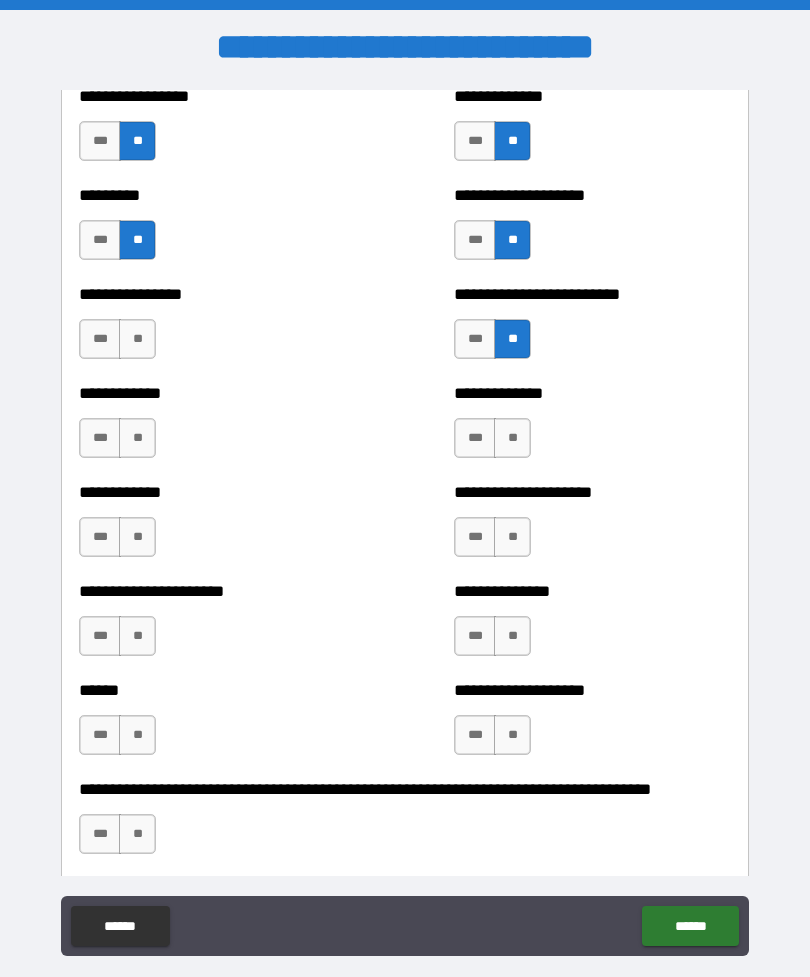 click on "**" at bounding box center (512, 438) 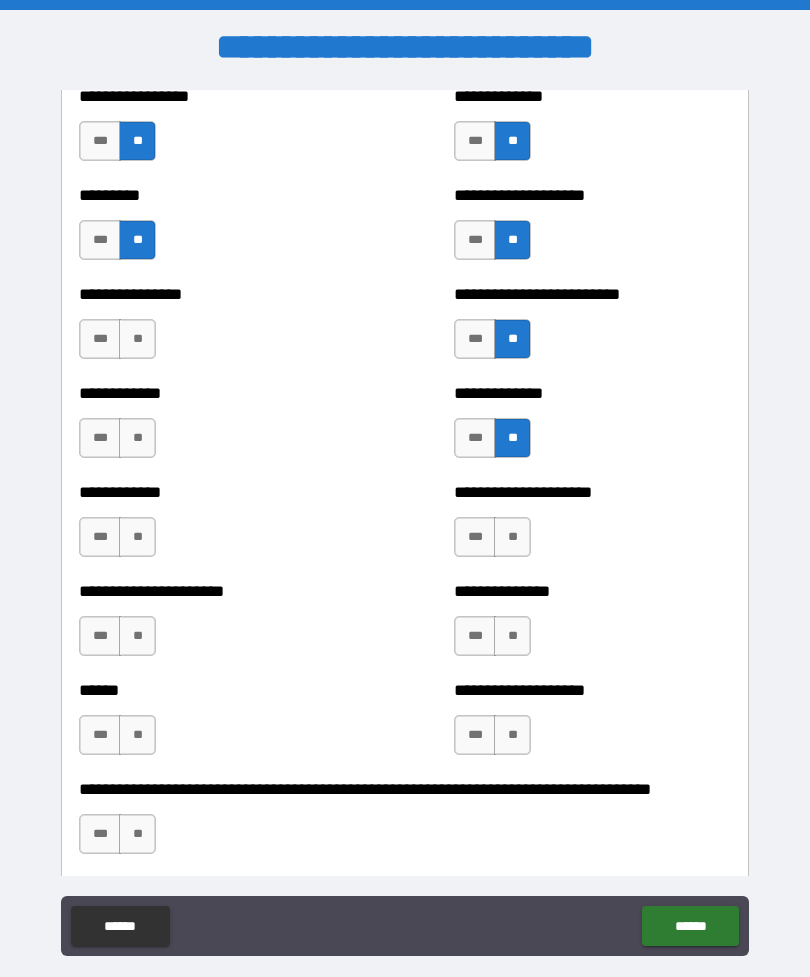 click on "**" at bounding box center (512, 537) 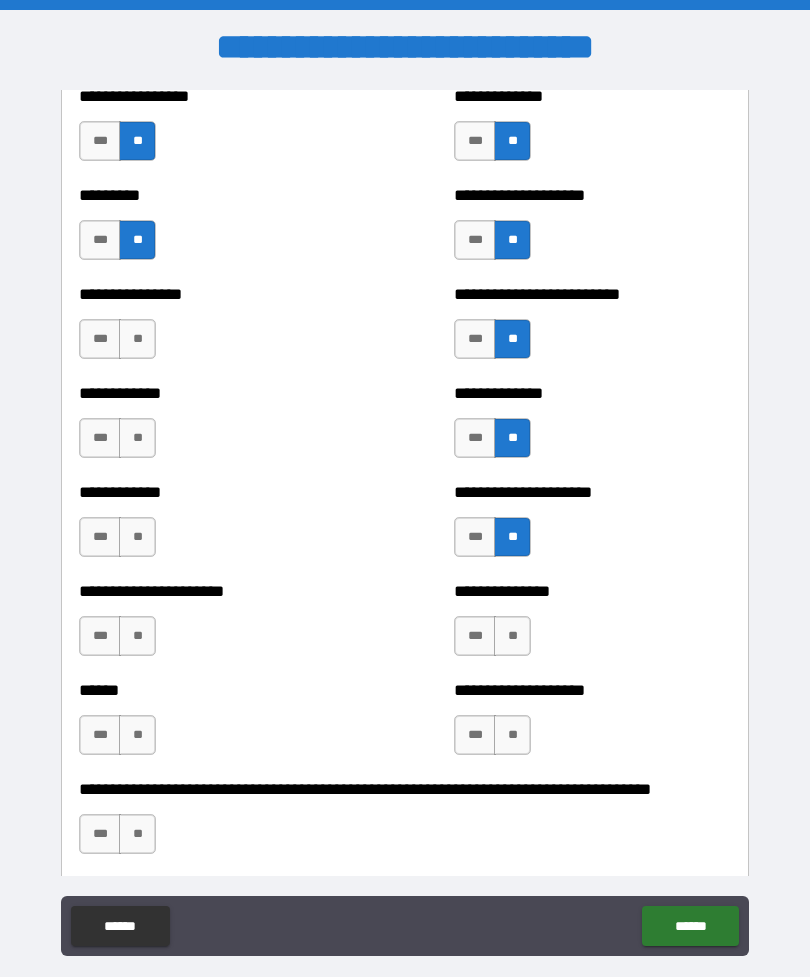 click on "***" at bounding box center [475, 636] 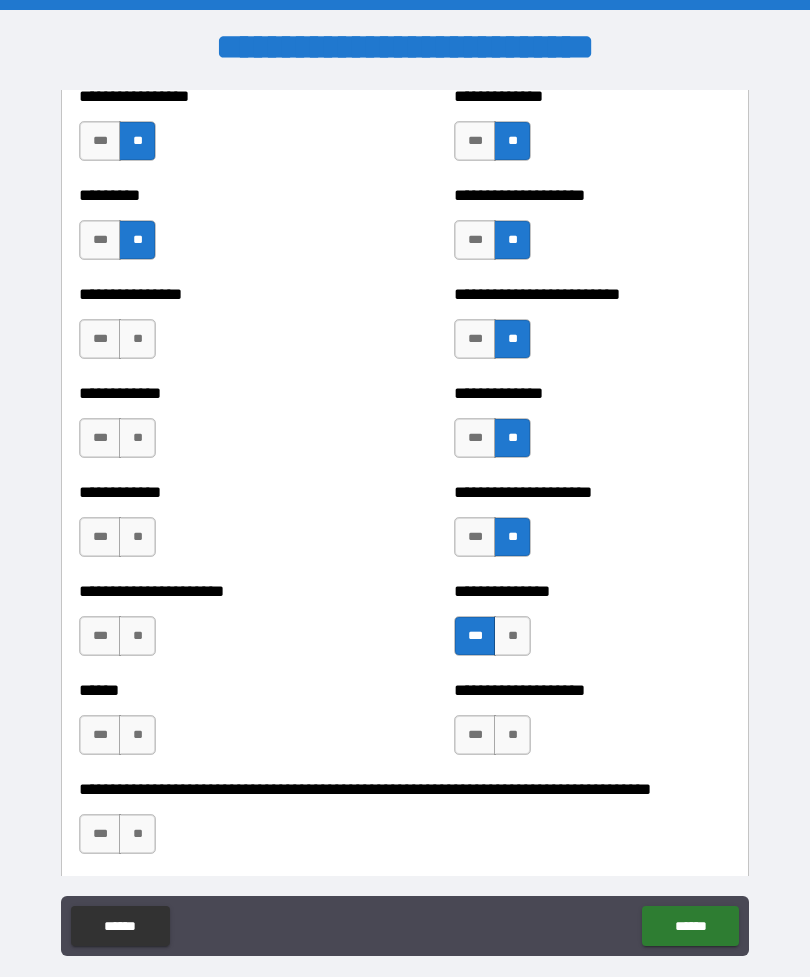 click on "**" at bounding box center (512, 636) 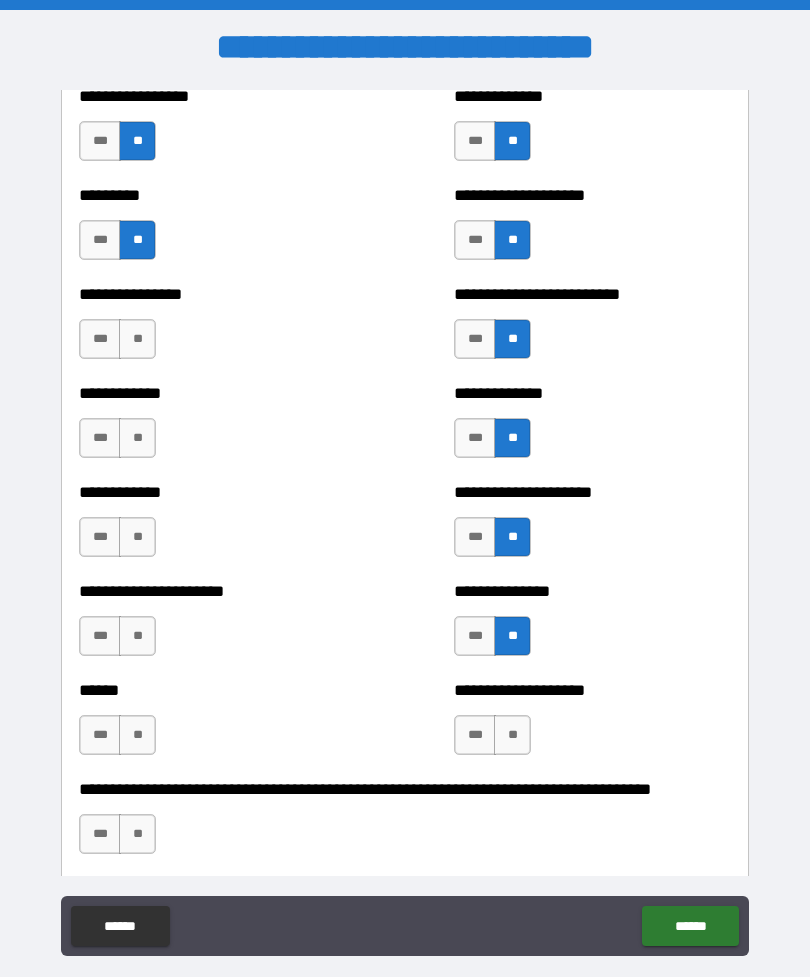 click on "**" at bounding box center (512, 735) 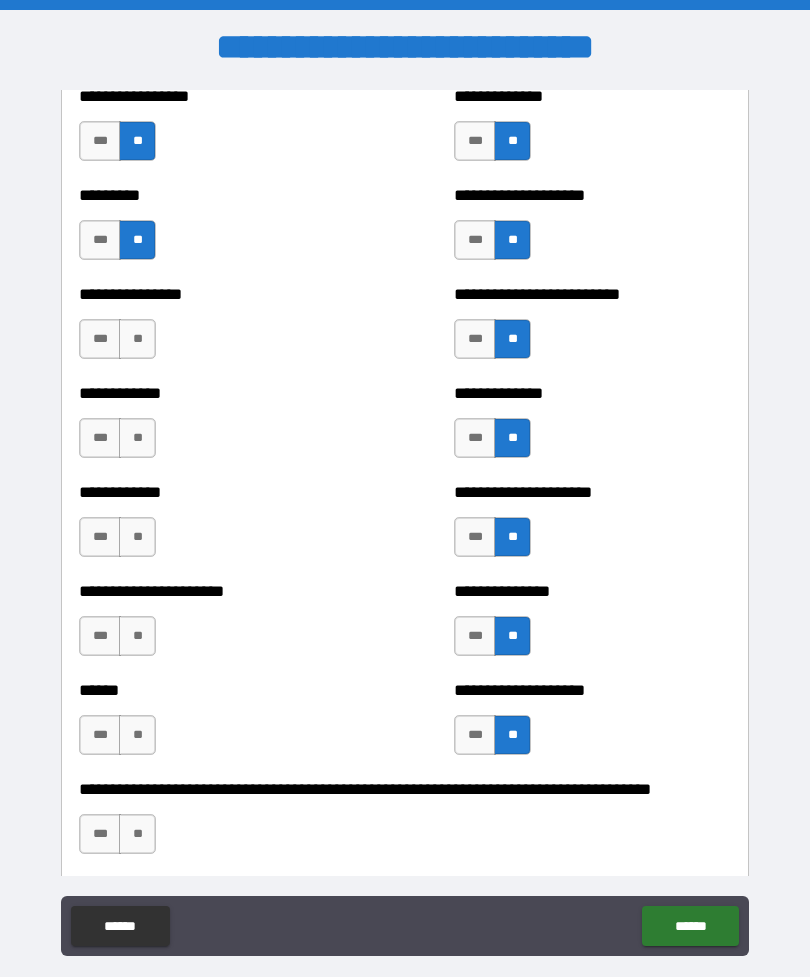 click on "***" at bounding box center (475, 735) 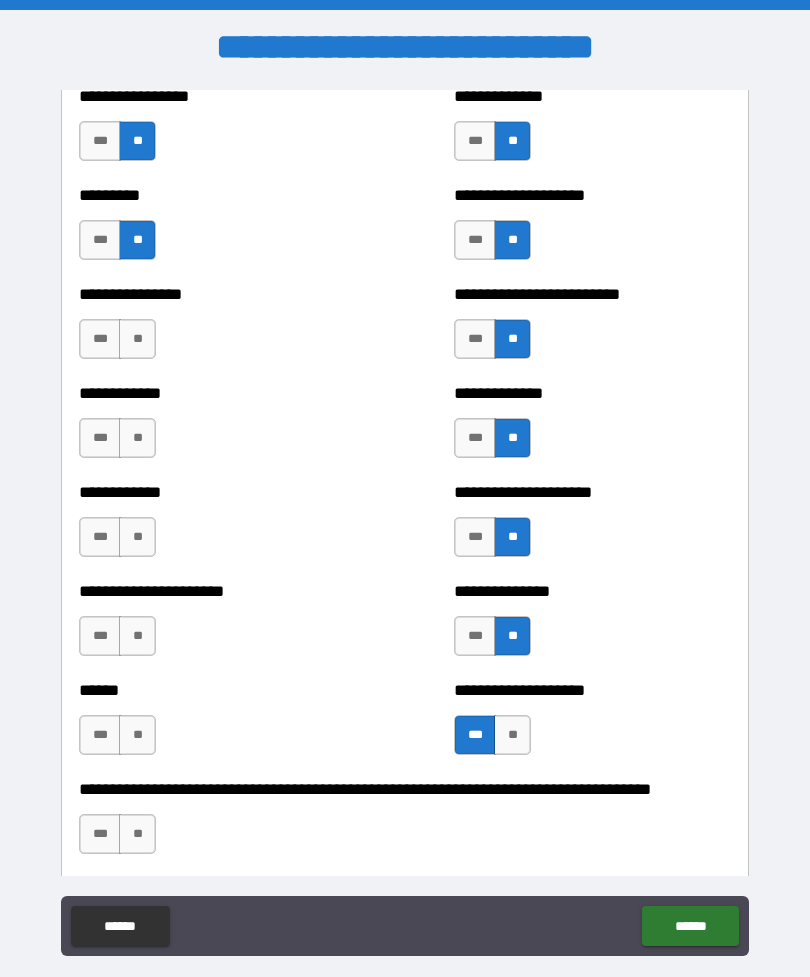 click on "***" at bounding box center (100, 834) 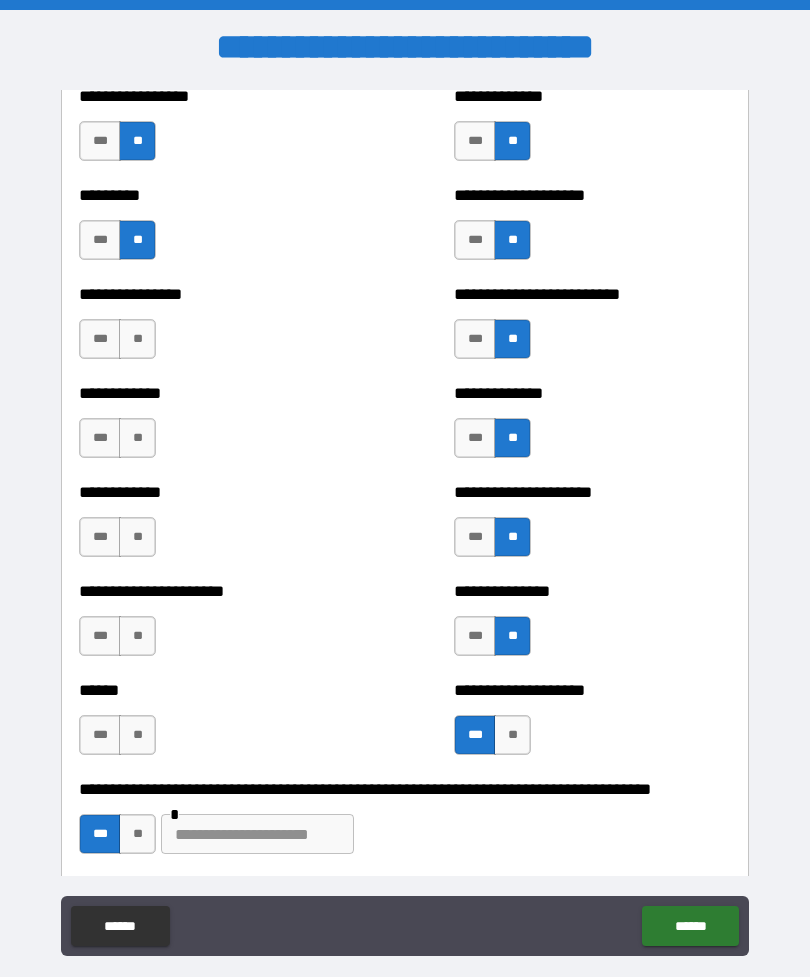 click on "**" at bounding box center (137, 834) 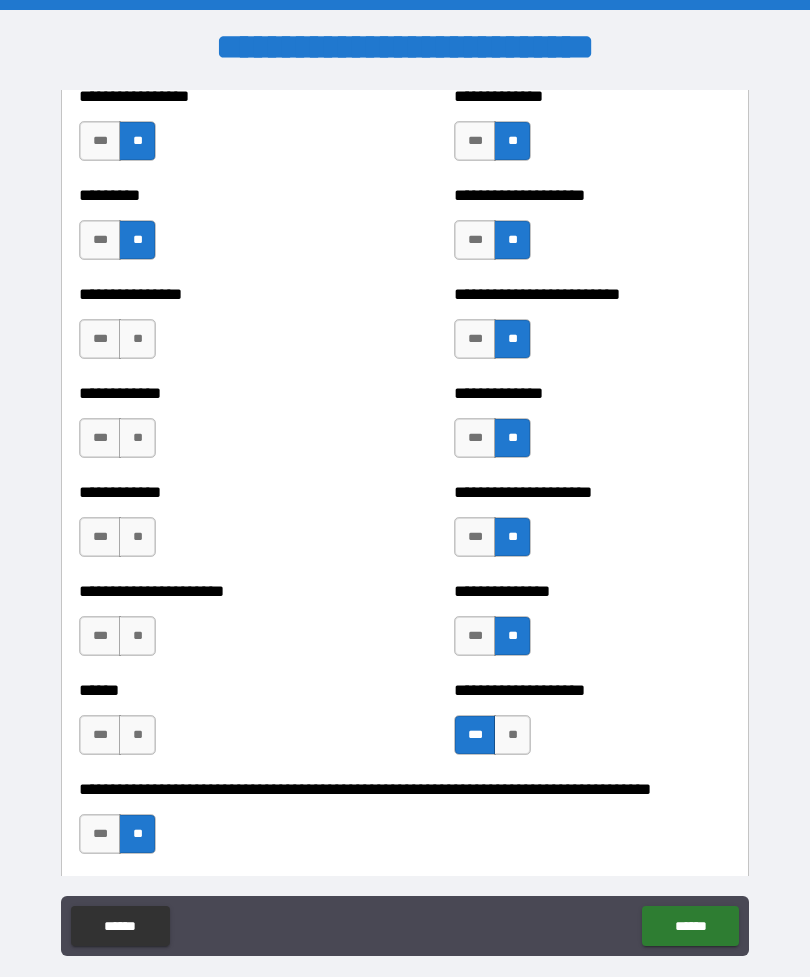 click on "**" at bounding box center (137, 735) 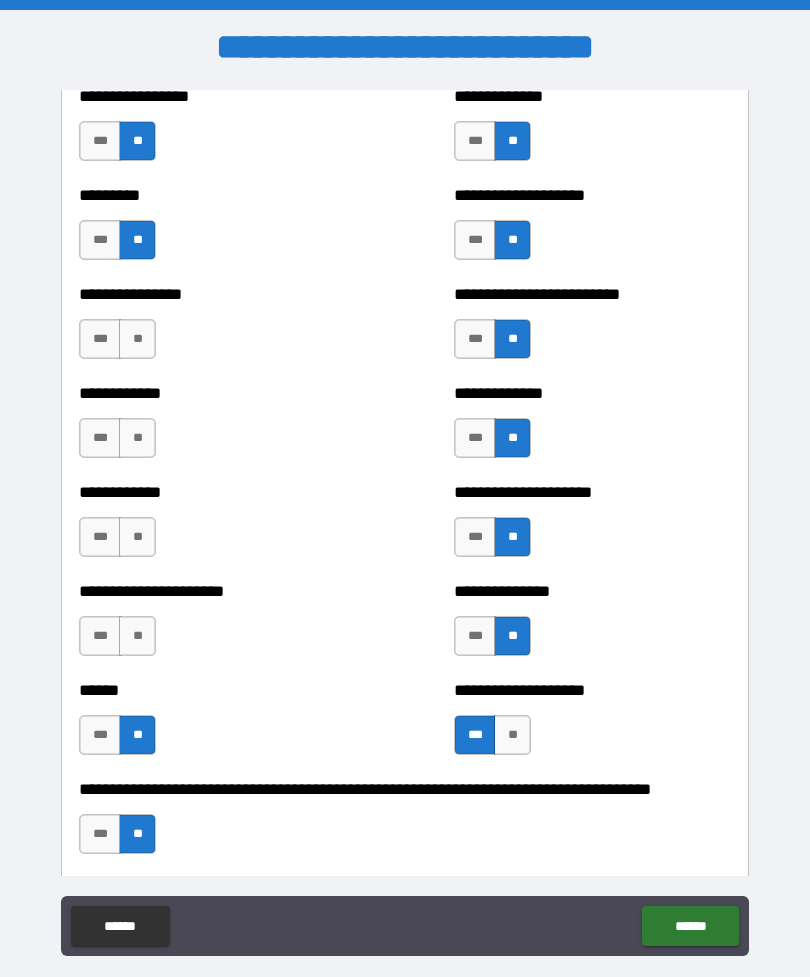 click on "**" at bounding box center (137, 636) 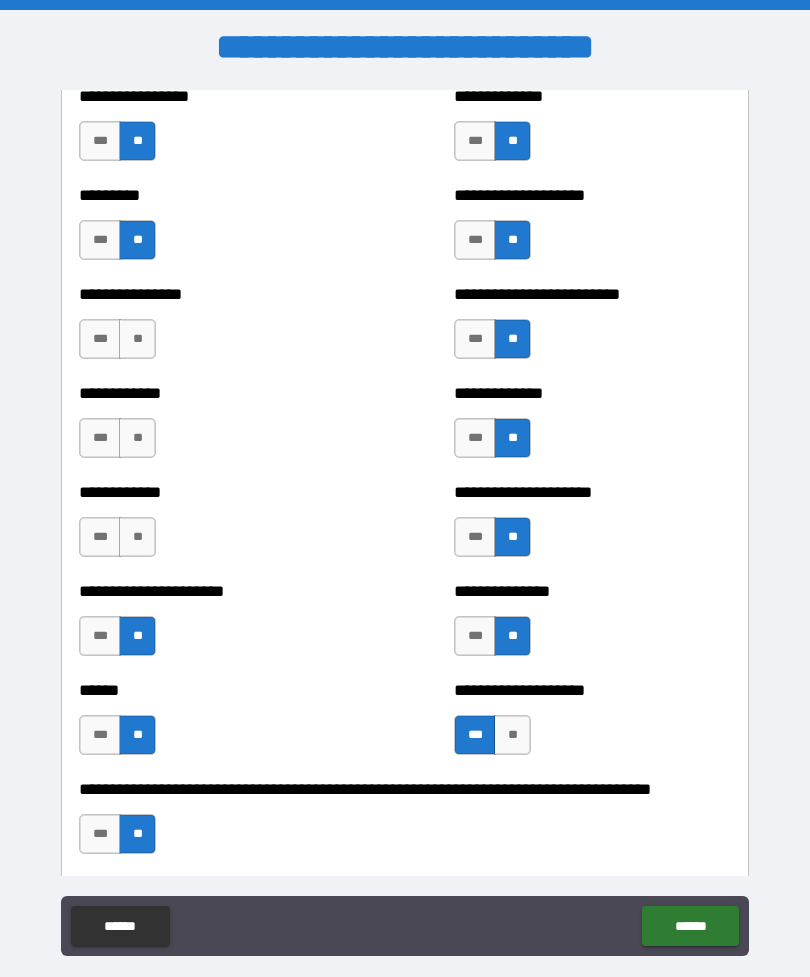 click on "***" at bounding box center [100, 537] 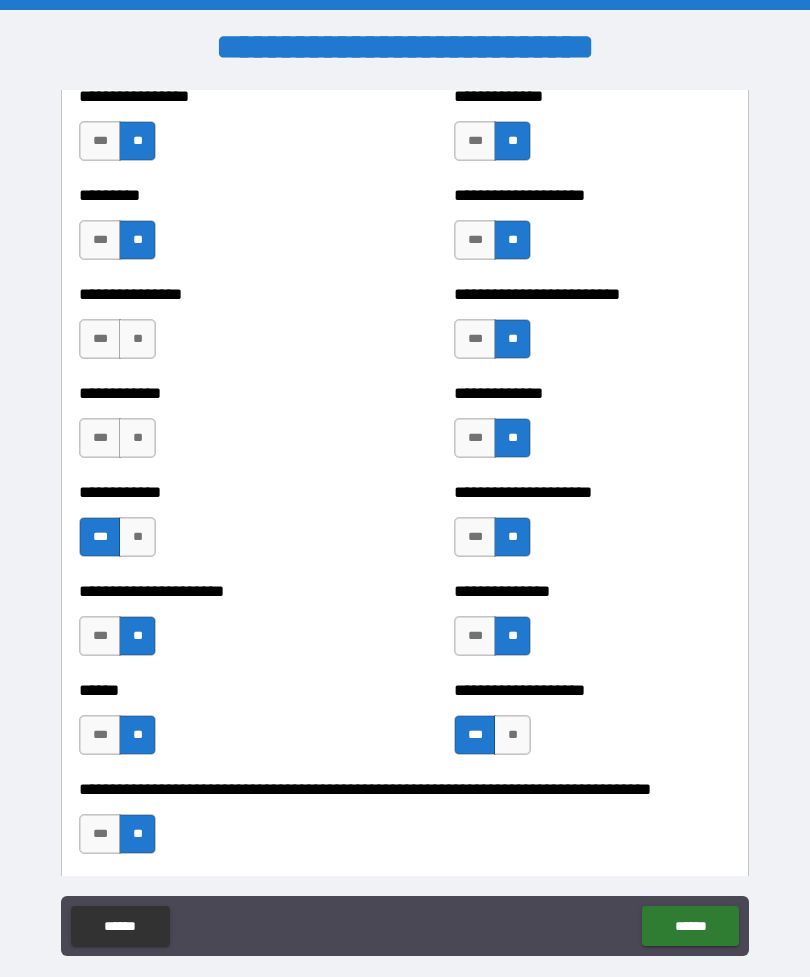 click on "**" at bounding box center (137, 537) 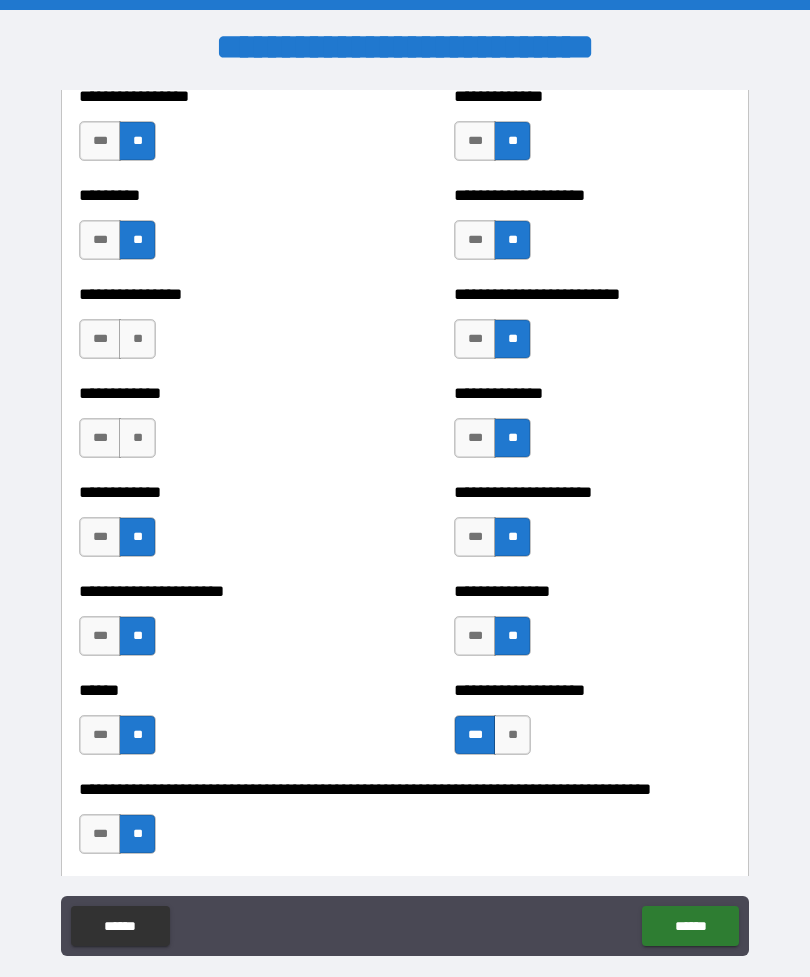click on "**" at bounding box center [137, 438] 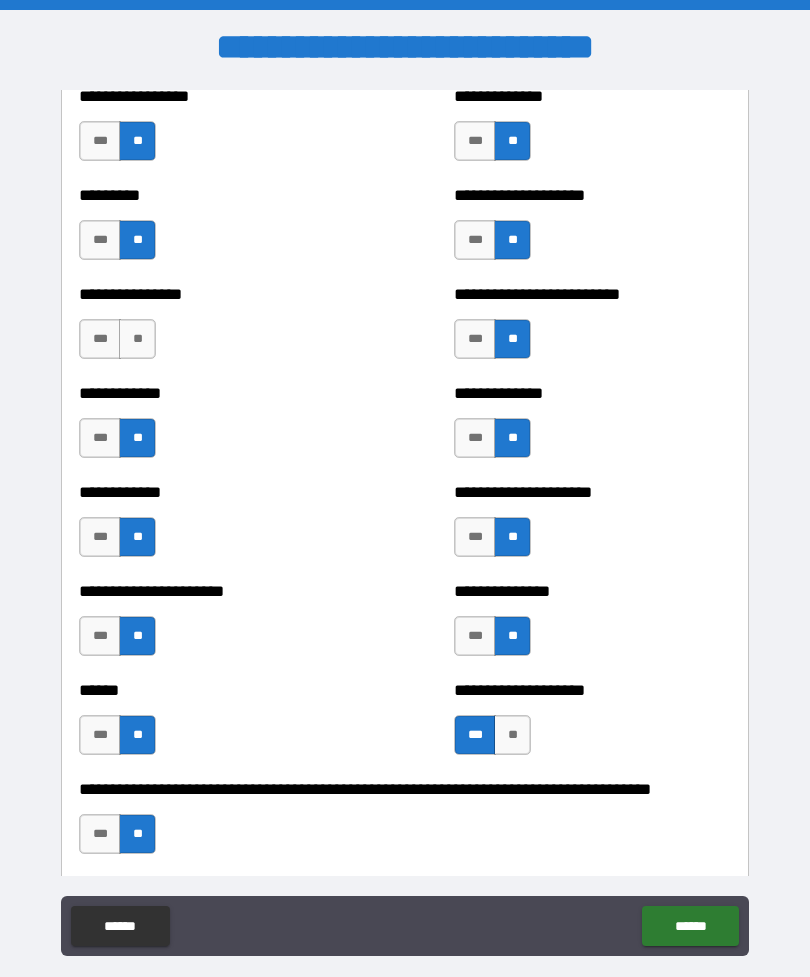 click on "**" at bounding box center [137, 339] 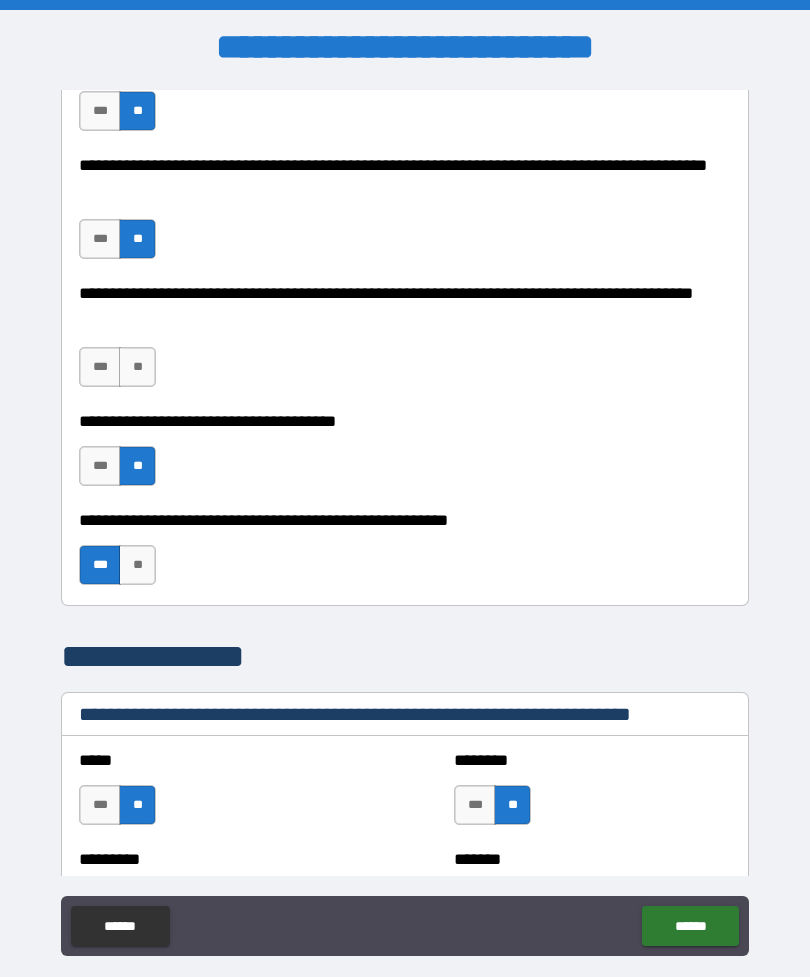 scroll, scrollTop: 892, scrollLeft: 0, axis: vertical 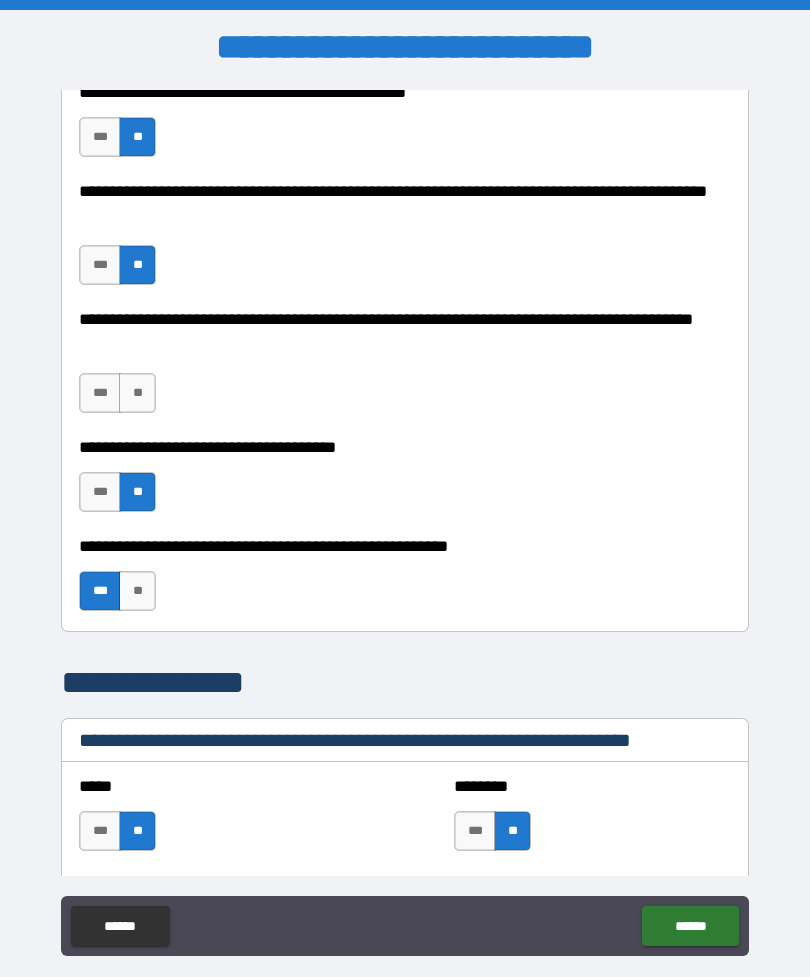 click on "**" at bounding box center [137, 393] 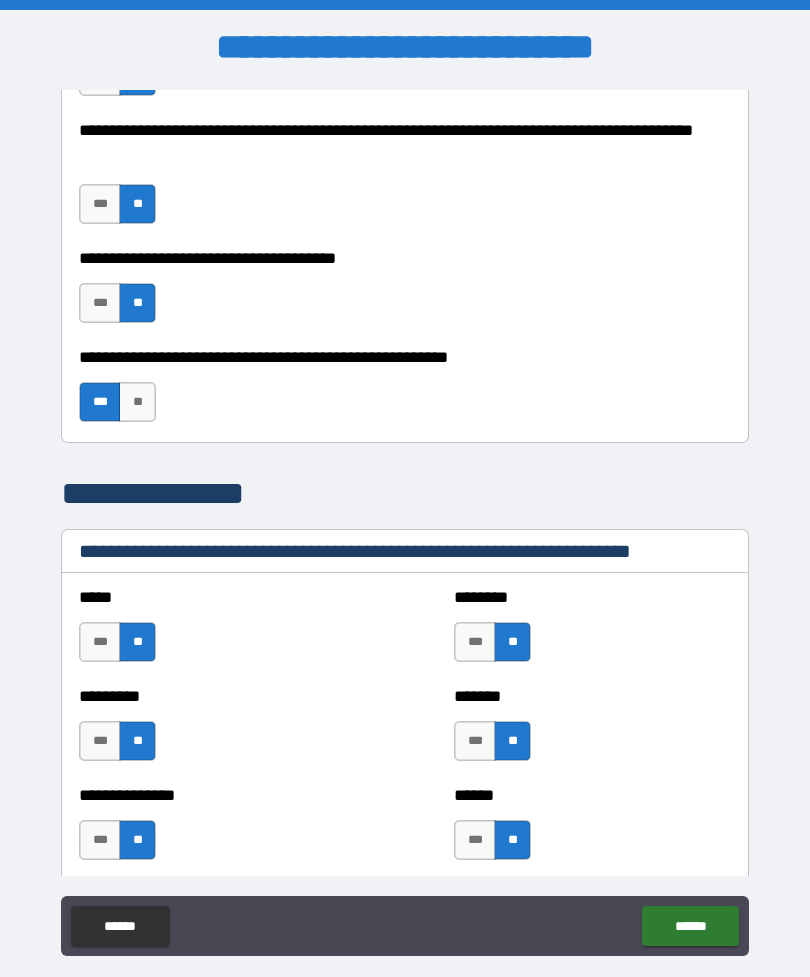 scroll, scrollTop: 1082, scrollLeft: 0, axis: vertical 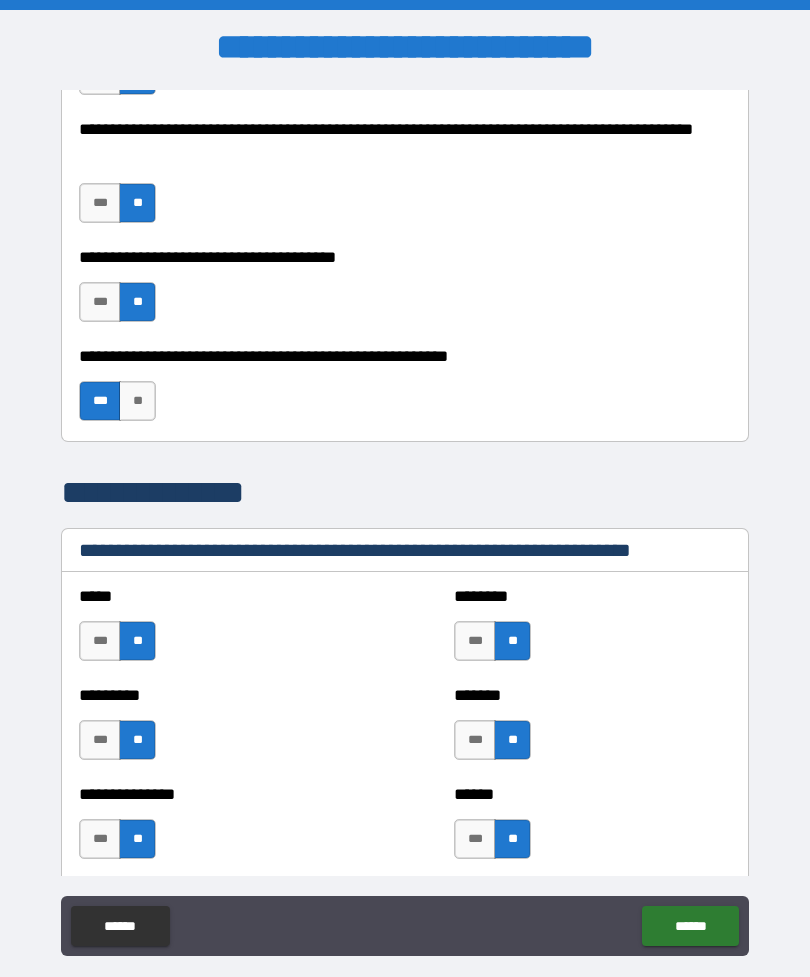 click on "***" at bounding box center [100, 203] 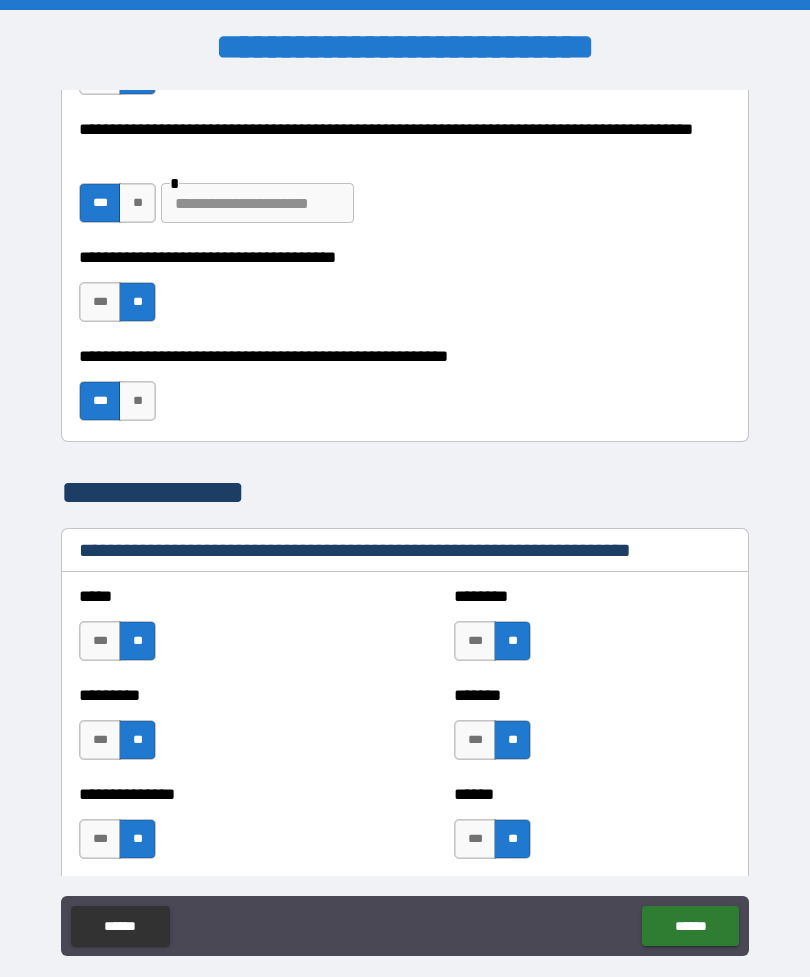 click on "**" at bounding box center (137, 203) 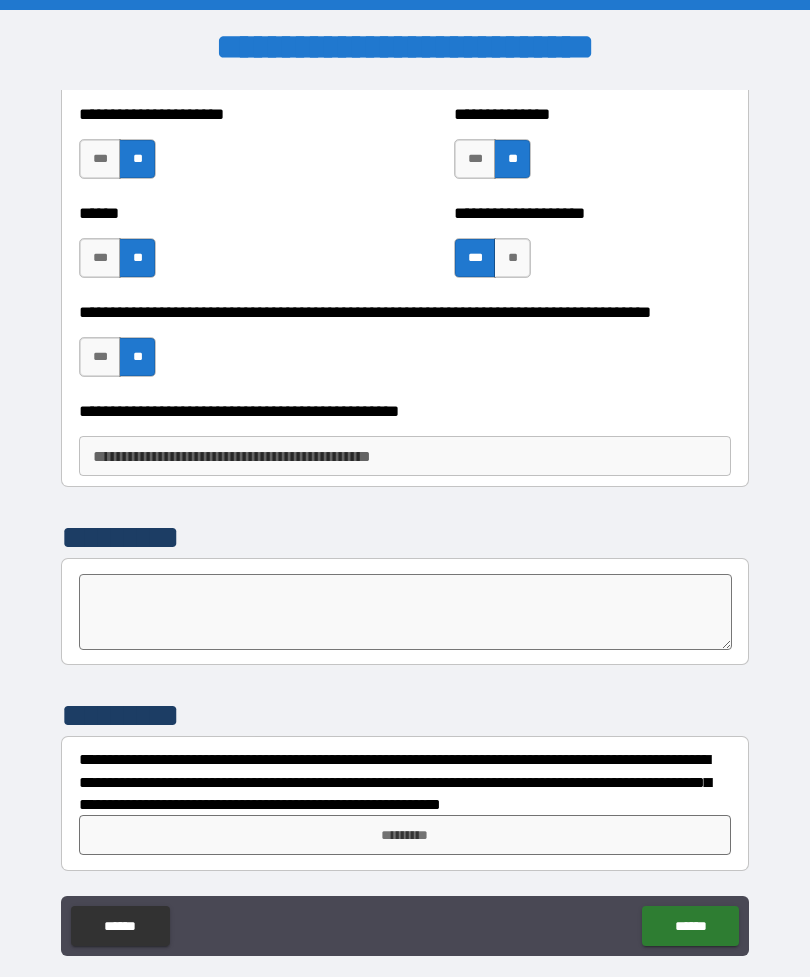 scroll, scrollTop: 3247, scrollLeft: 0, axis: vertical 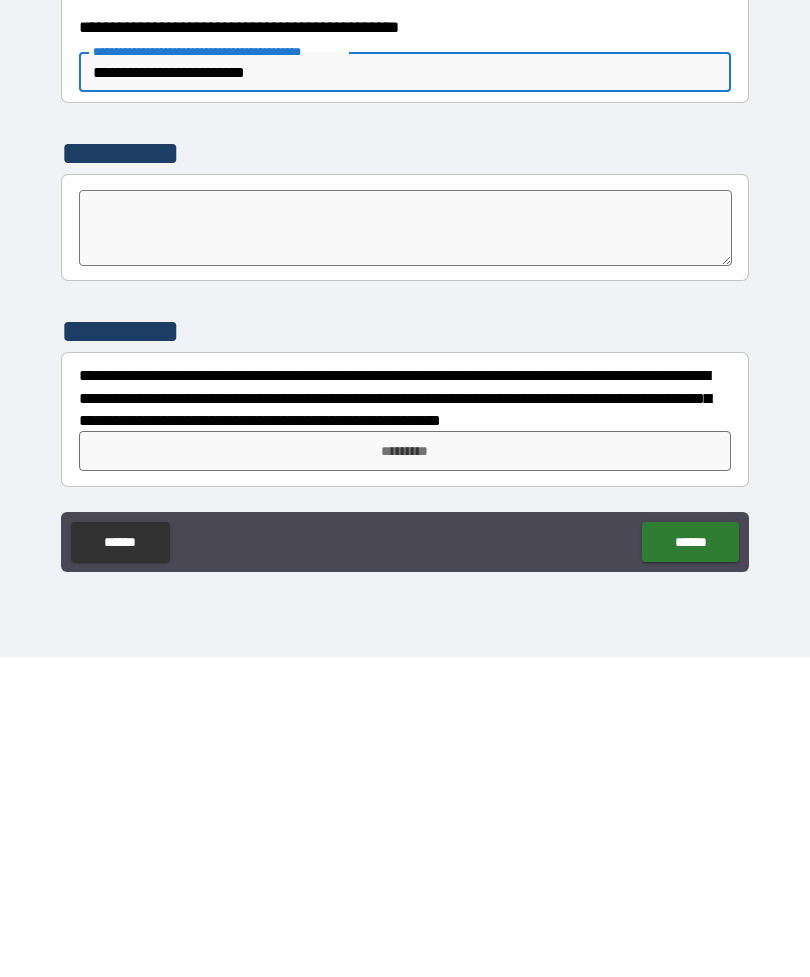 type on "**********" 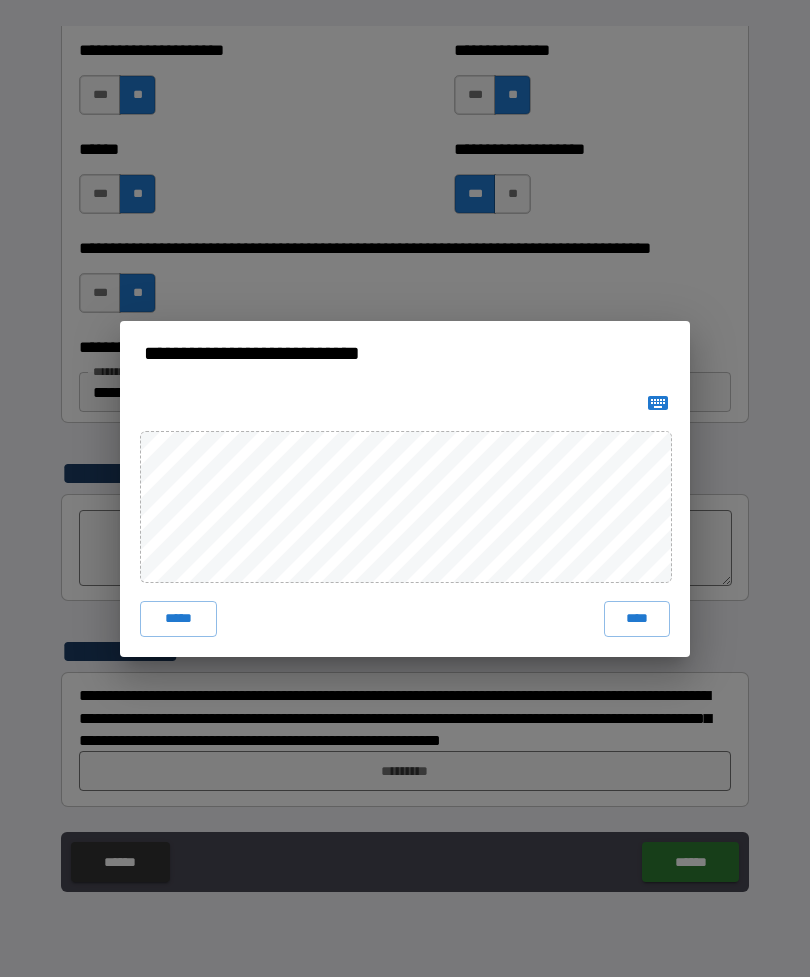 click on "****" at bounding box center [637, 619] 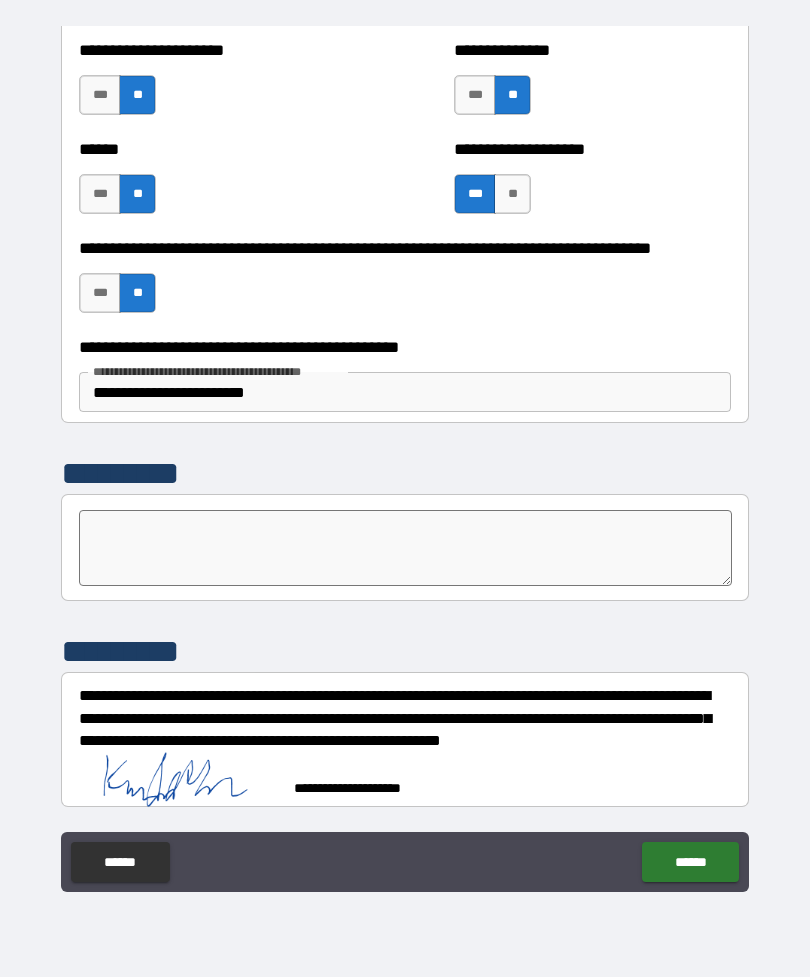 scroll, scrollTop: 3237, scrollLeft: 0, axis: vertical 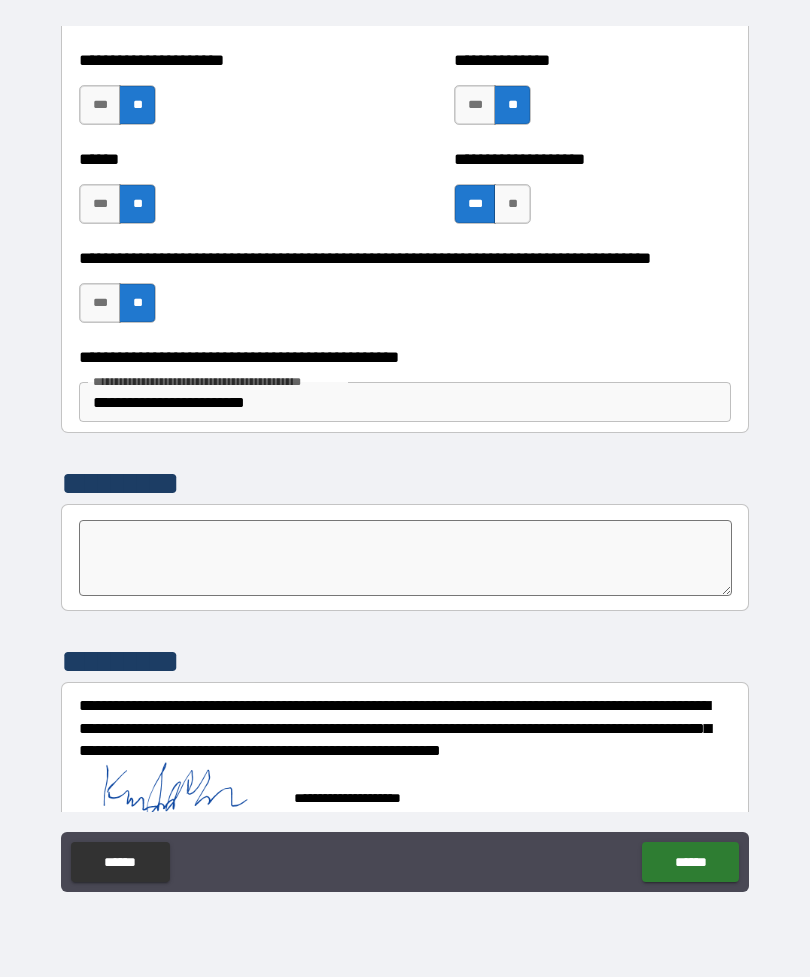 click on "******" at bounding box center [690, 862] 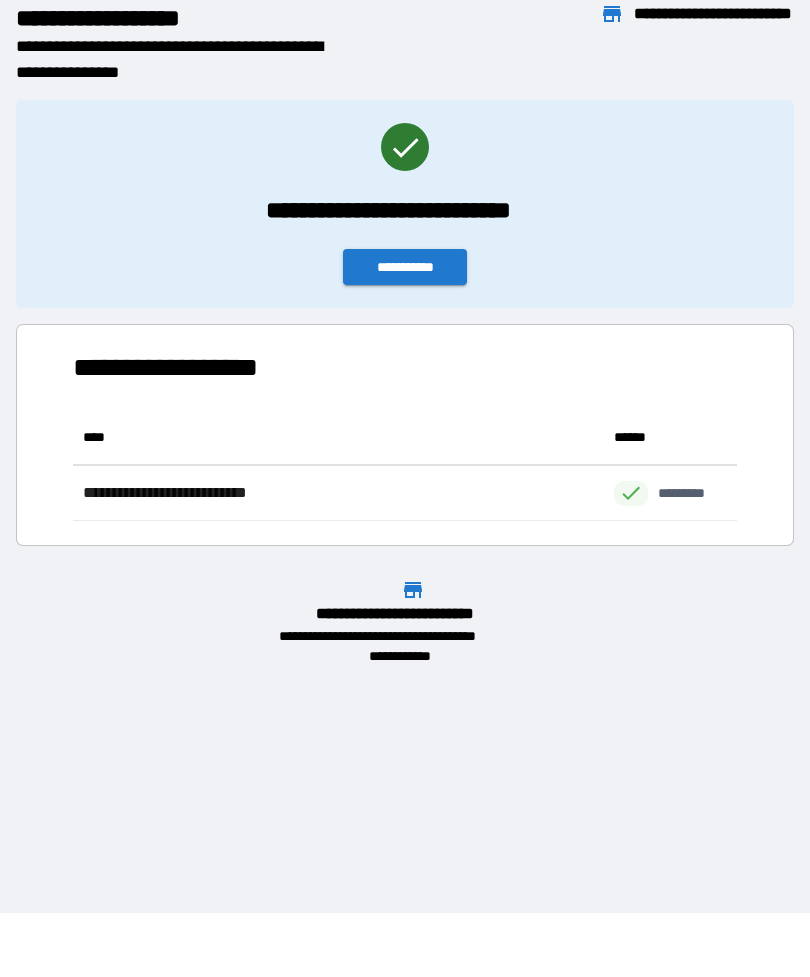 scroll, scrollTop: 1, scrollLeft: 1, axis: both 